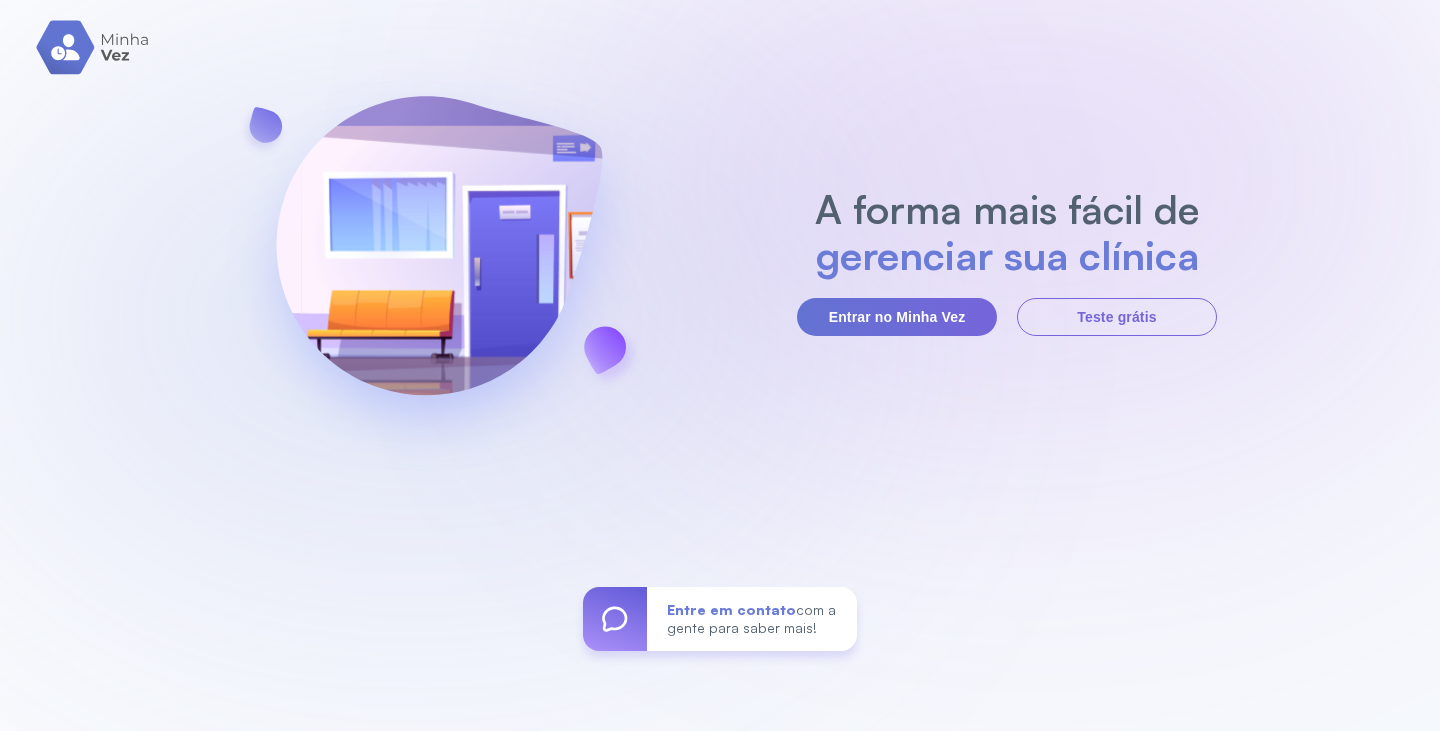scroll, scrollTop: 0, scrollLeft: 0, axis: both 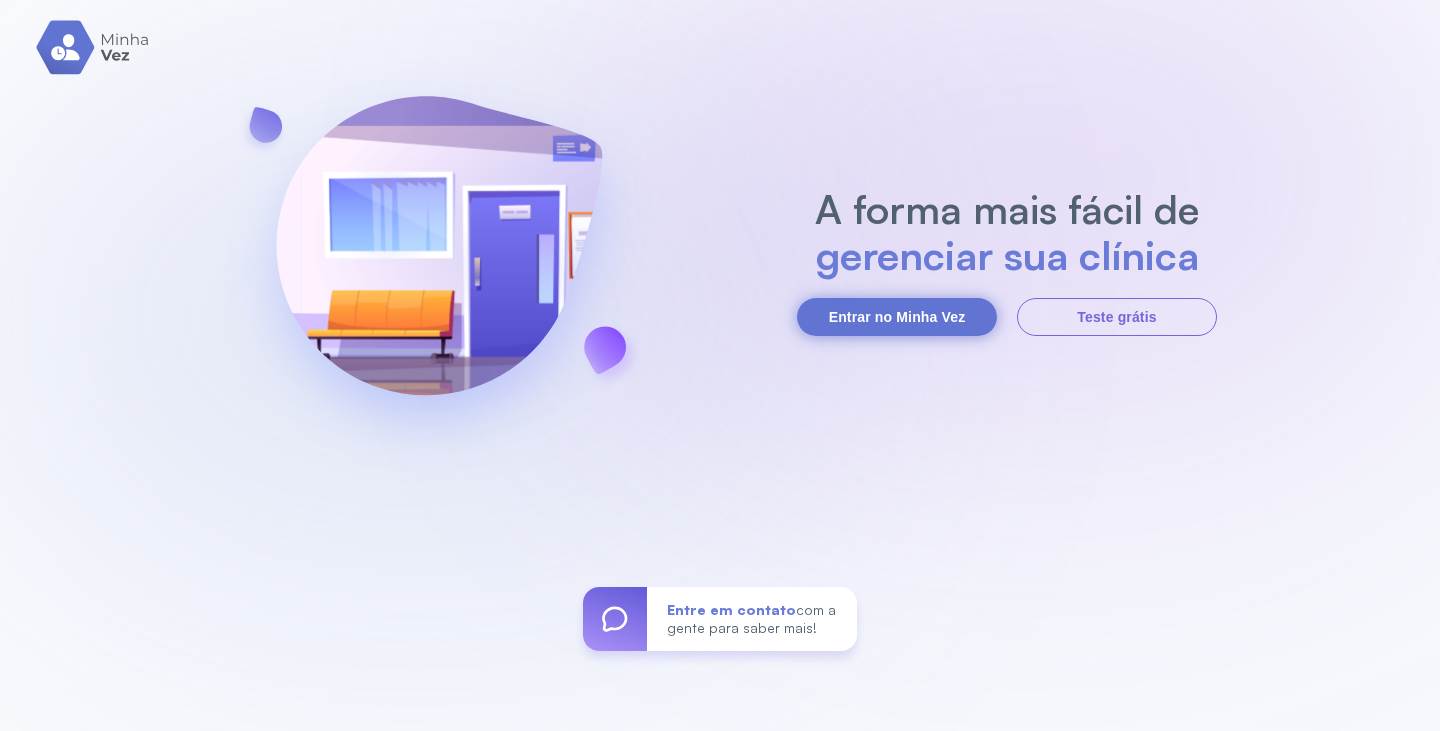 click on "Entrar no Minha Vez" at bounding box center (897, 317) 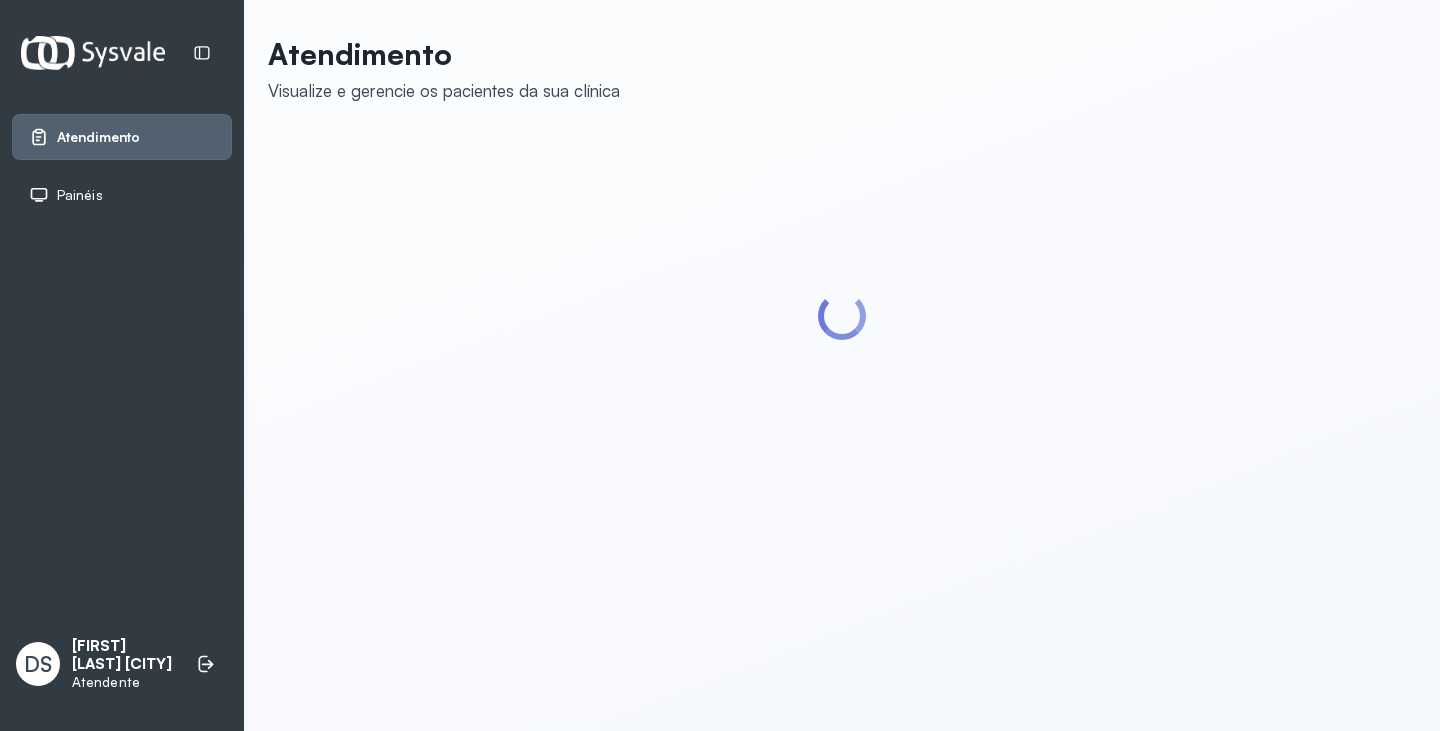 scroll, scrollTop: 0, scrollLeft: 0, axis: both 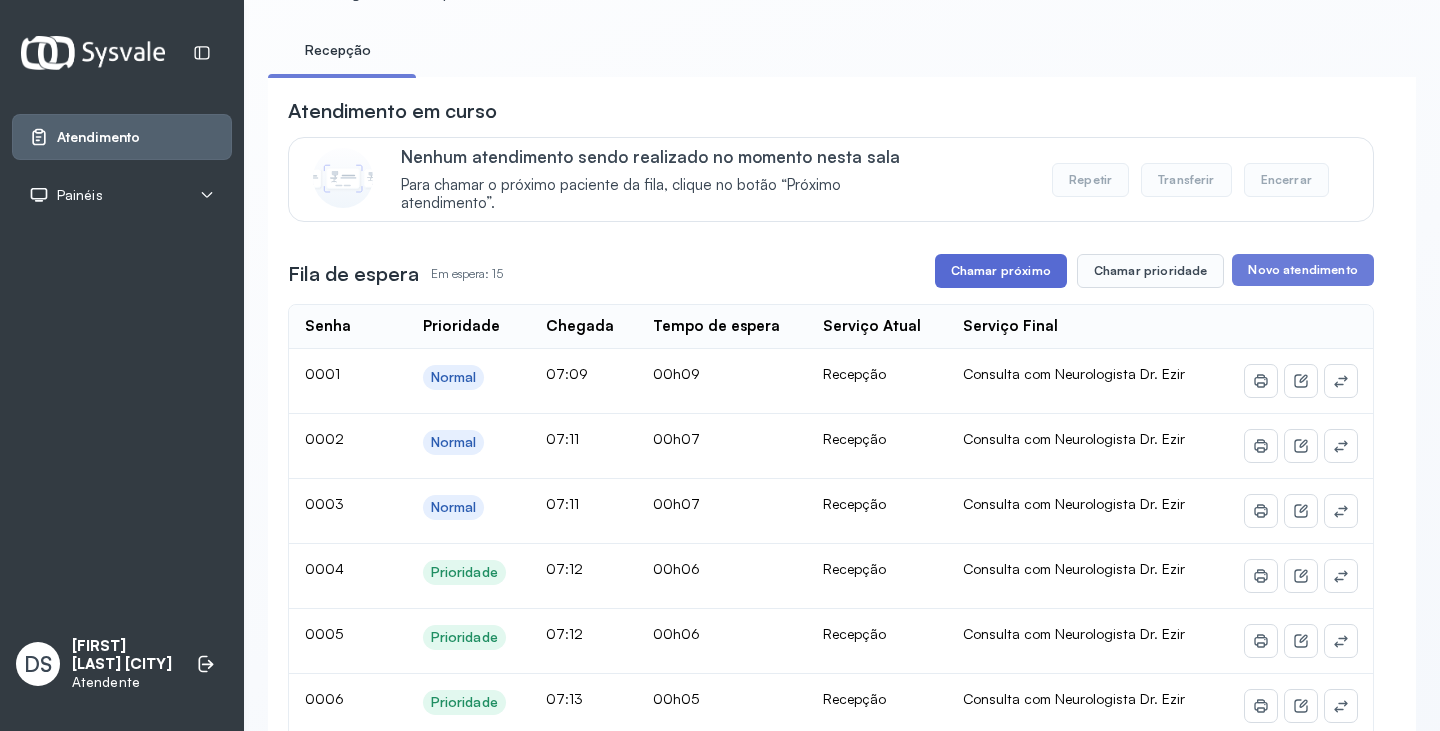 click on "Chamar próximo" at bounding box center (1001, 271) 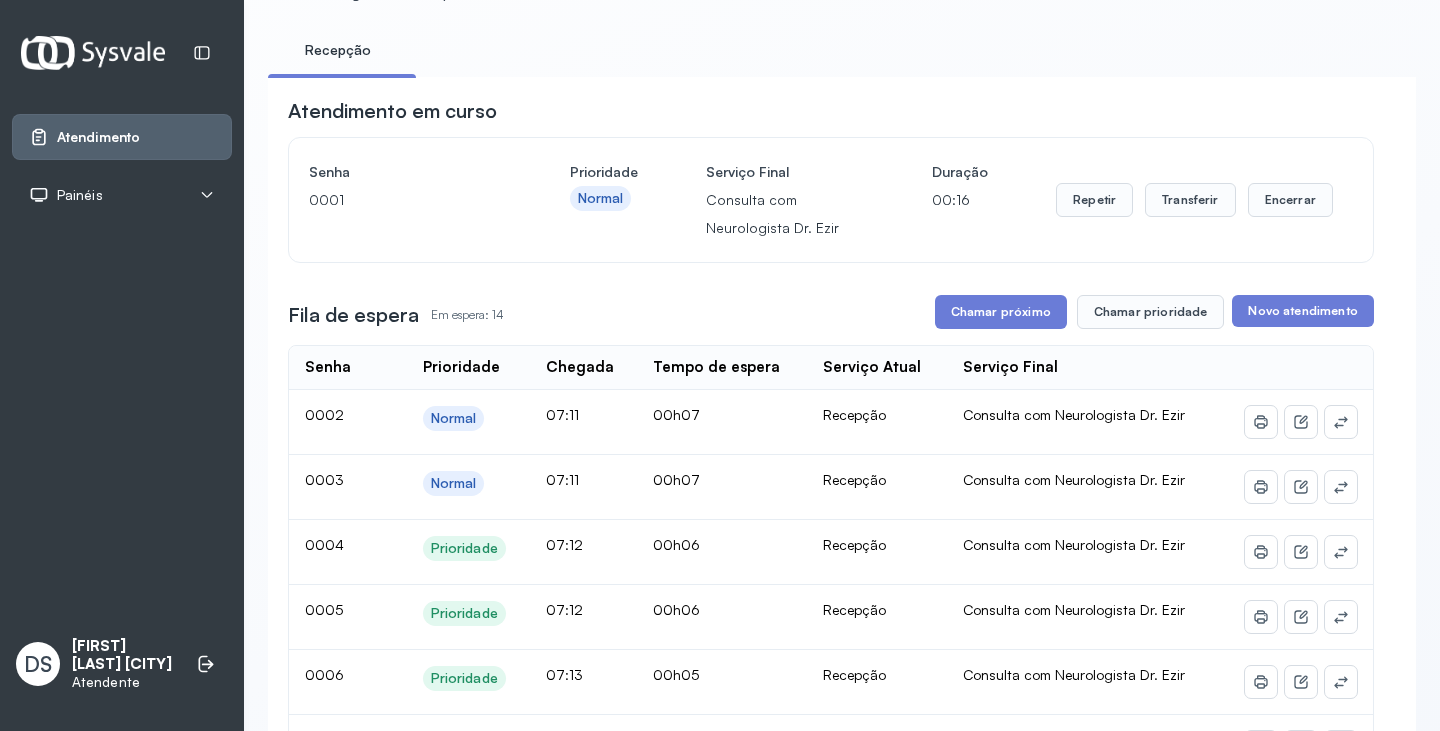 scroll, scrollTop: 0, scrollLeft: 0, axis: both 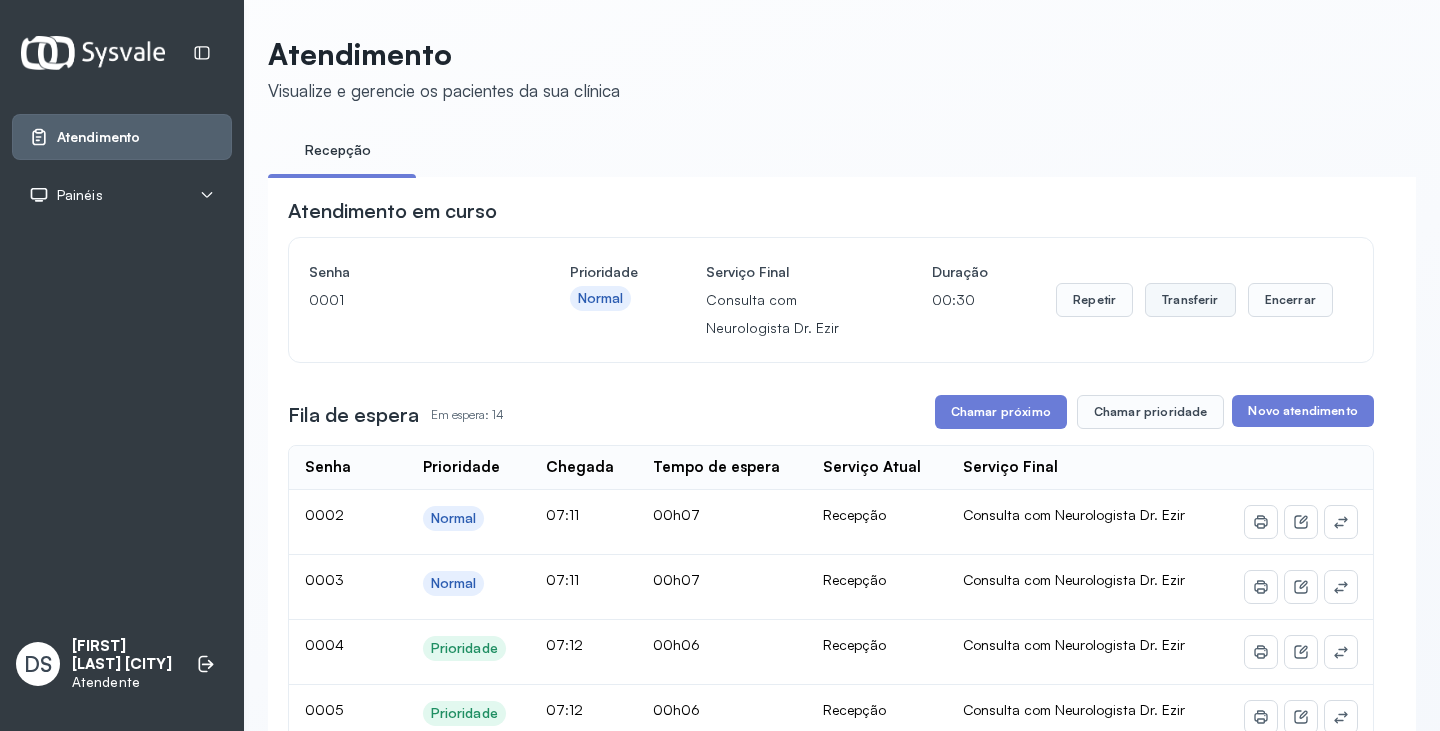 click on "Transferir" at bounding box center (1190, 300) 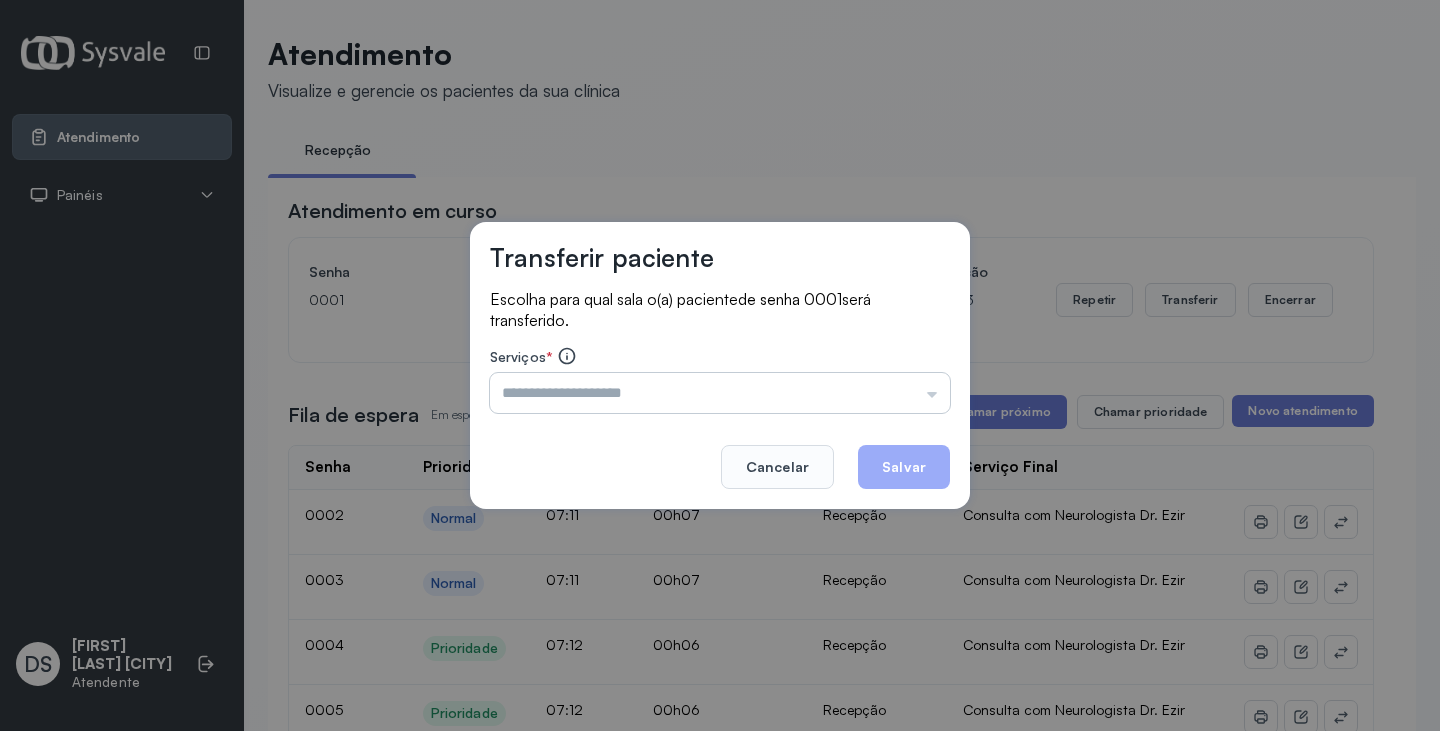 click at bounding box center (720, 393) 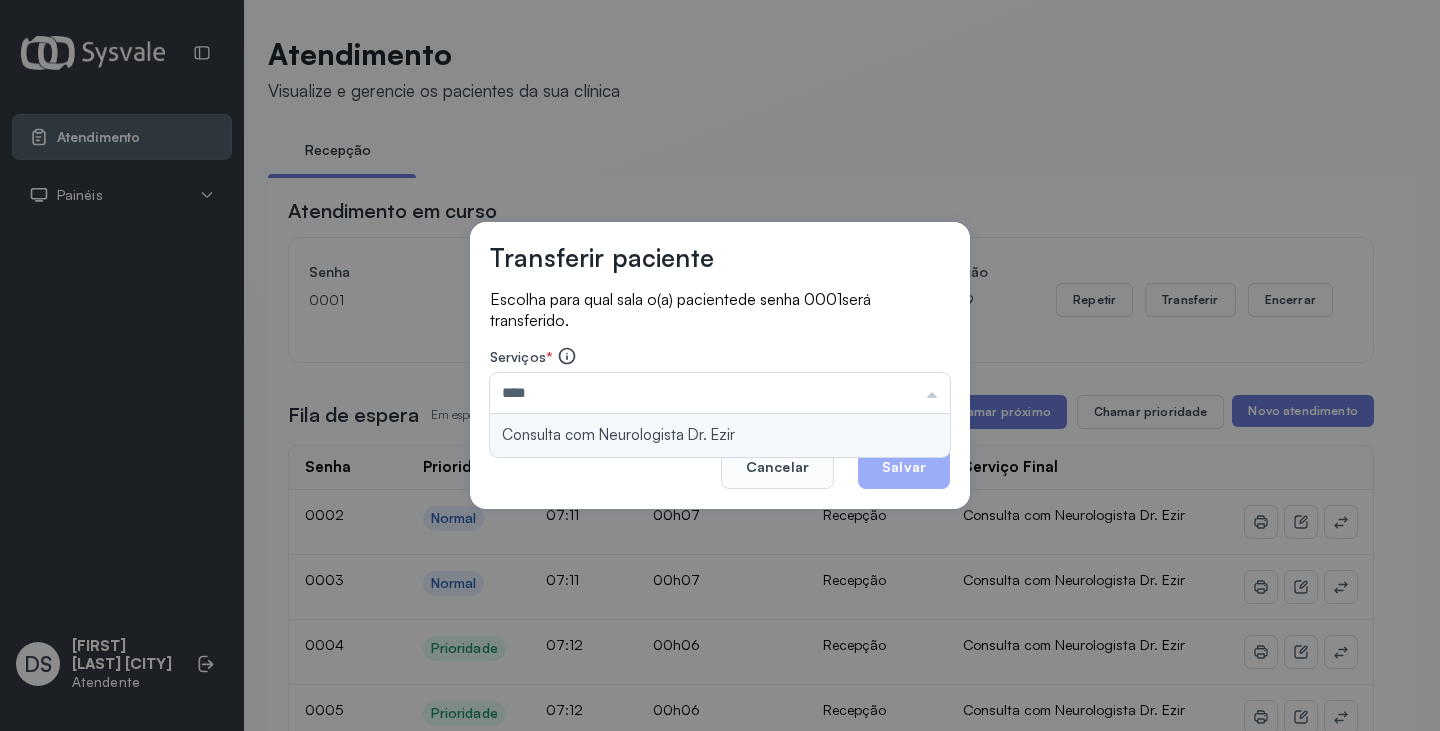 type on "**********" 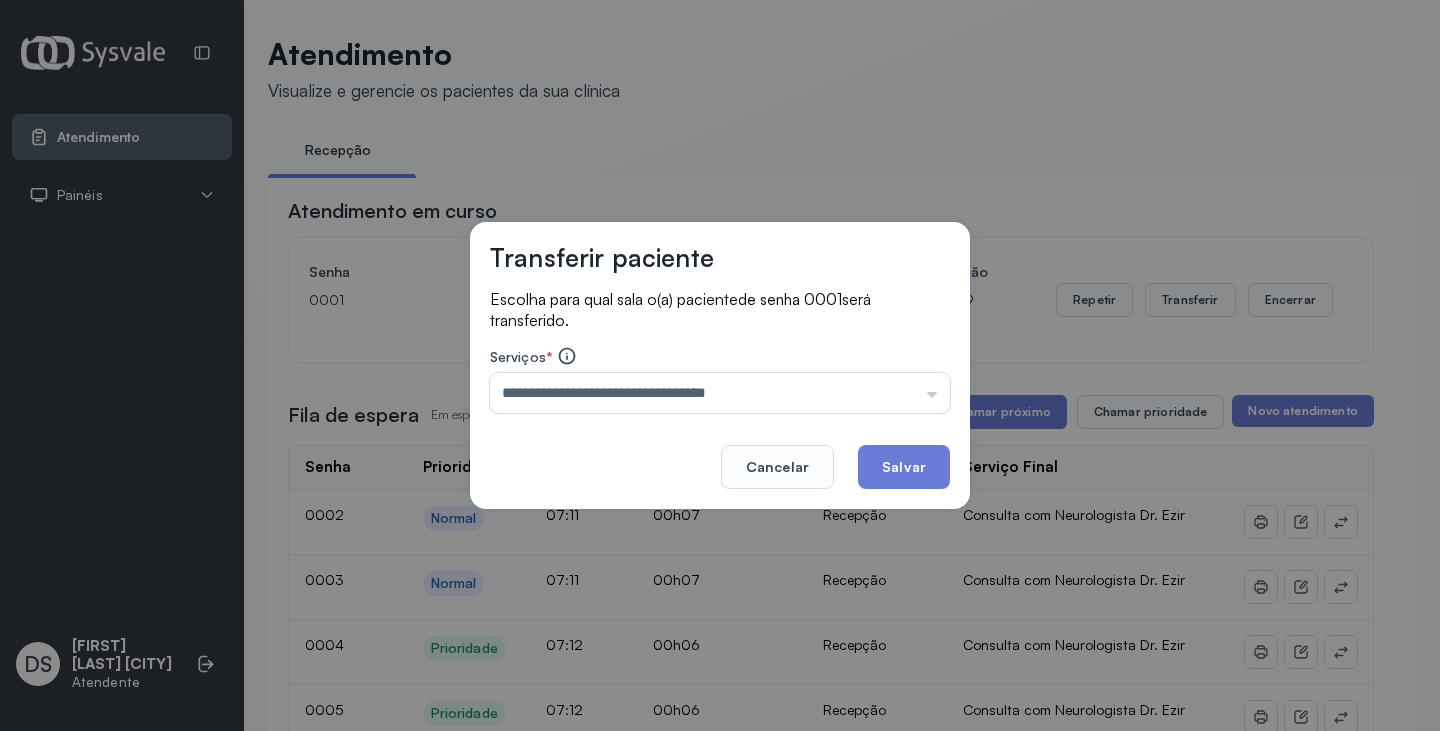 click on "**********" at bounding box center (720, 366) 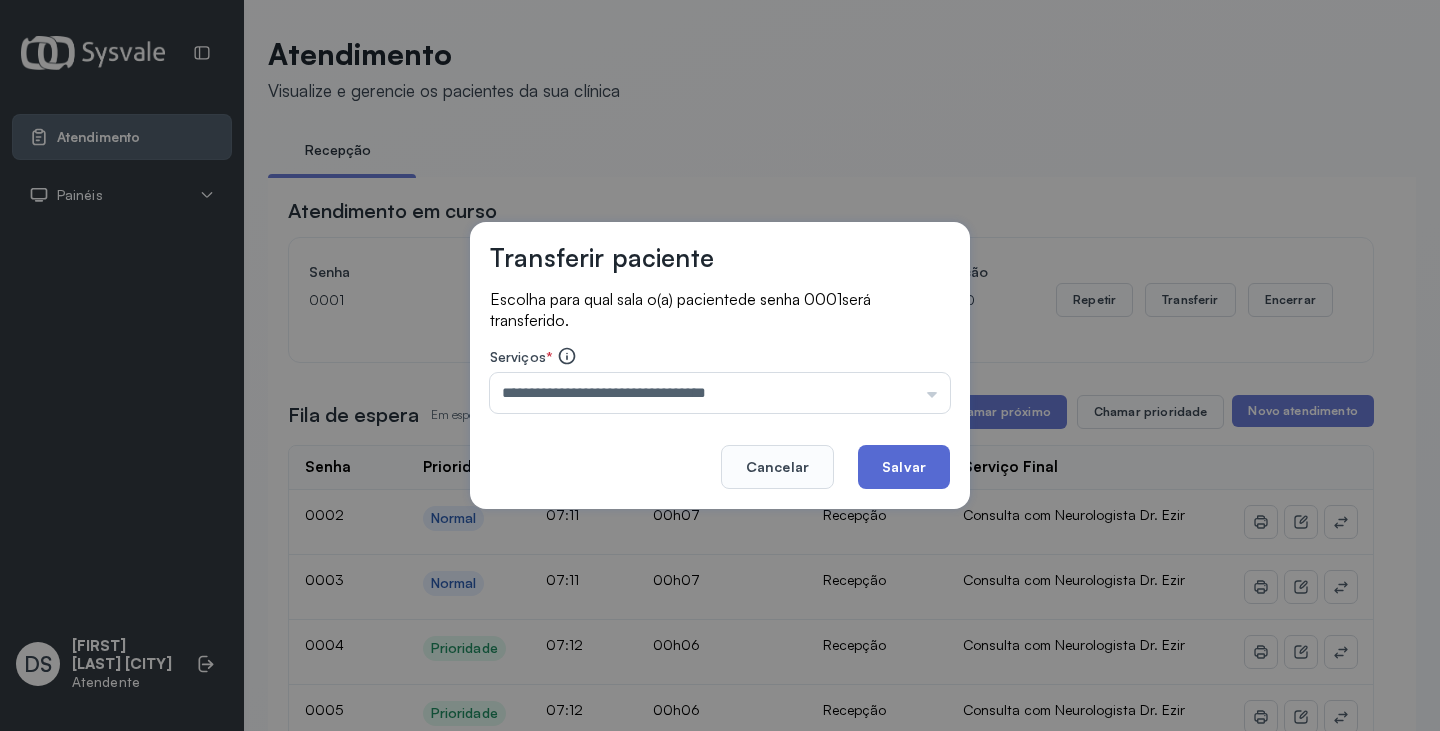 click on "Salvar" 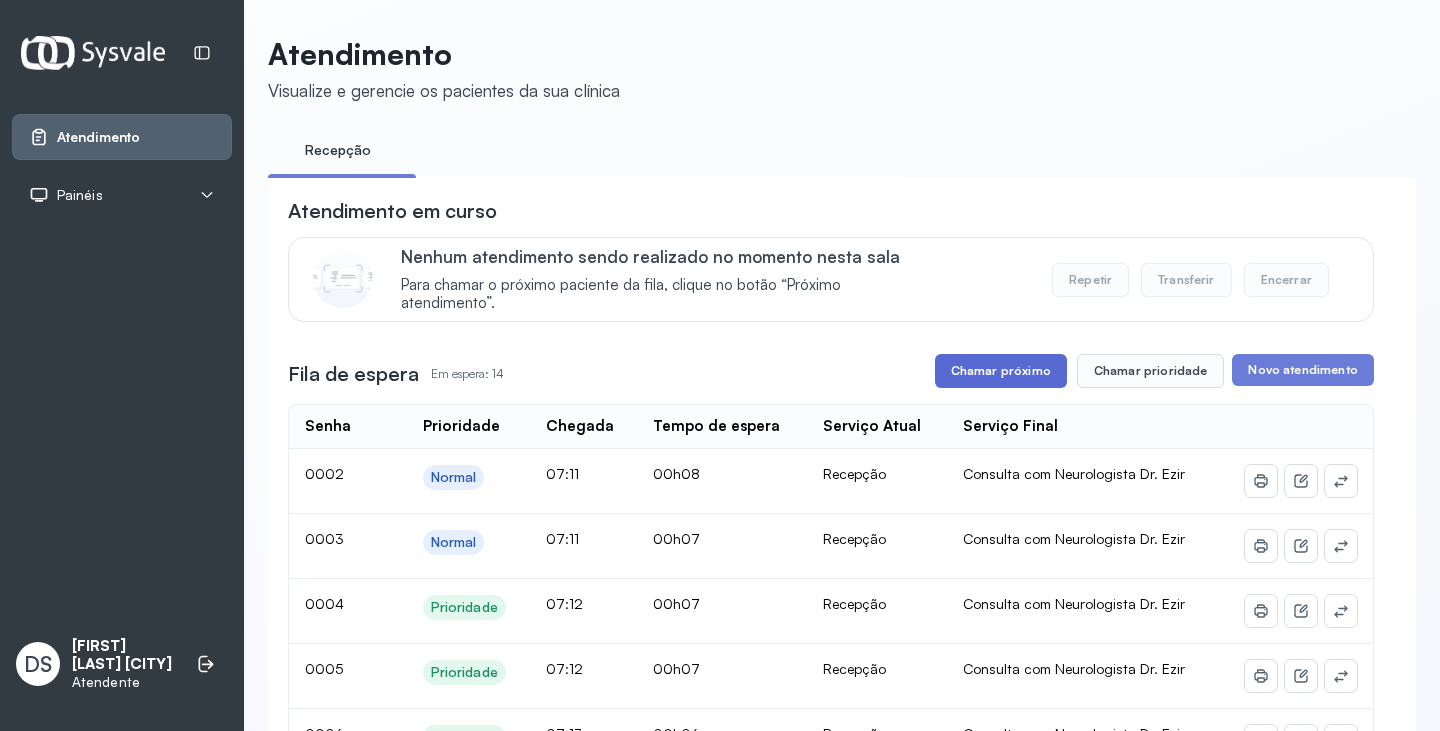 click on "Chamar próximo" at bounding box center (1001, 371) 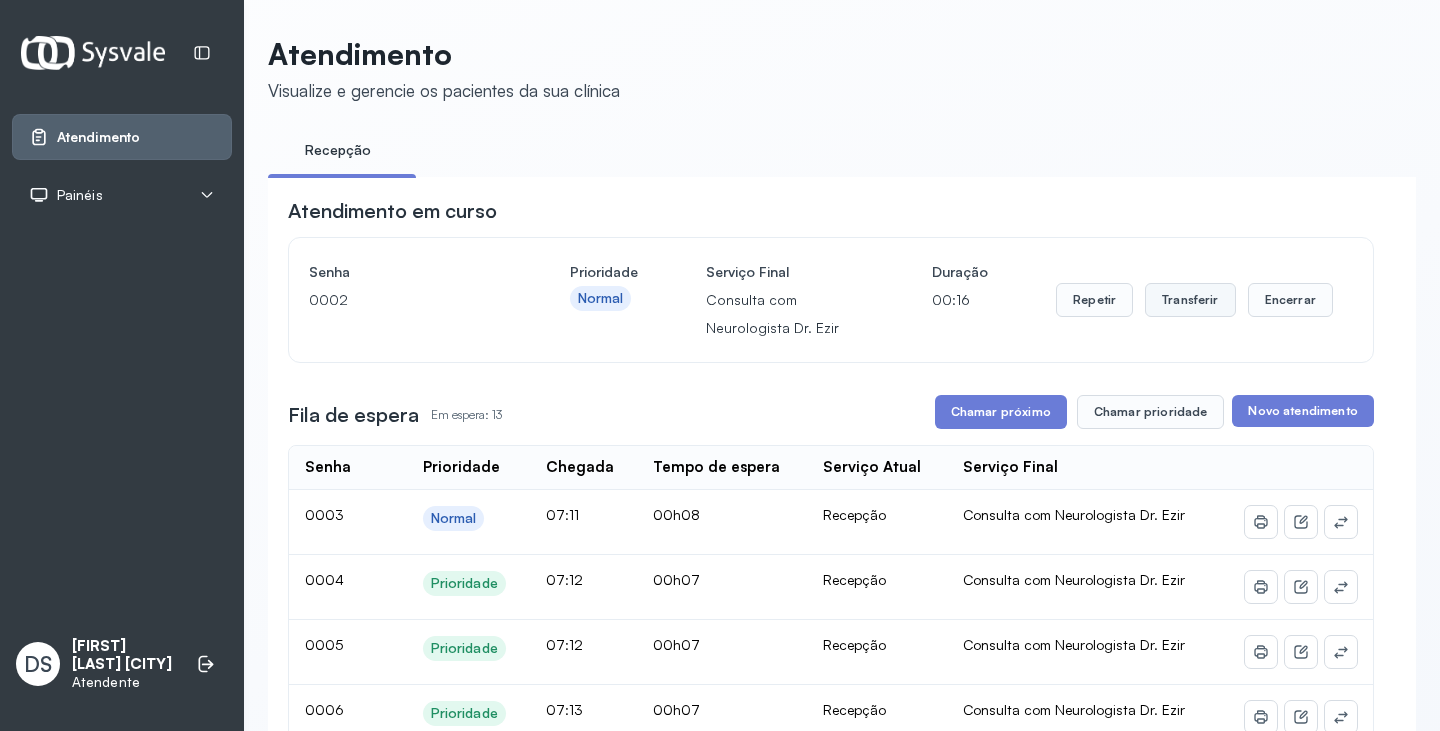 click on "Transferir" at bounding box center [1190, 300] 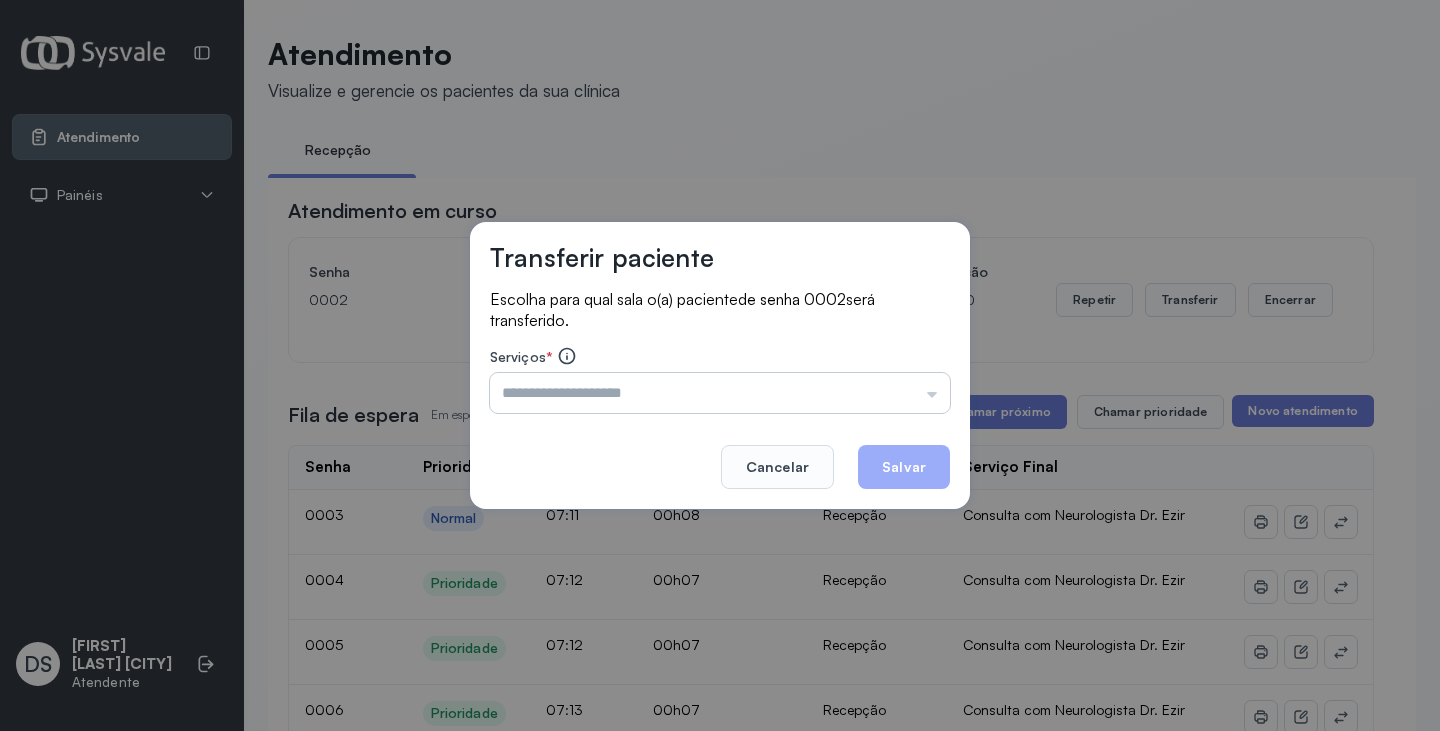 click at bounding box center (720, 393) 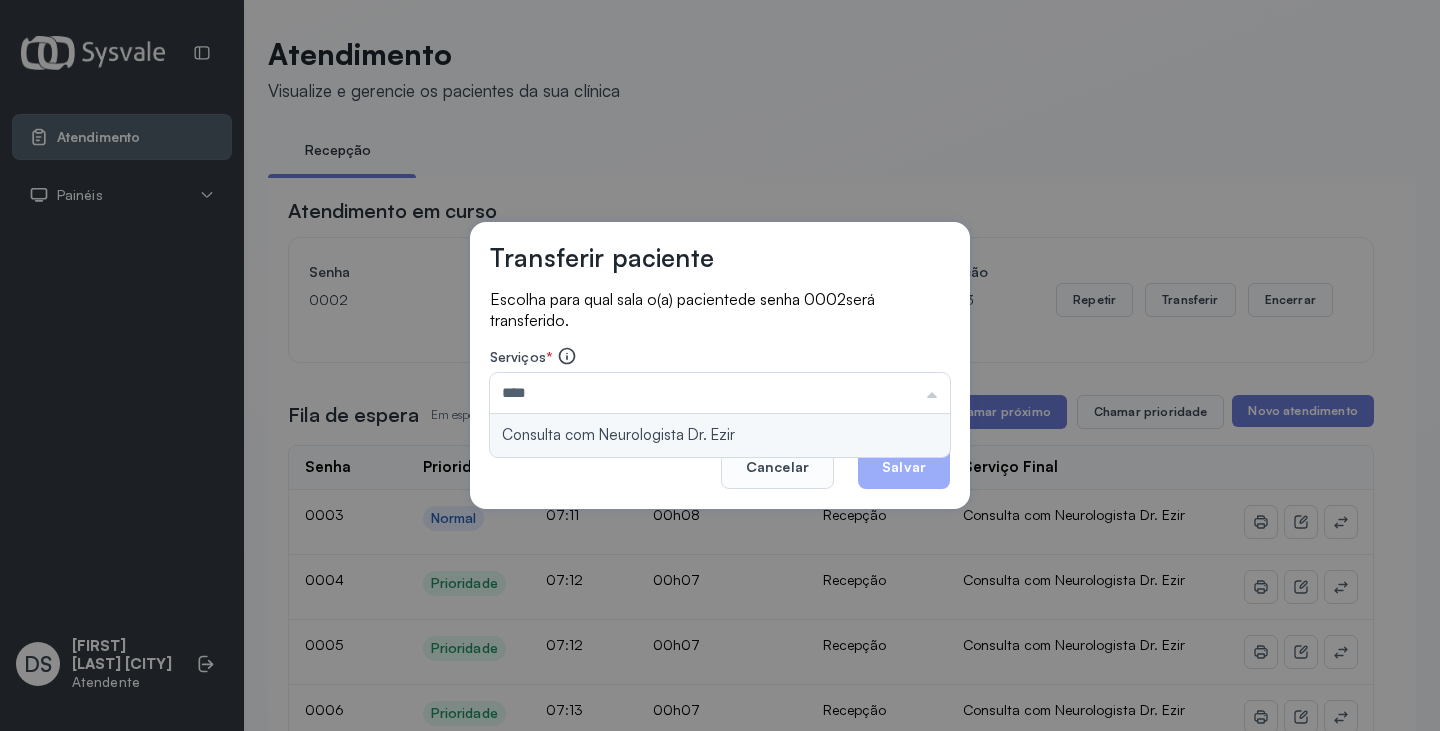 type on "**********" 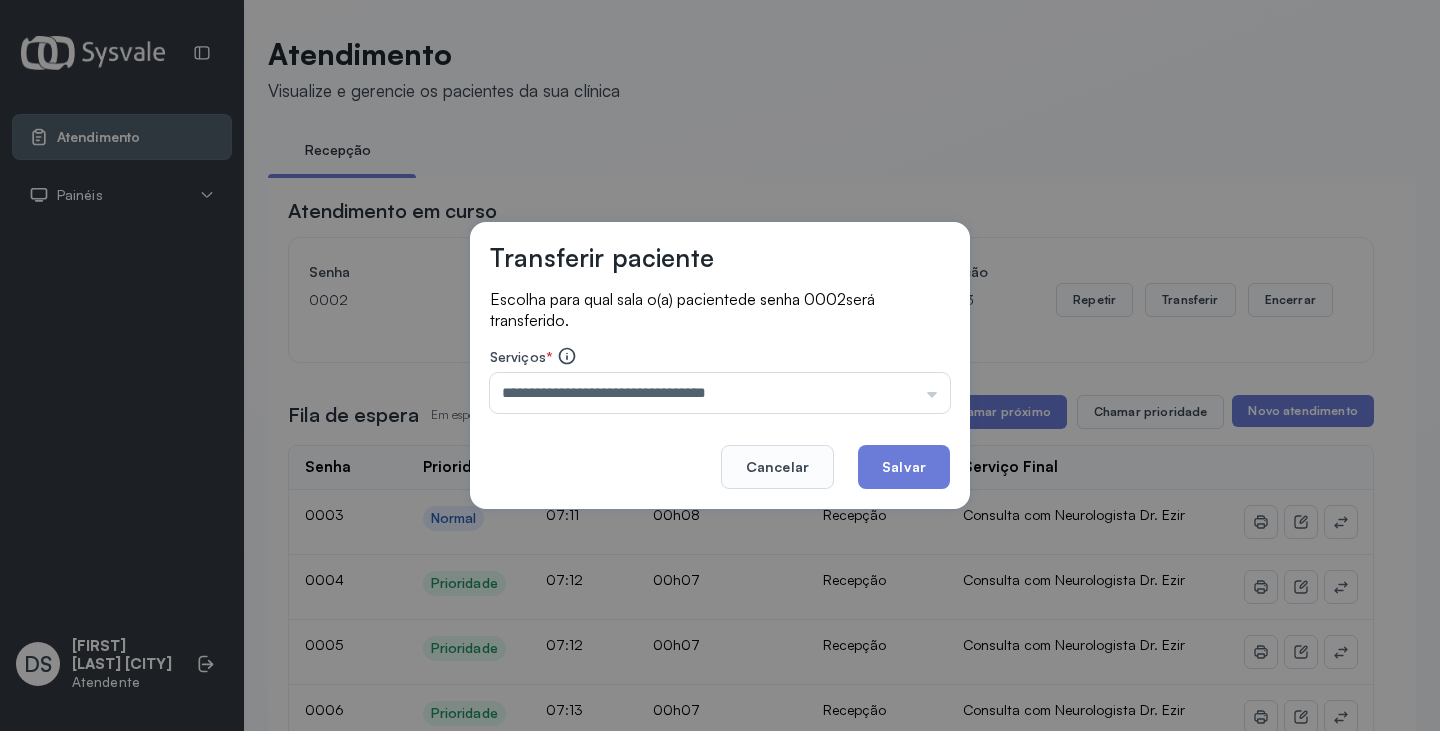 click on "**********" at bounding box center [720, 366] 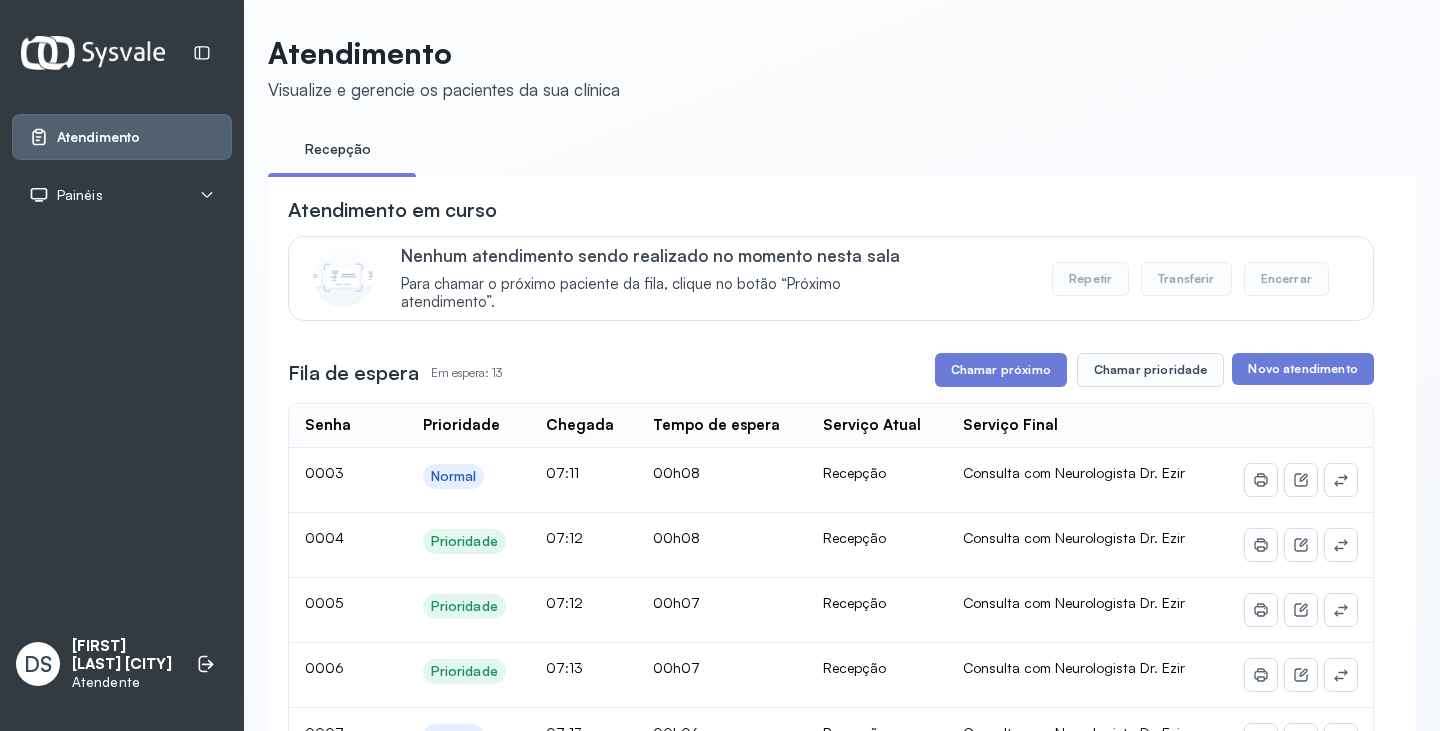 scroll, scrollTop: 0, scrollLeft: 0, axis: both 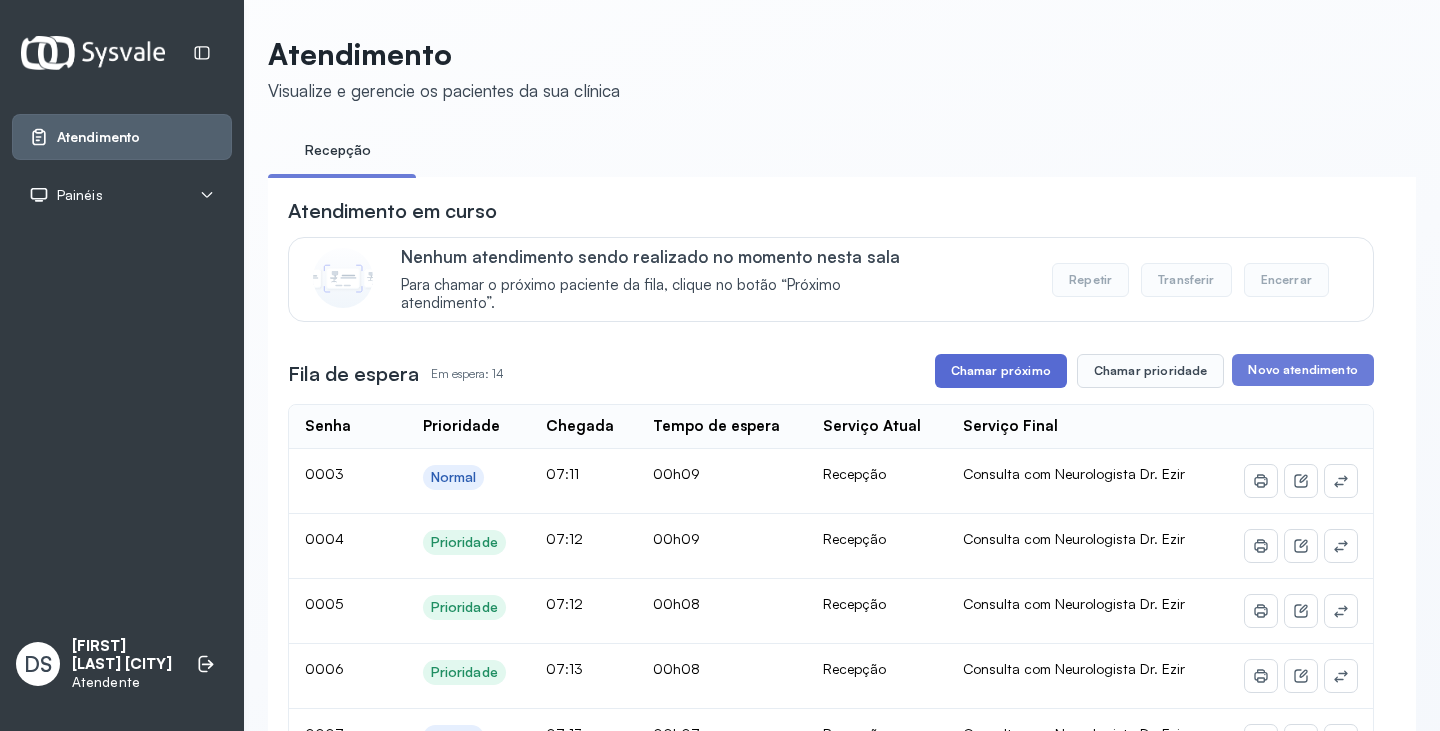 click on "Chamar próximo" at bounding box center [1001, 371] 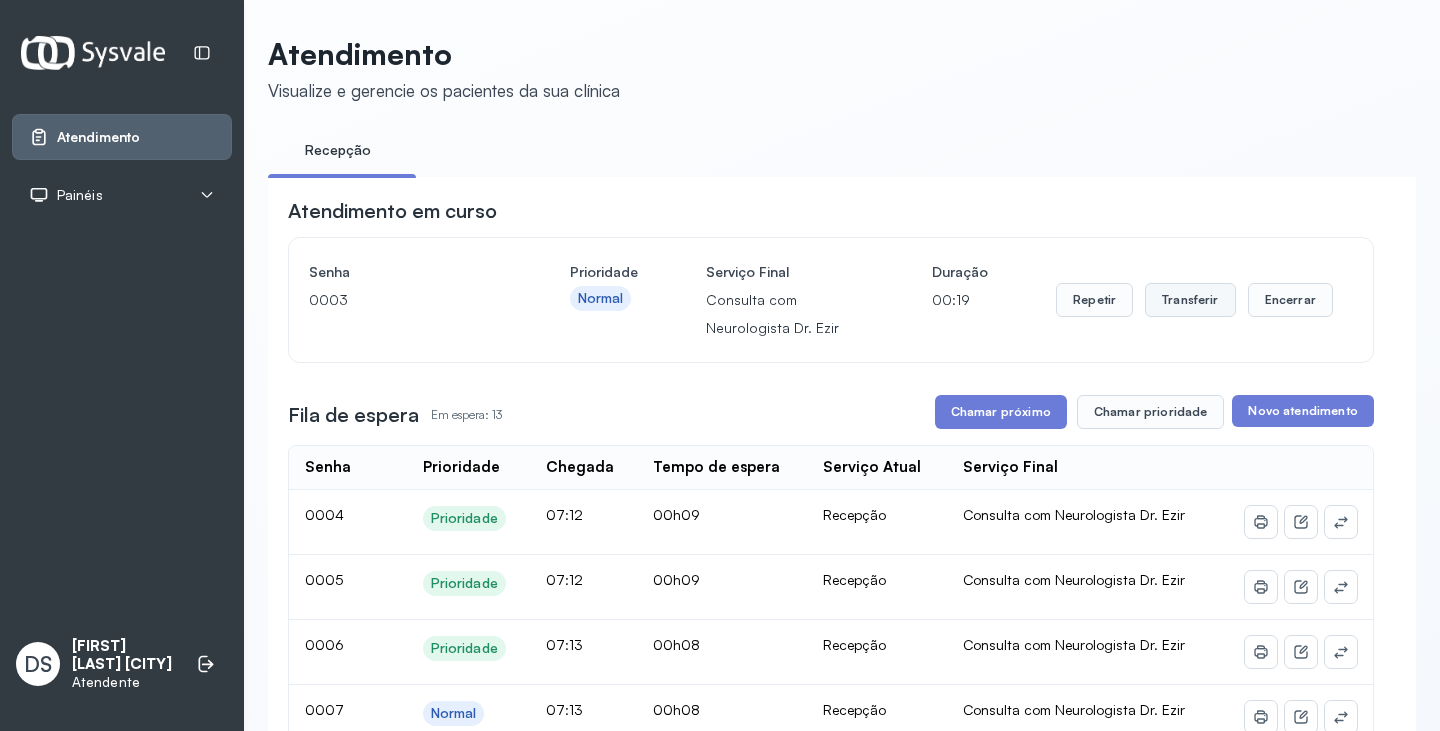 click on "Transferir" at bounding box center (1190, 300) 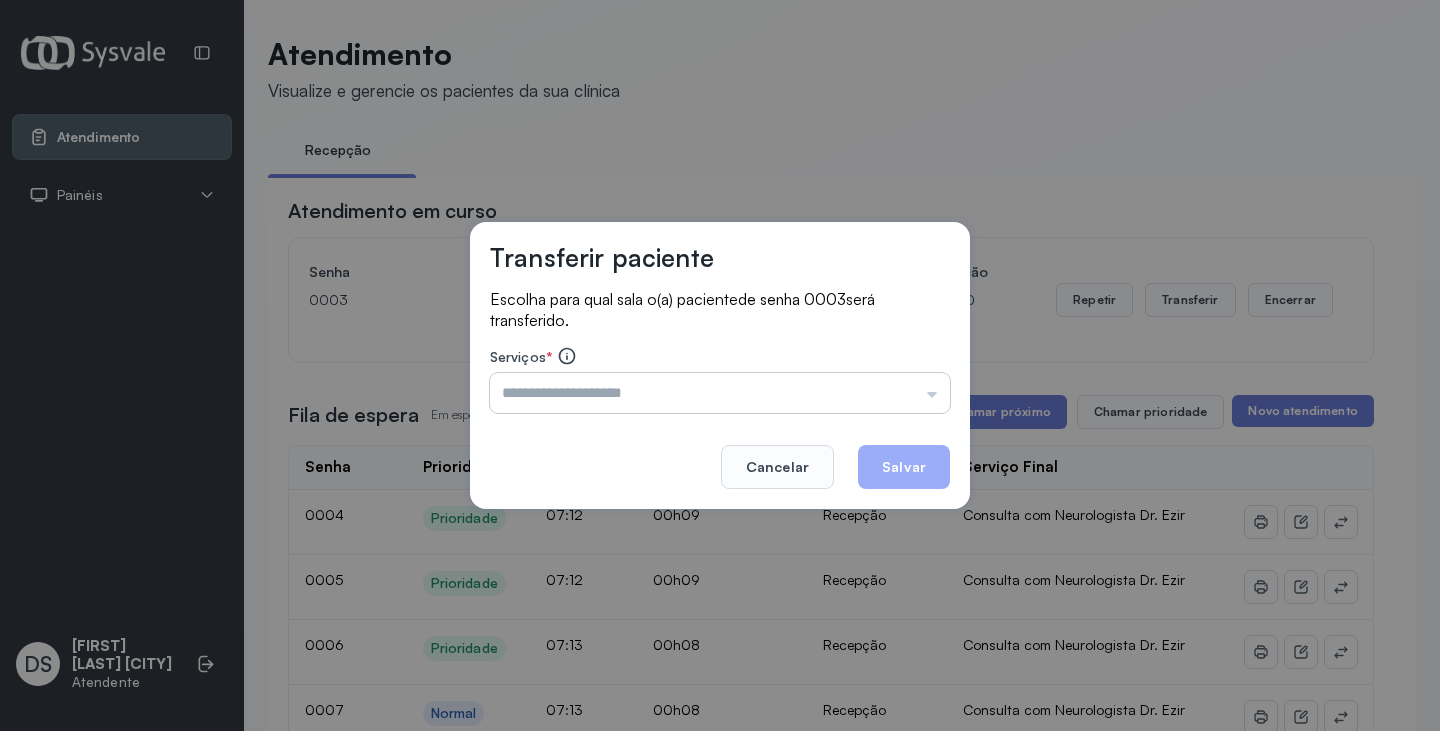 click at bounding box center (720, 393) 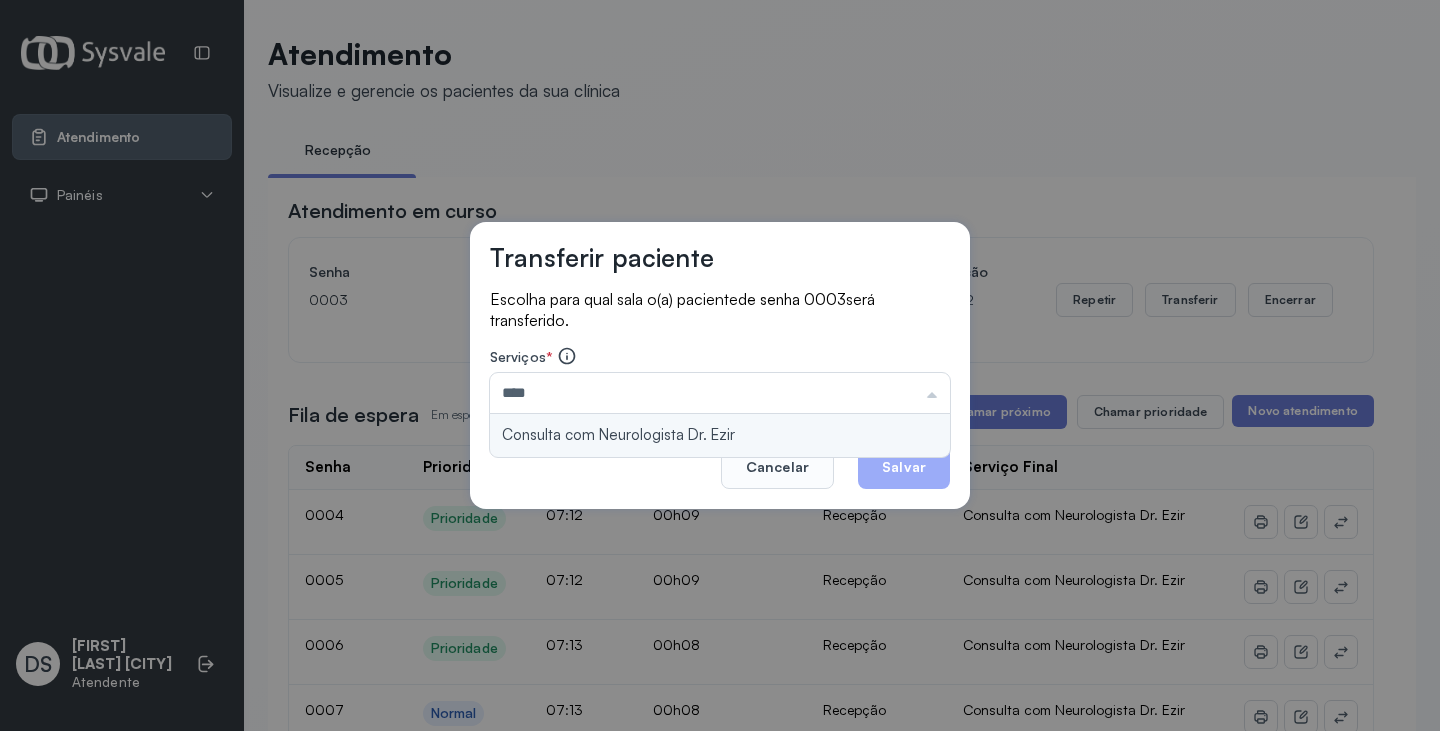type on "**********" 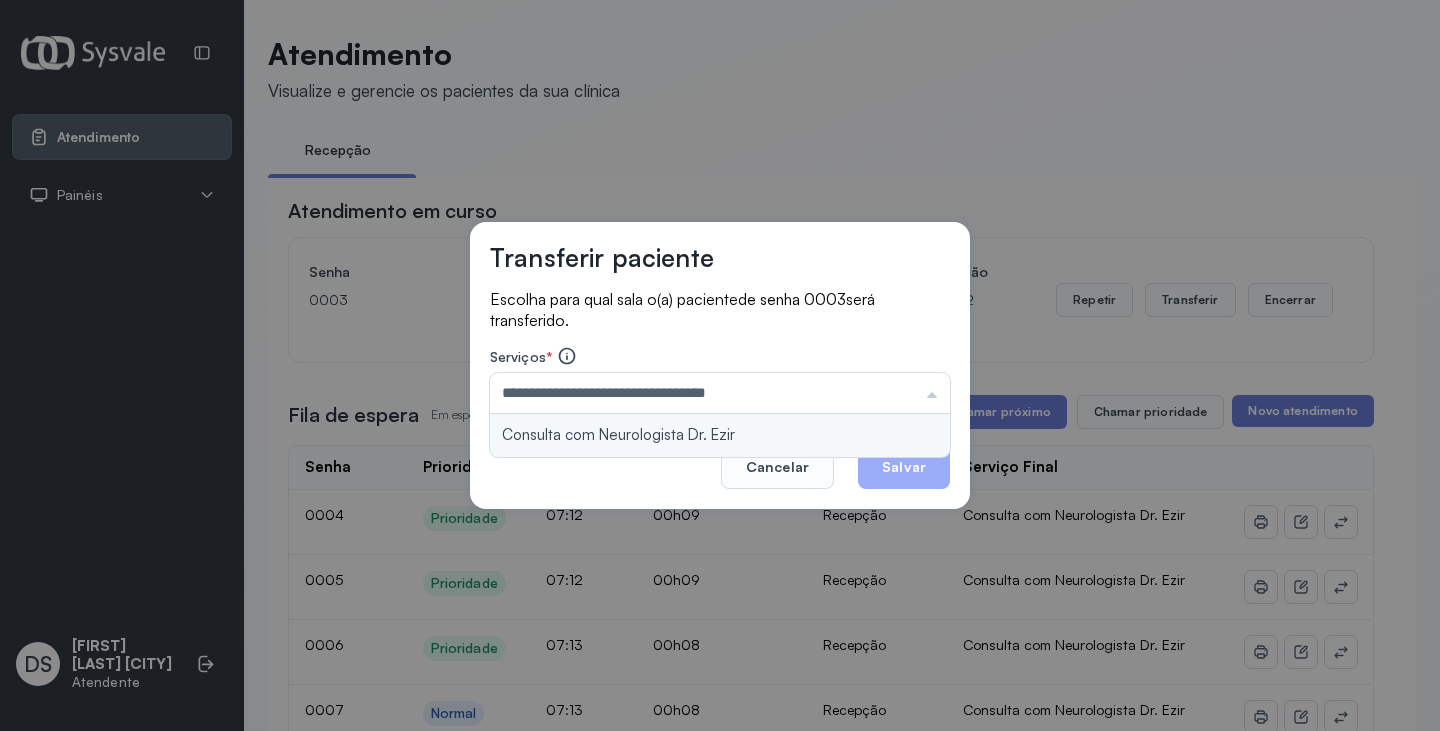 drag, startPoint x: 810, startPoint y: 422, endPoint x: 834, endPoint y: 444, distance: 32.55764 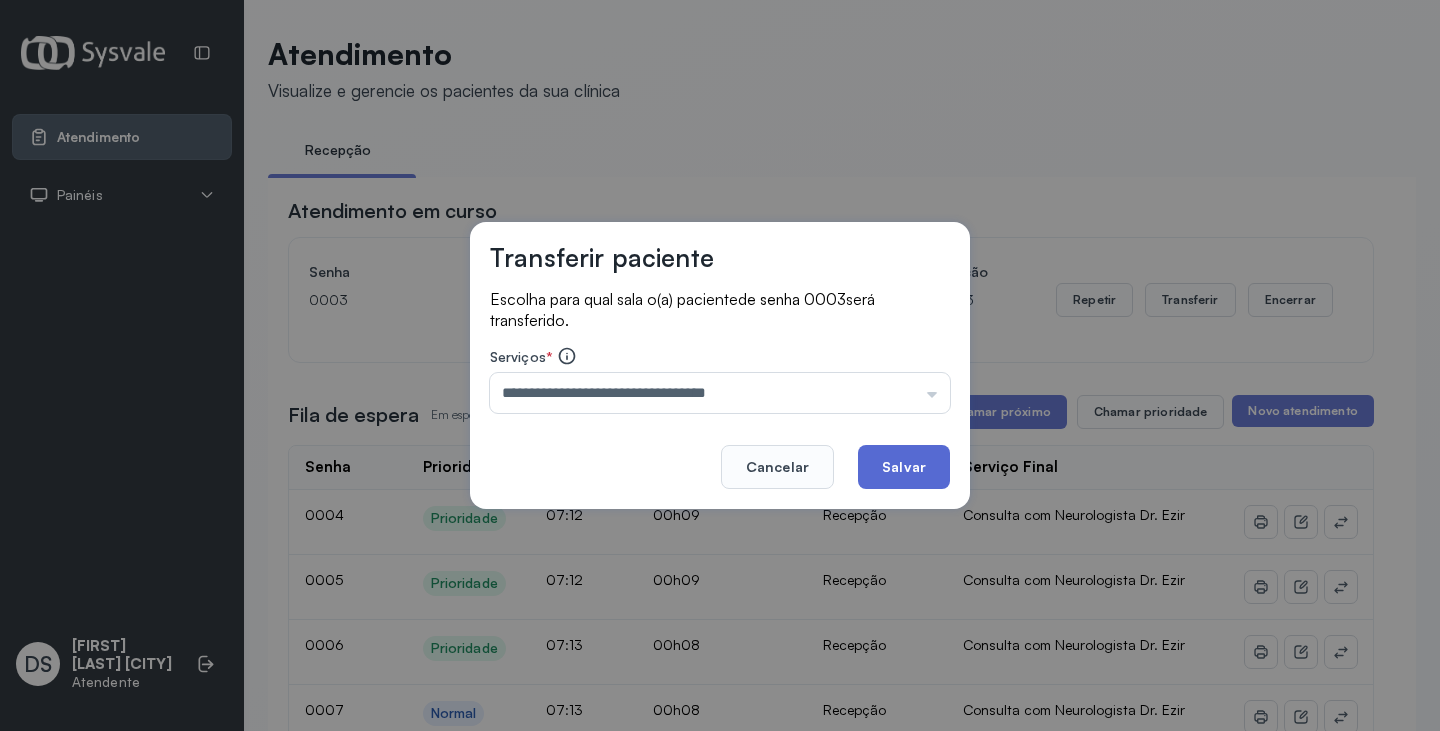 click on "Salvar" 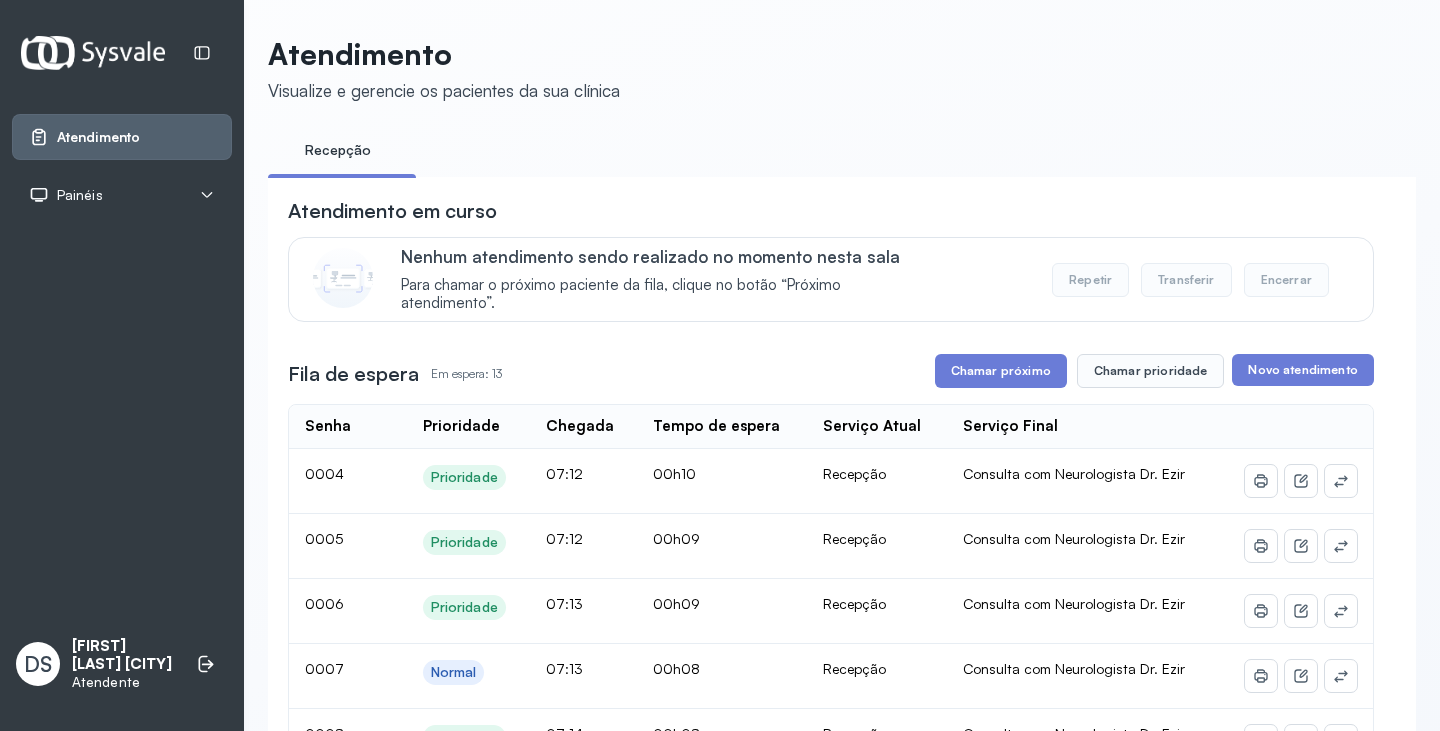 click on "Chamar próximo" at bounding box center (1001, 371) 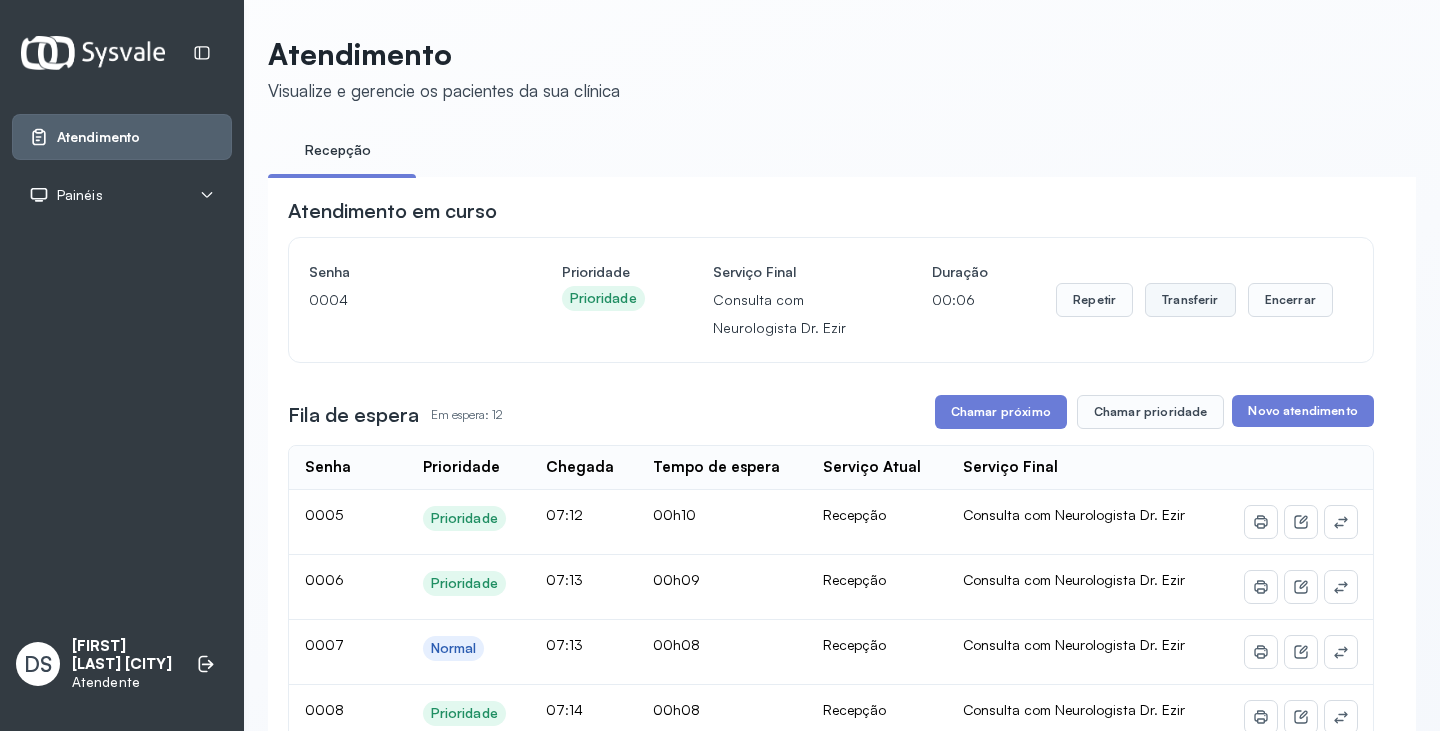 click on "Transferir" at bounding box center (1190, 300) 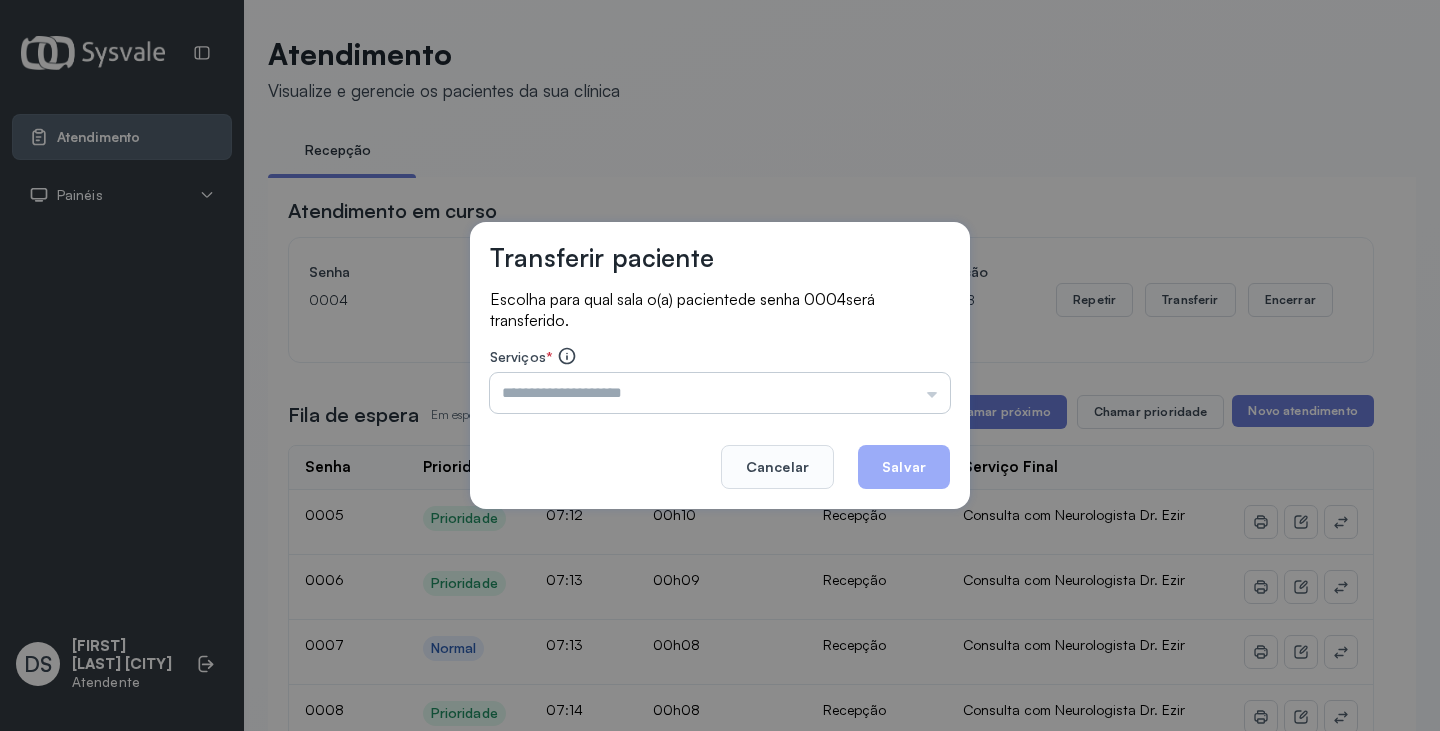 click at bounding box center [720, 393] 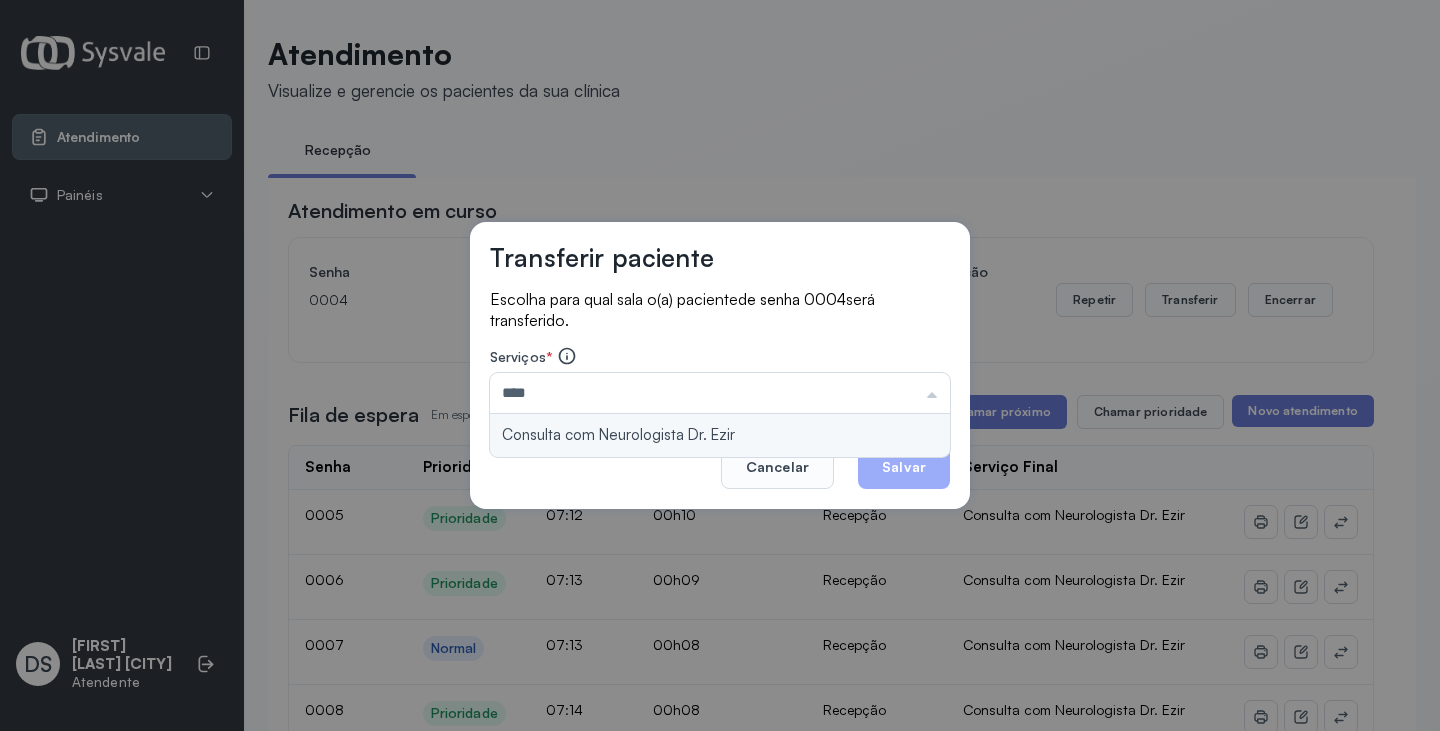 type on "**********" 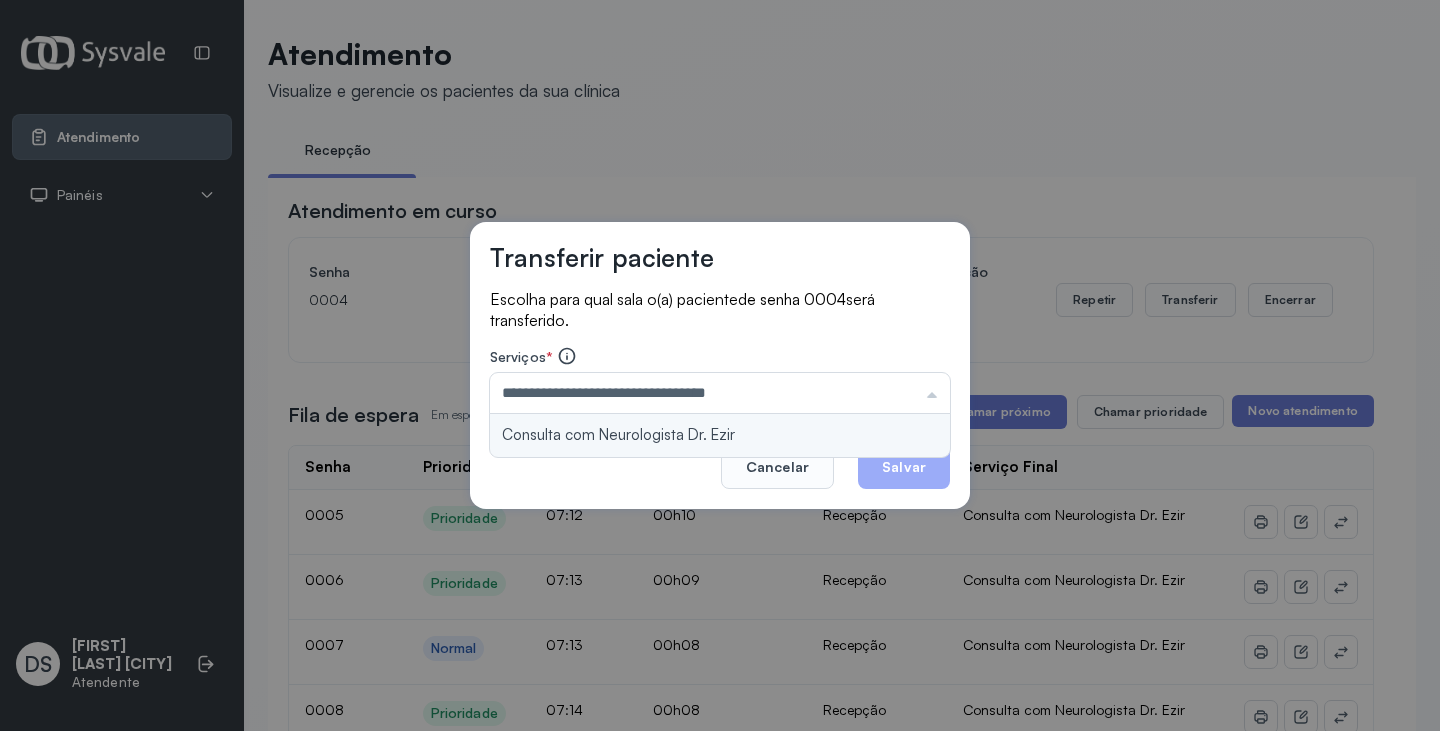 click on "**********" at bounding box center [720, 366] 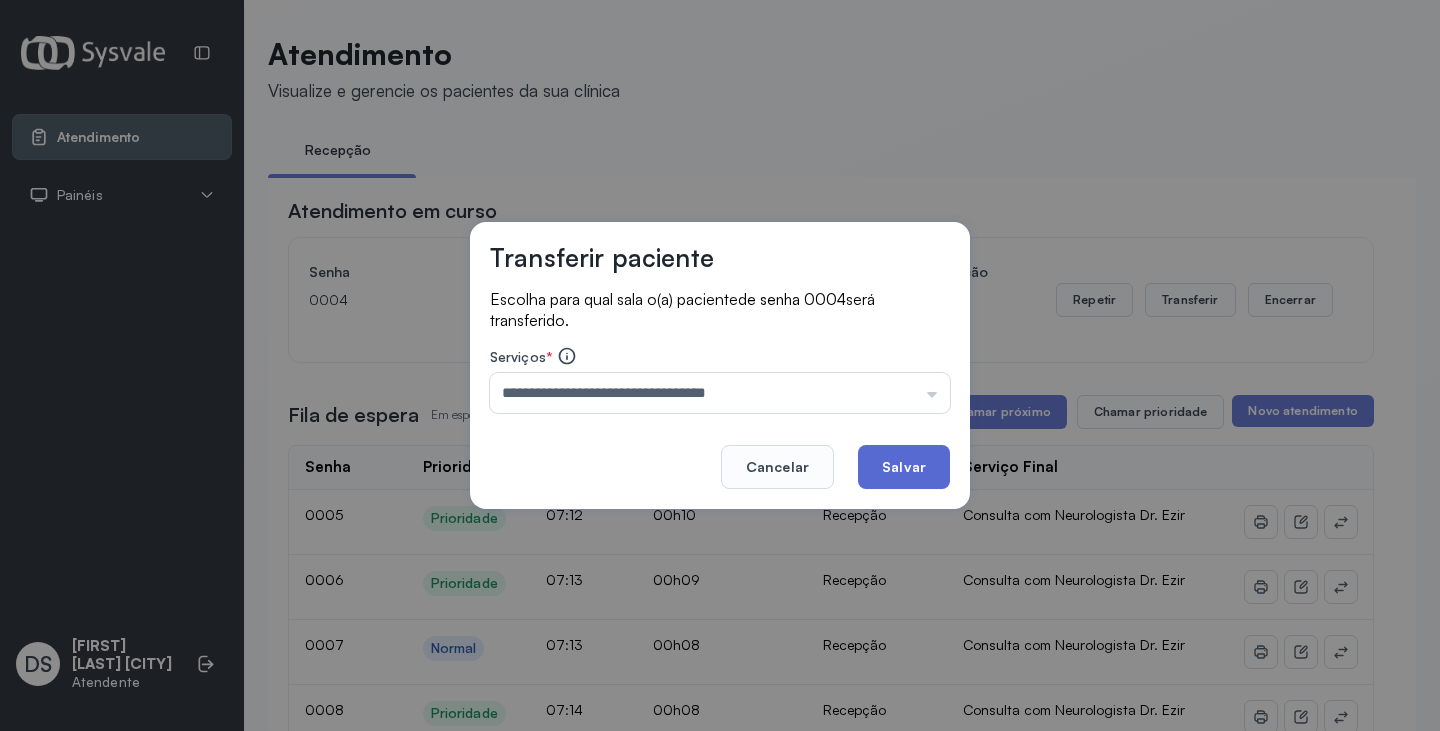 click on "Salvar" 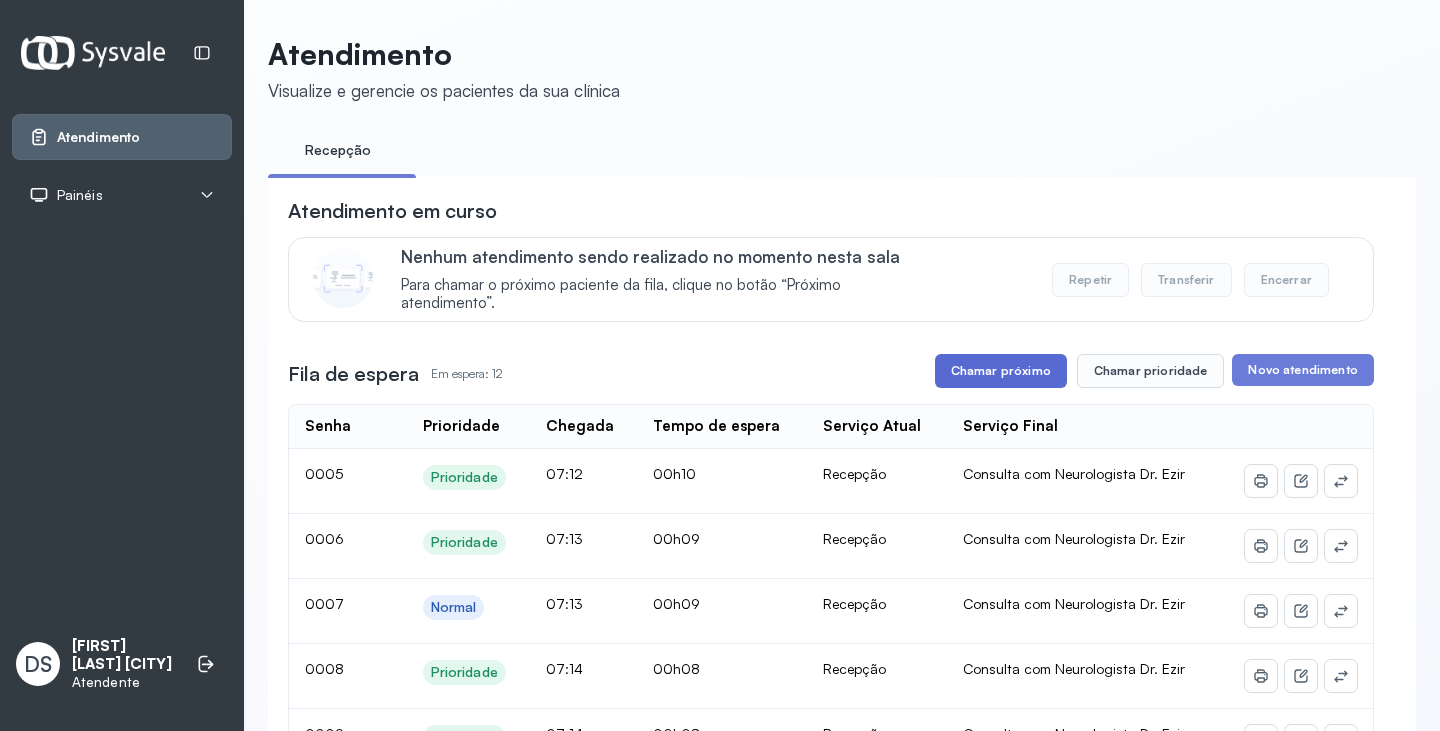 click on "Chamar próximo" at bounding box center [1001, 371] 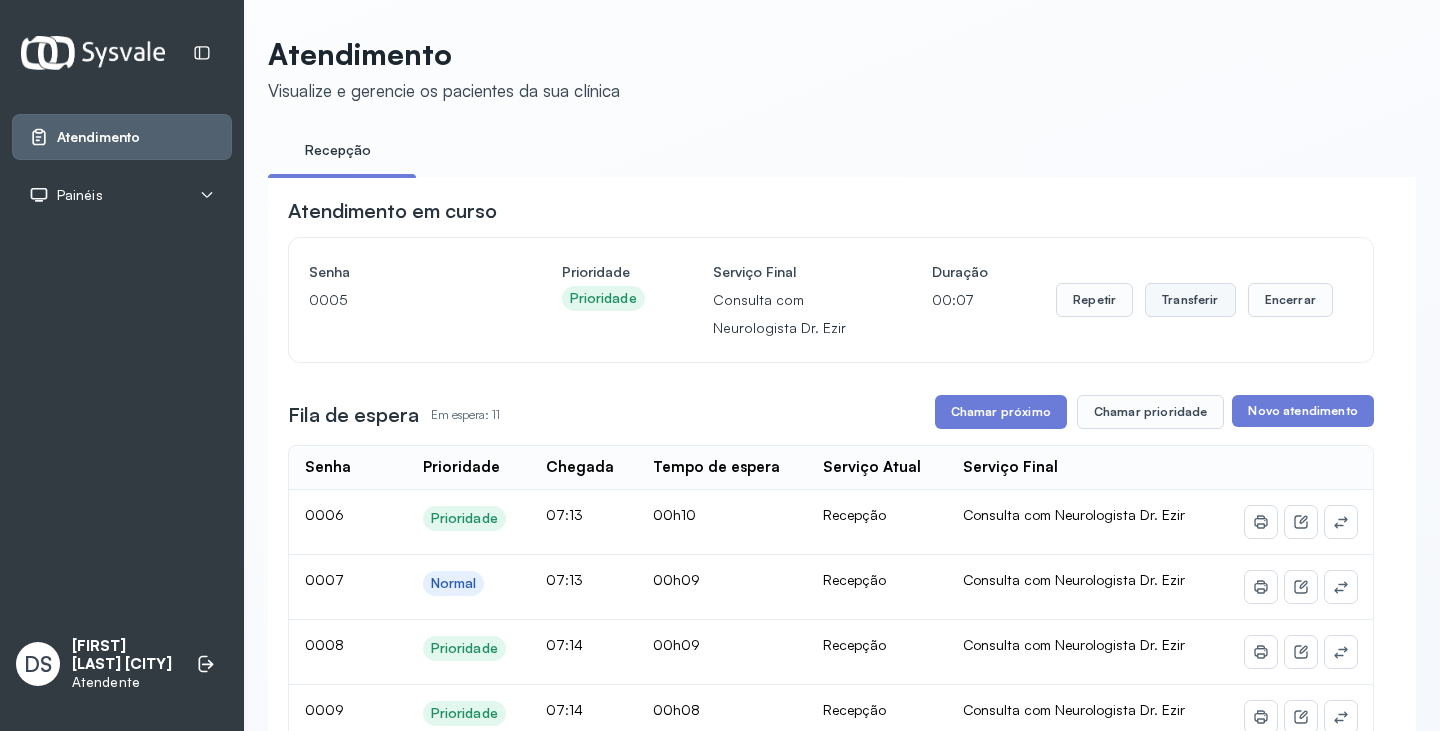 click on "Transferir" at bounding box center (1190, 300) 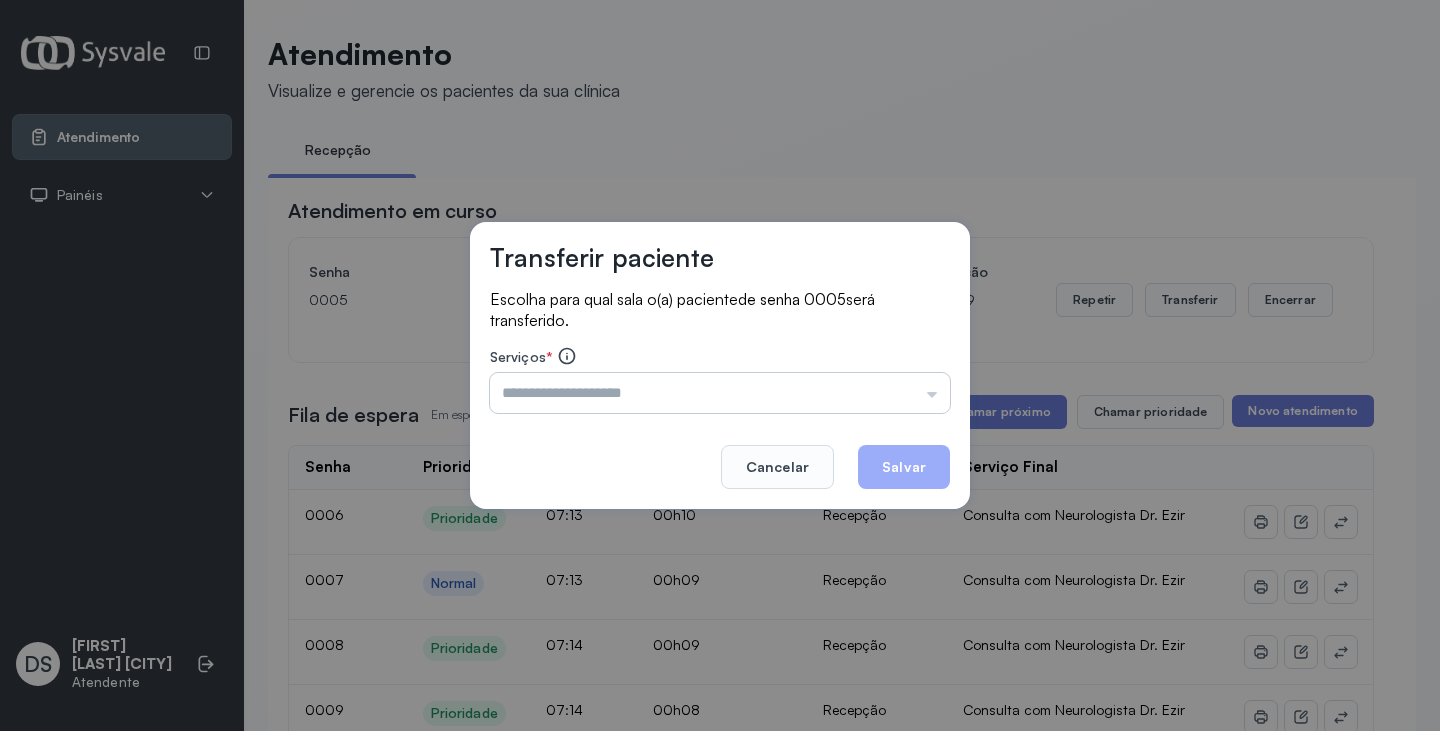 click at bounding box center [720, 393] 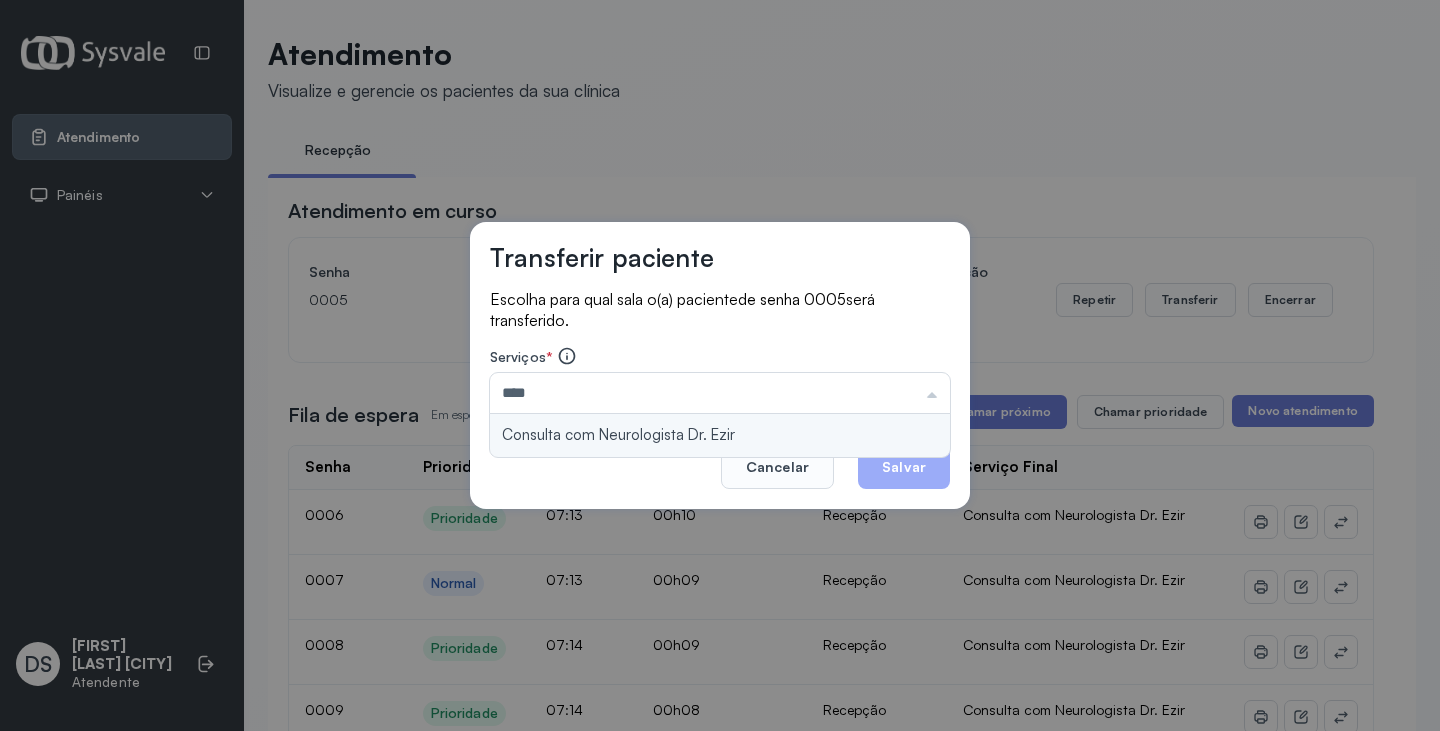 type on "**********" 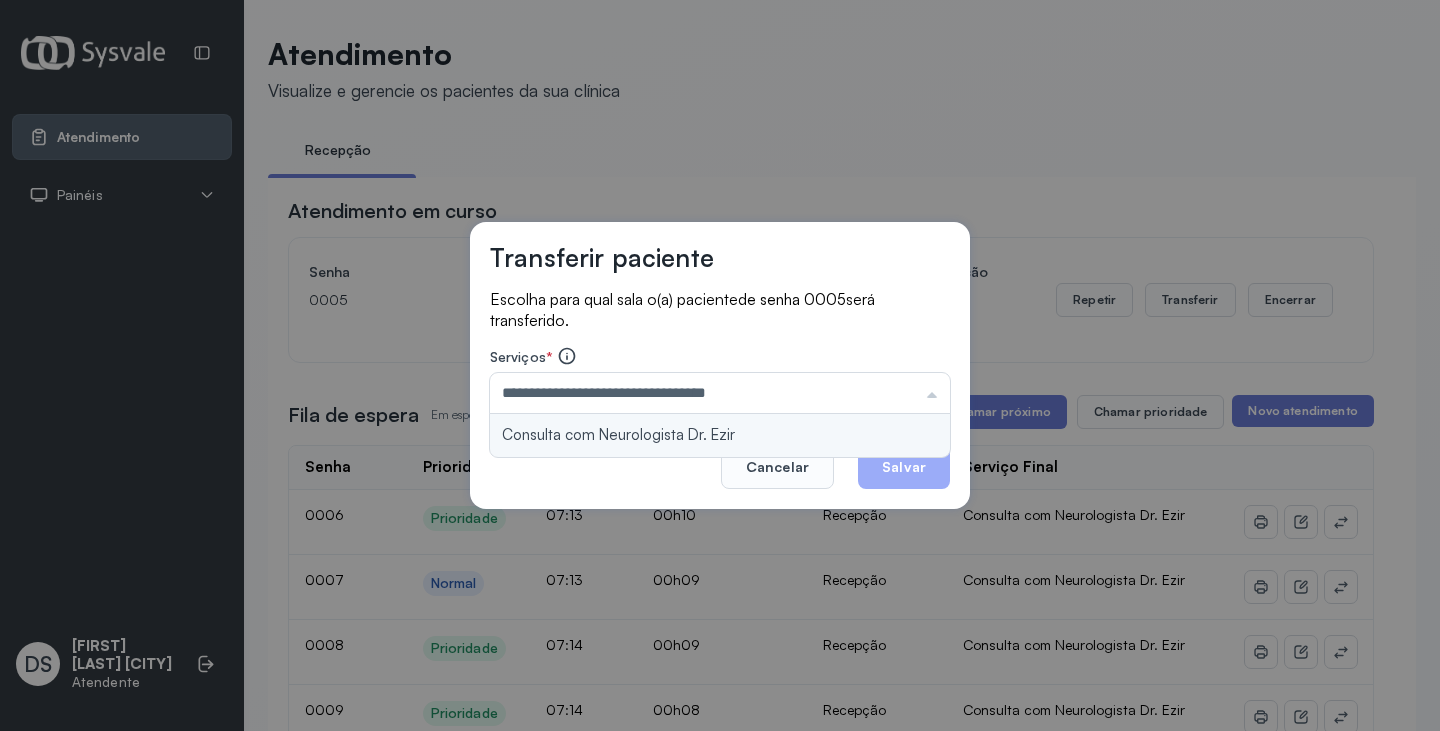 drag, startPoint x: 839, startPoint y: 438, endPoint x: 853, endPoint y: 445, distance: 15.652476 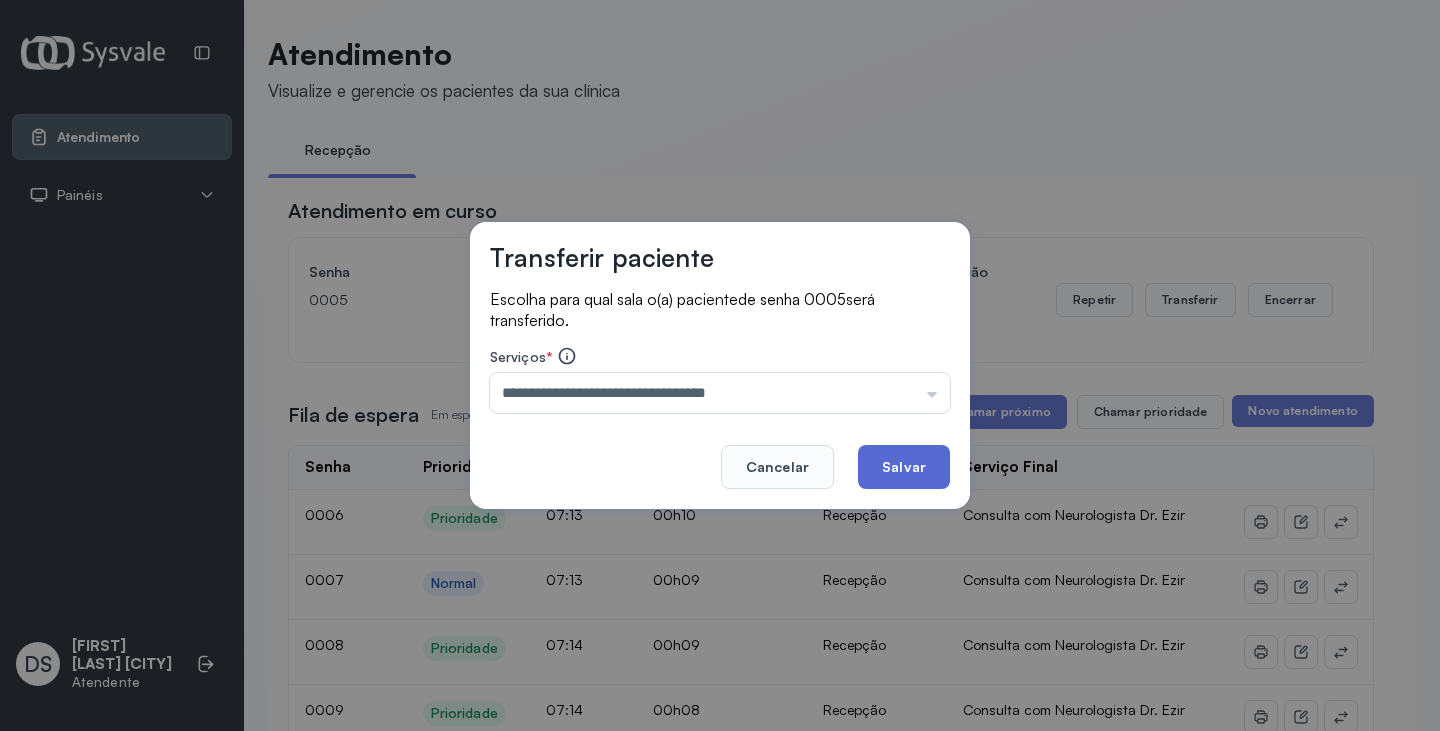 click on "Salvar" 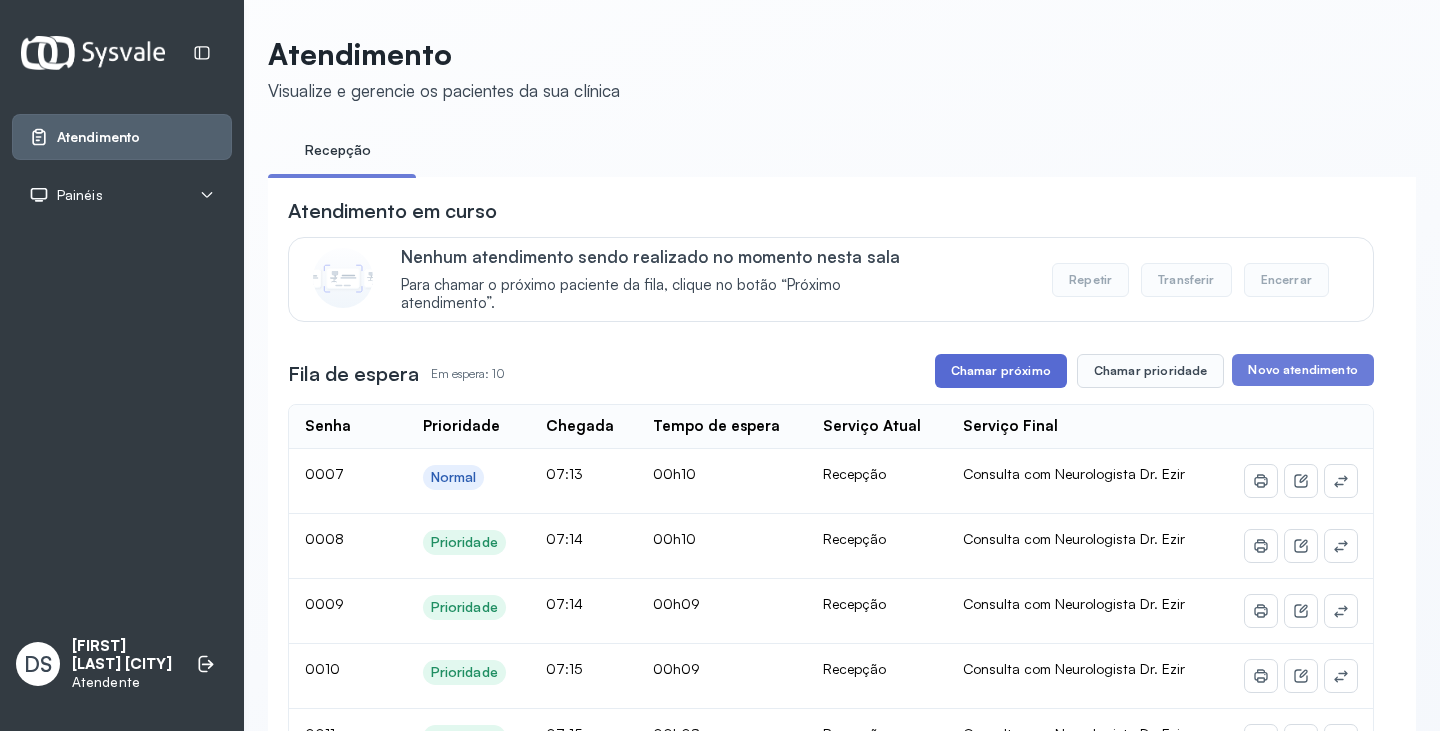 click on "Chamar próximo" at bounding box center (1001, 371) 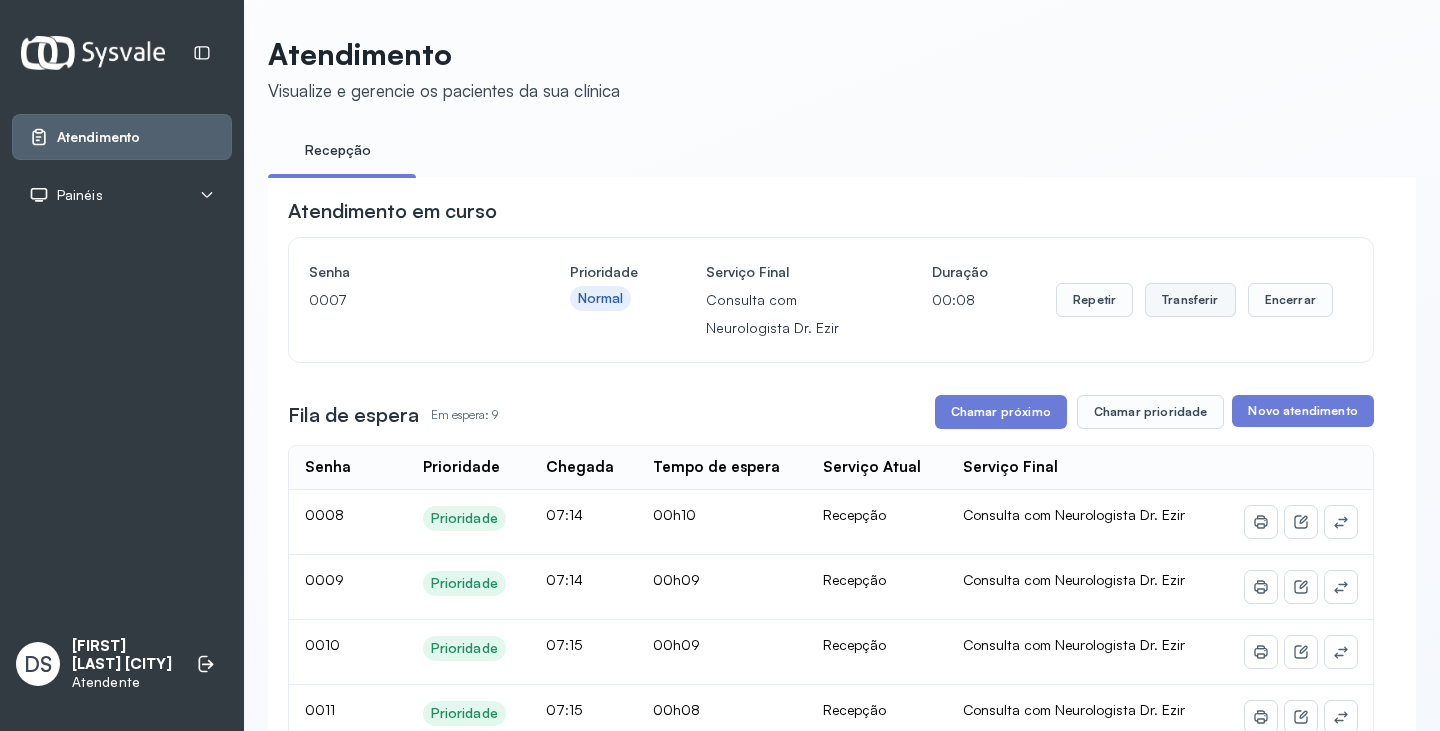 click on "Transferir" at bounding box center (1190, 300) 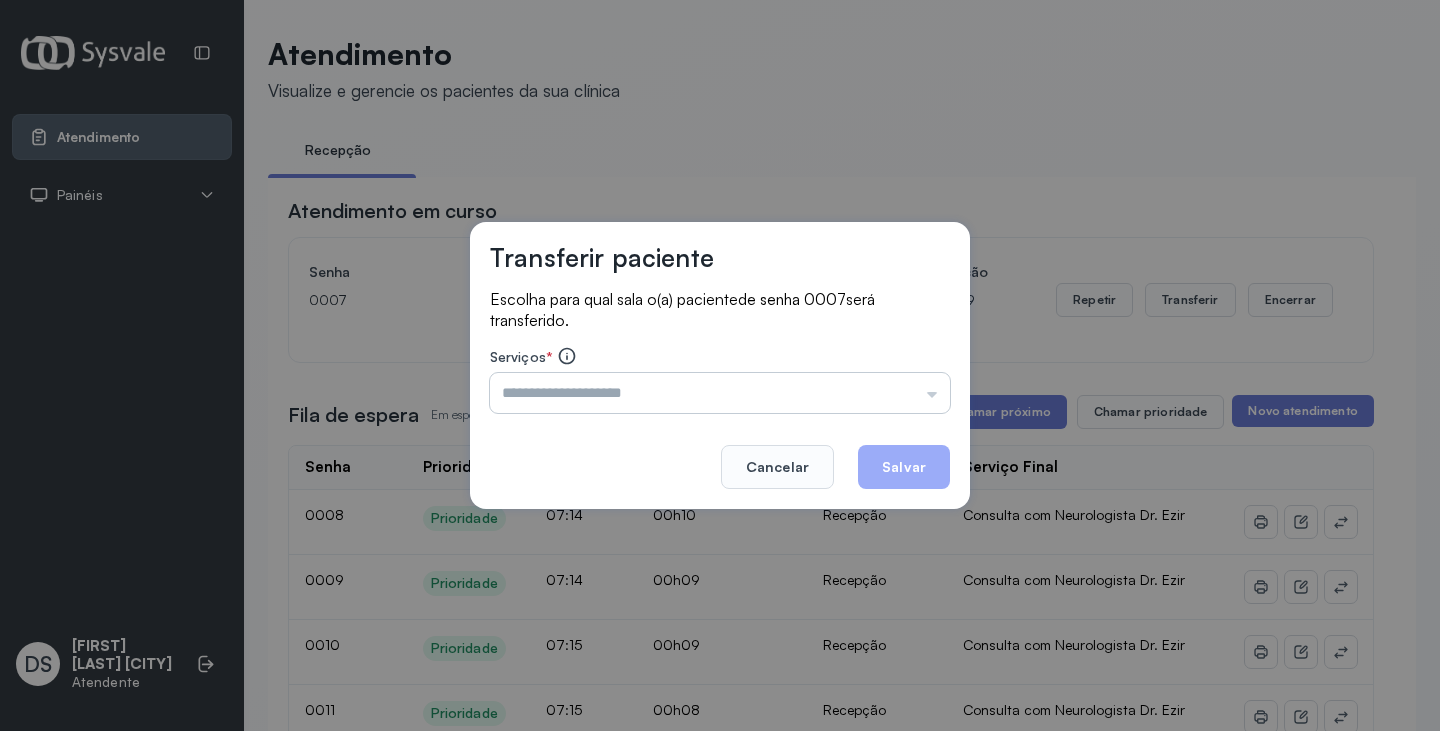 click at bounding box center [720, 393] 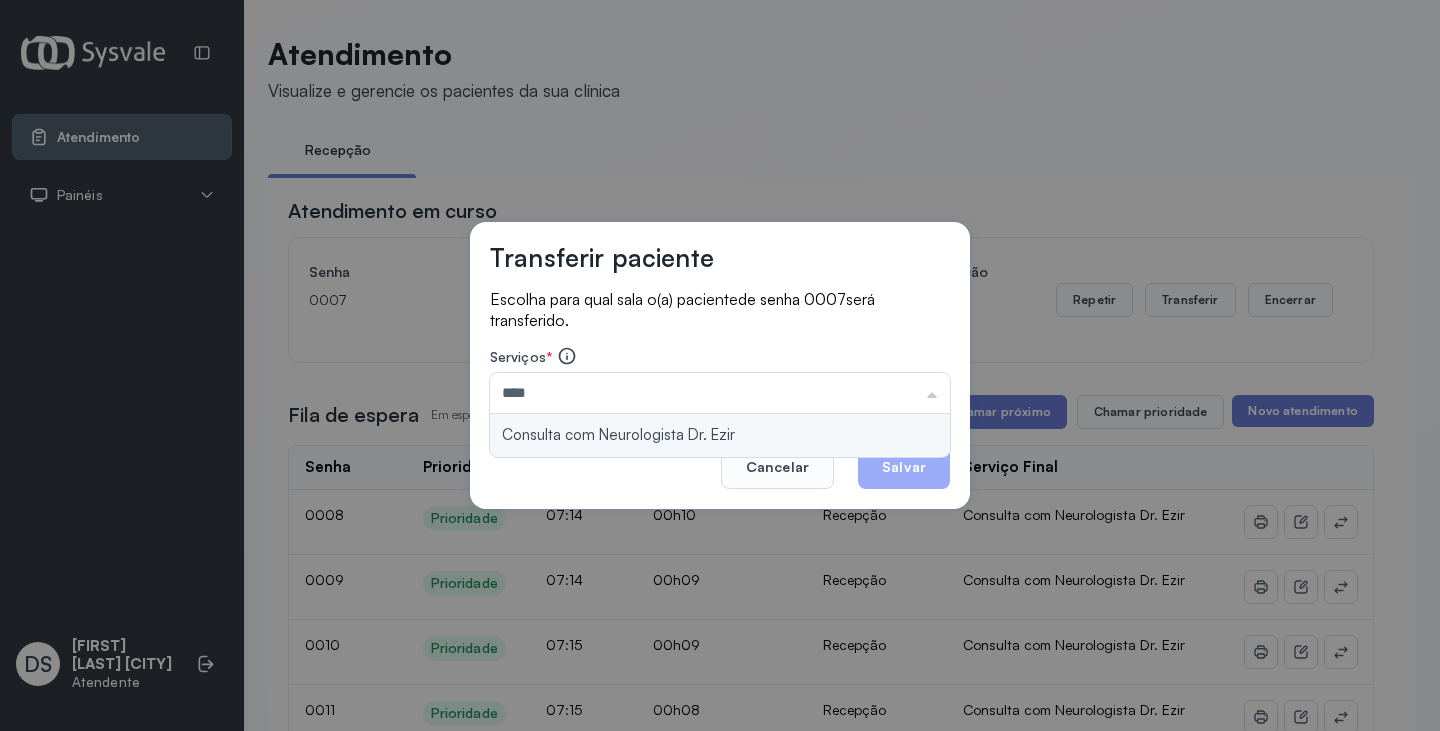 type on "**********" 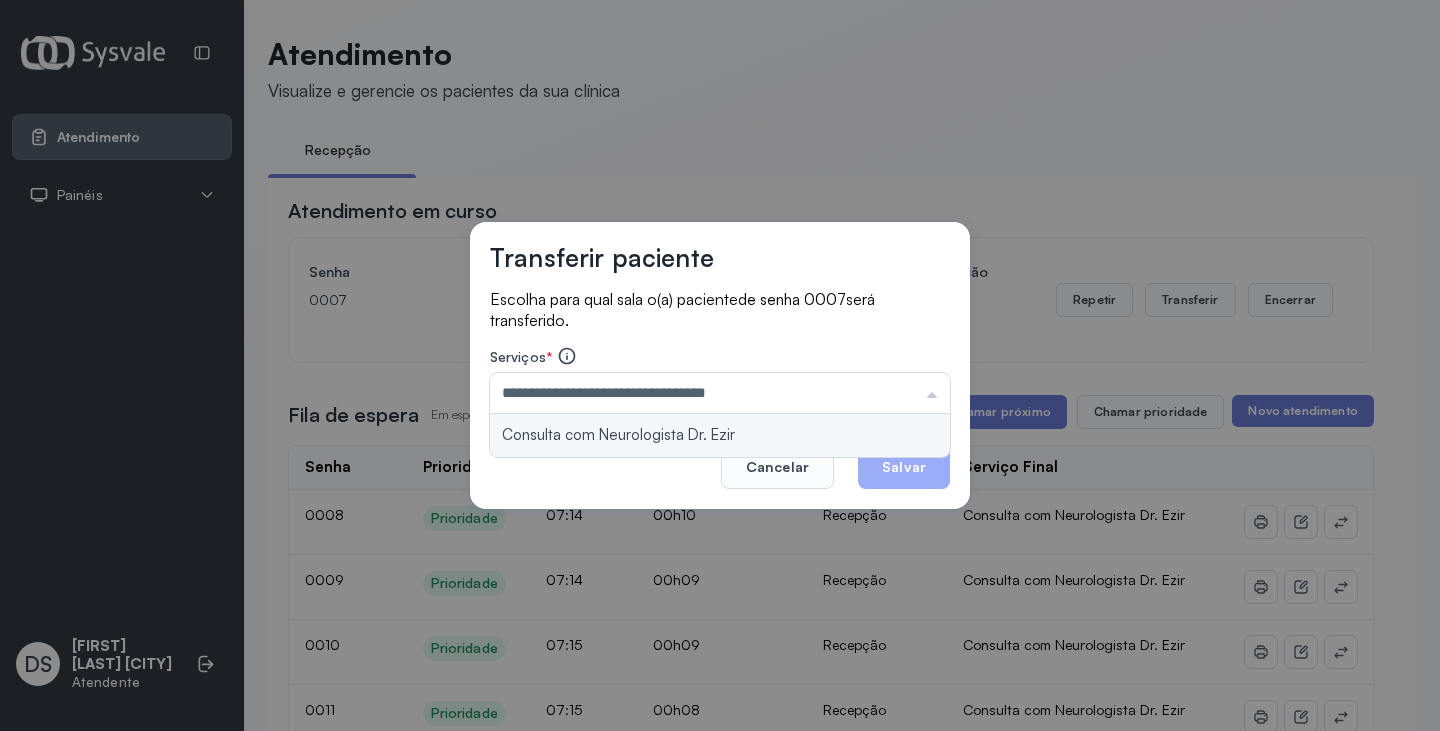 drag, startPoint x: 861, startPoint y: 425, endPoint x: 890, endPoint y: 451, distance: 38.948685 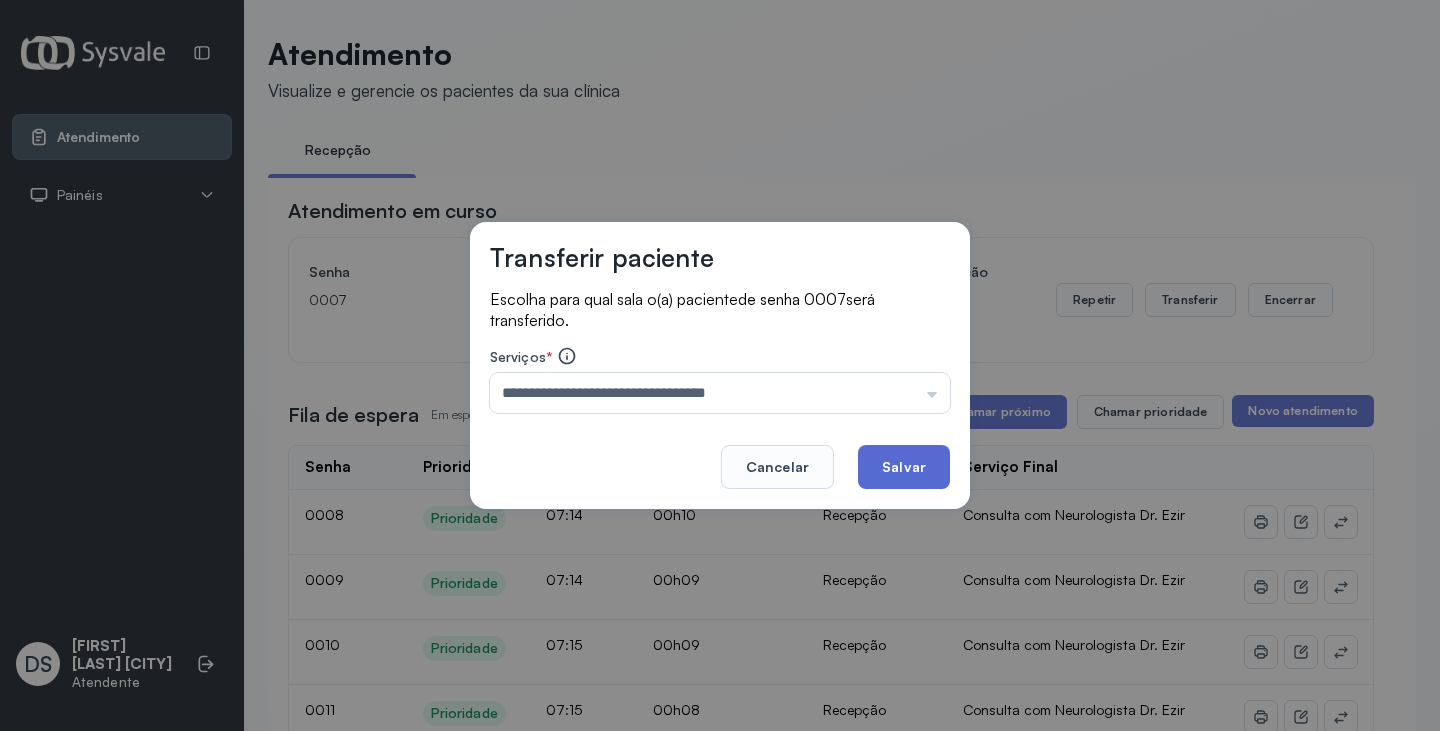 click on "Salvar" 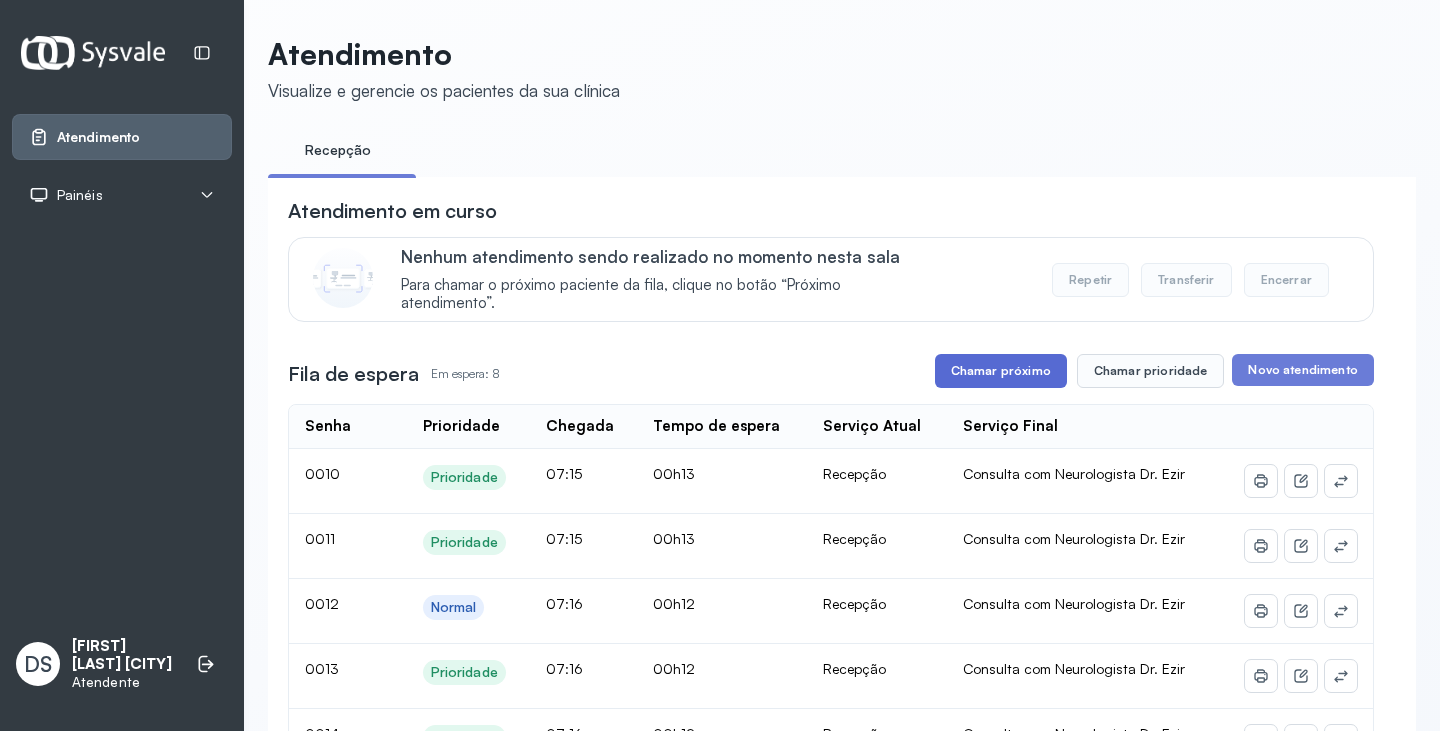 click on "Chamar próximo" at bounding box center [1001, 371] 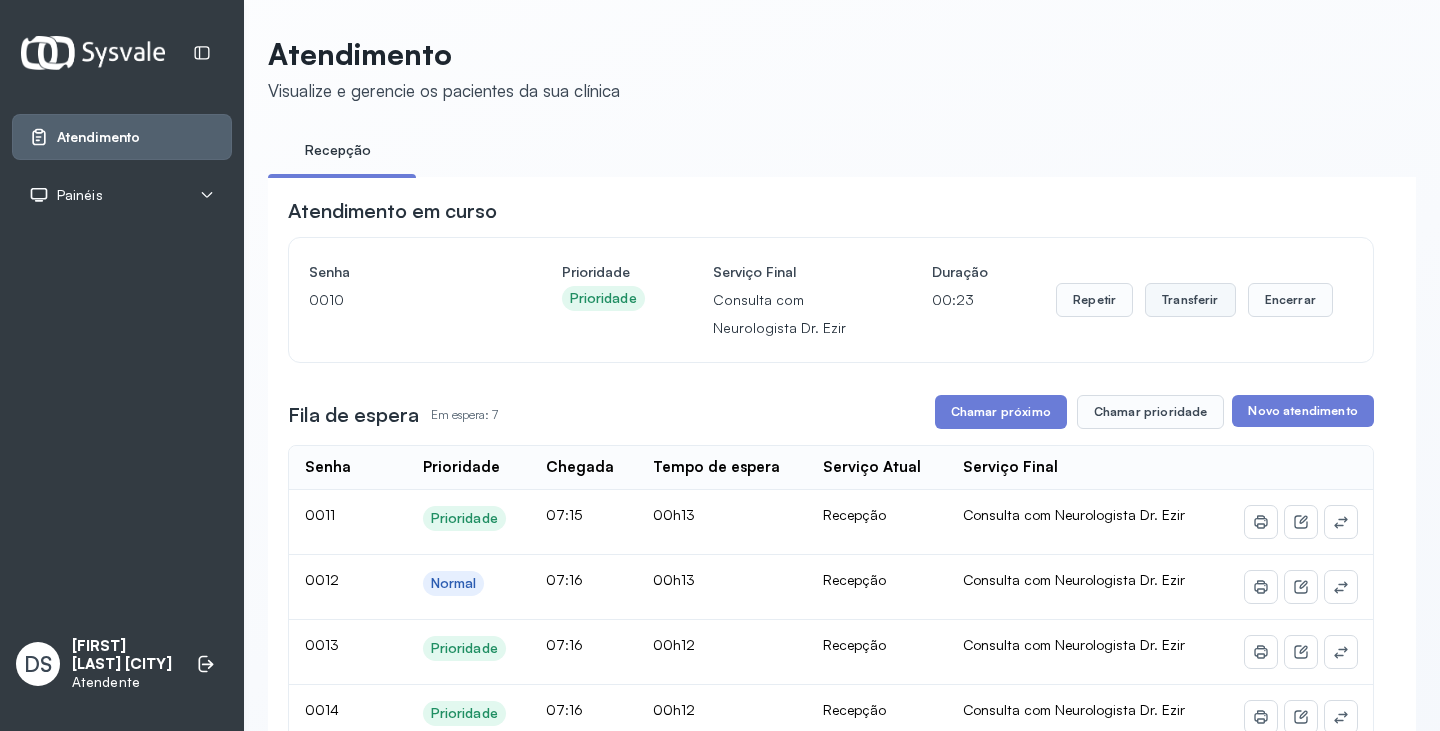 click on "Transferir" at bounding box center (1190, 300) 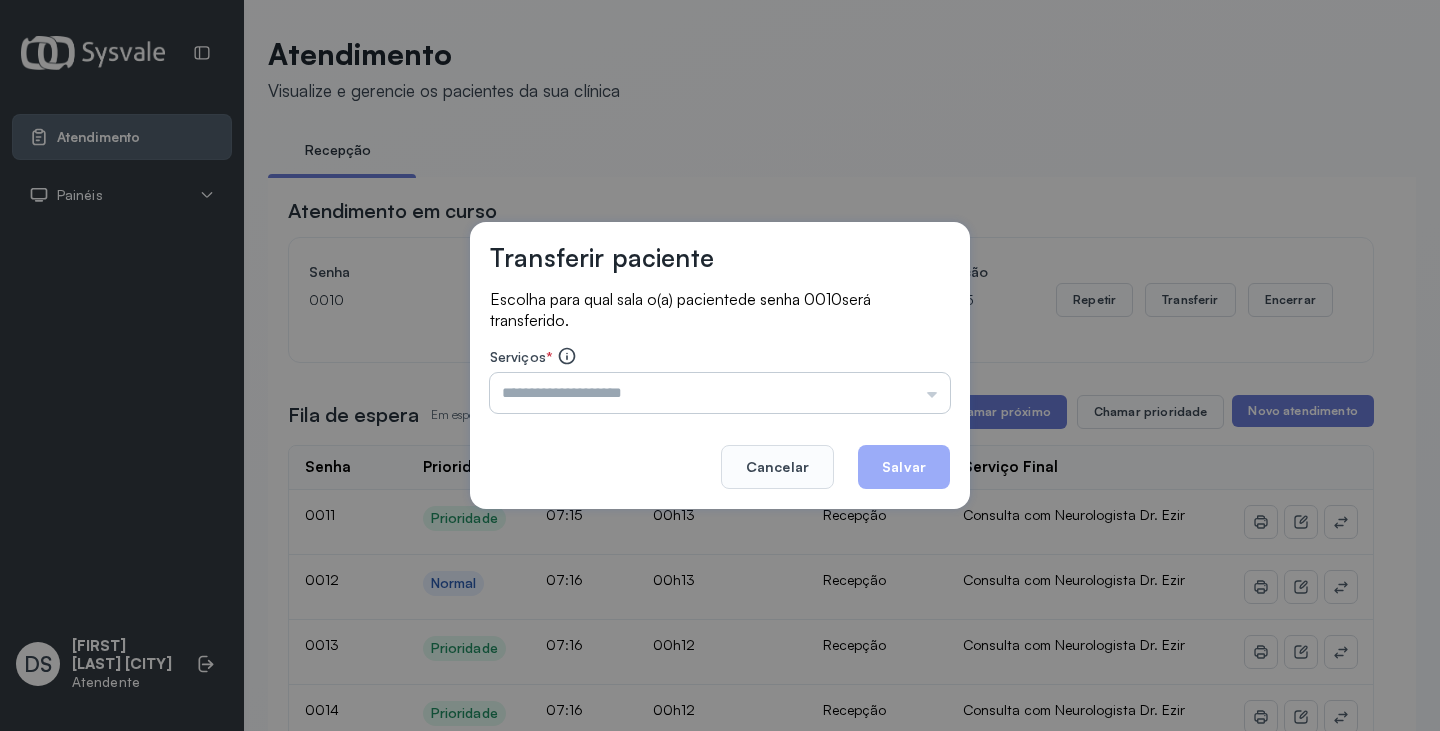 click at bounding box center (720, 393) 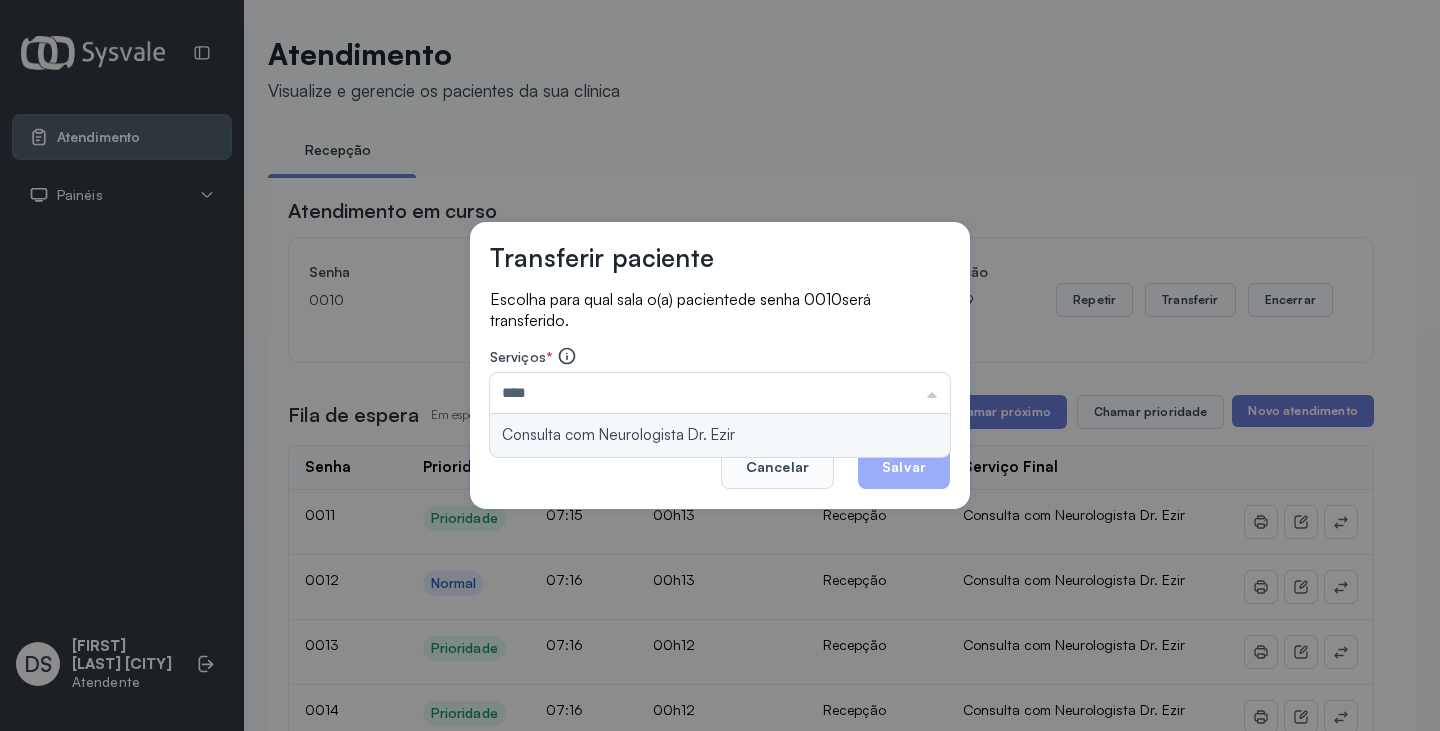 type on "**********" 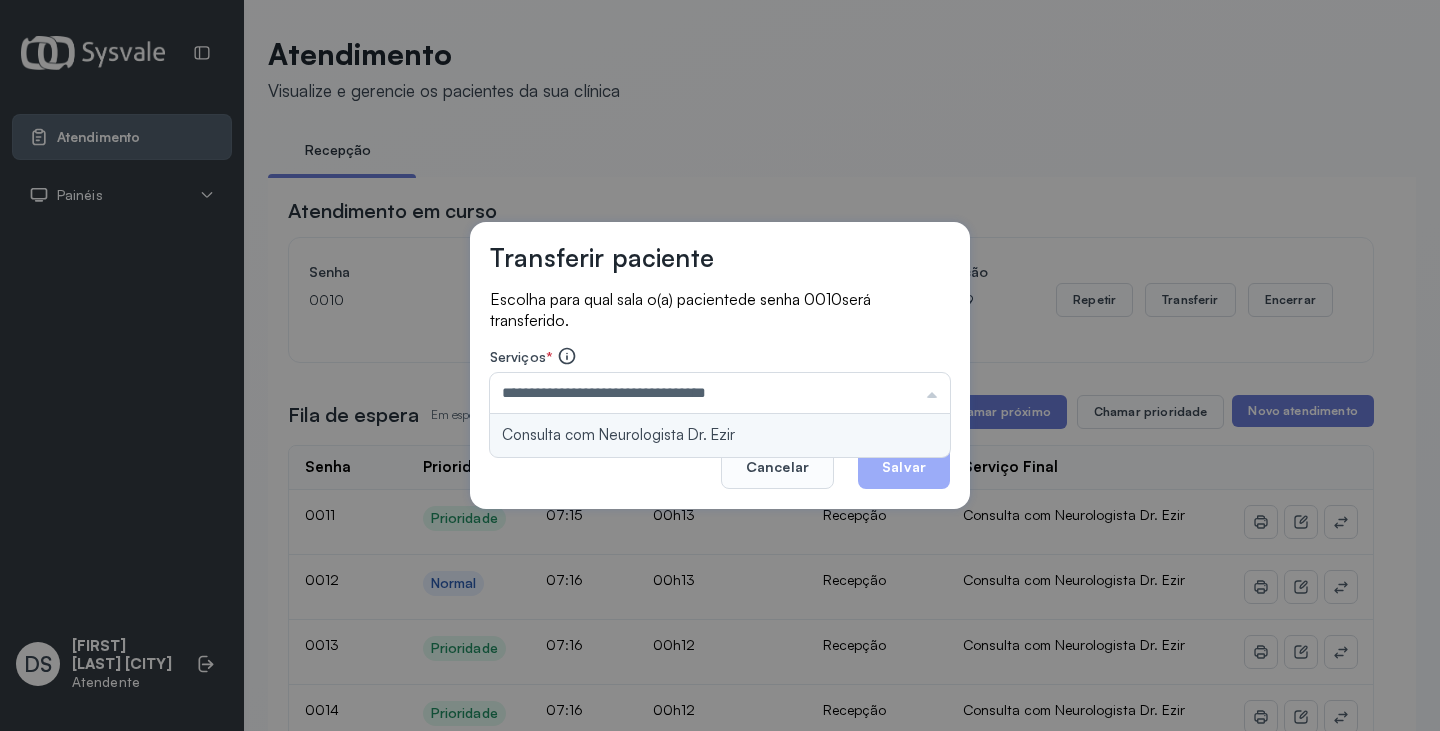 click on "**********" at bounding box center [720, 366] 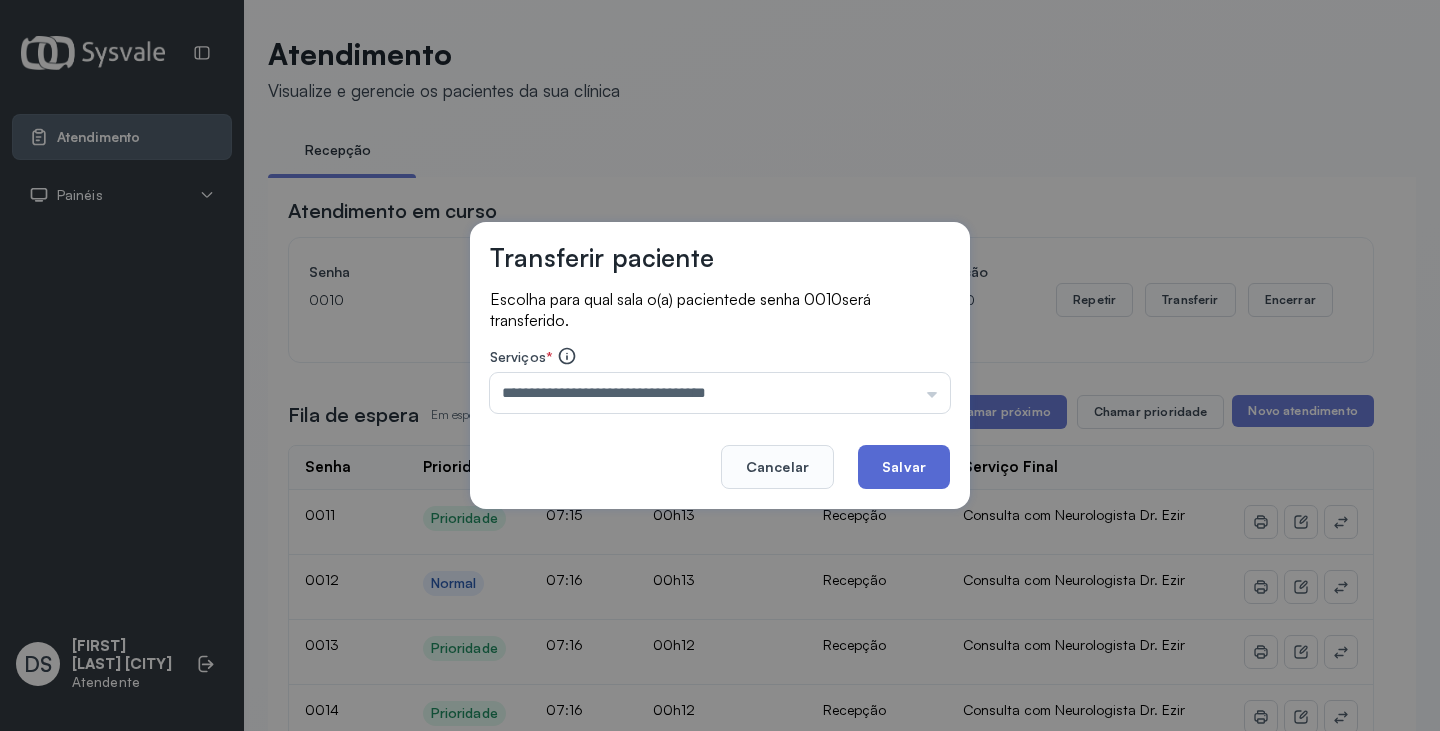 click on "Salvar" 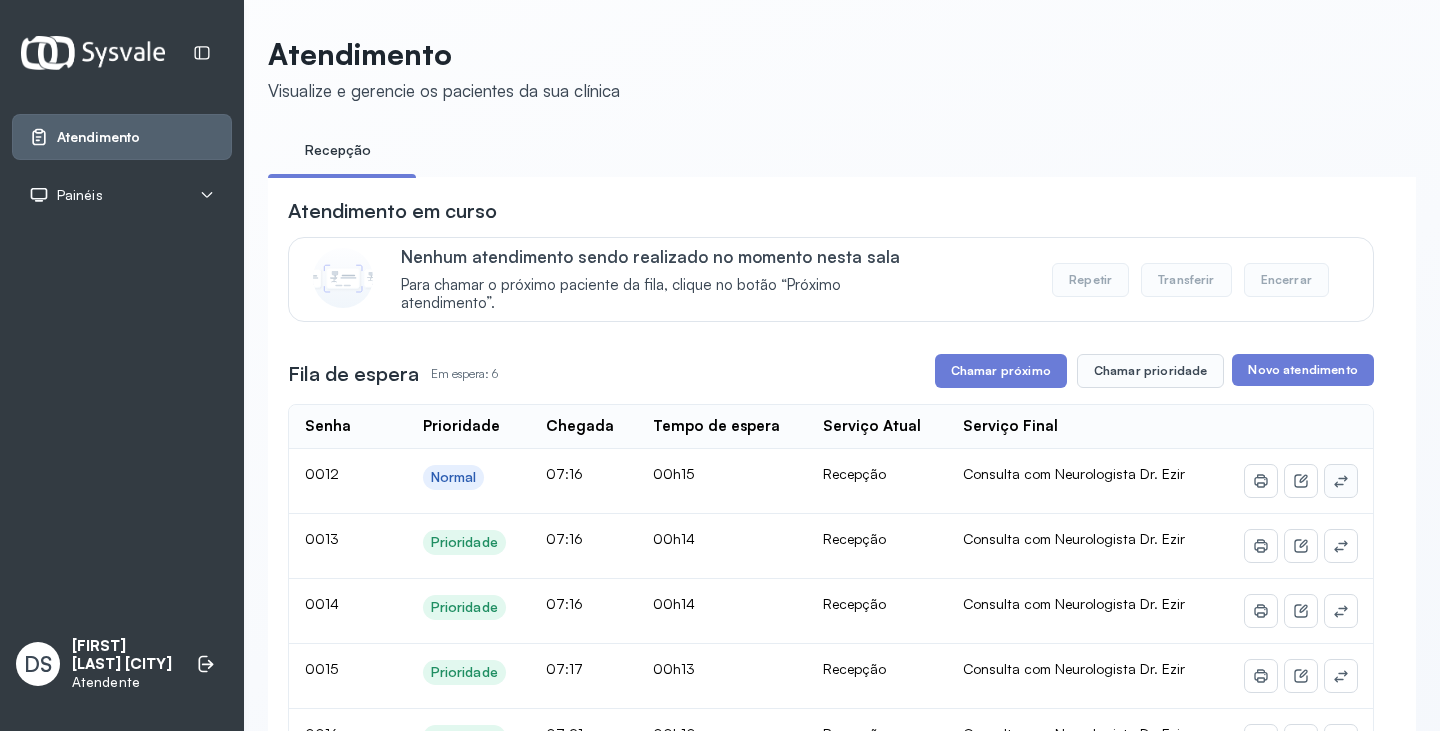 click 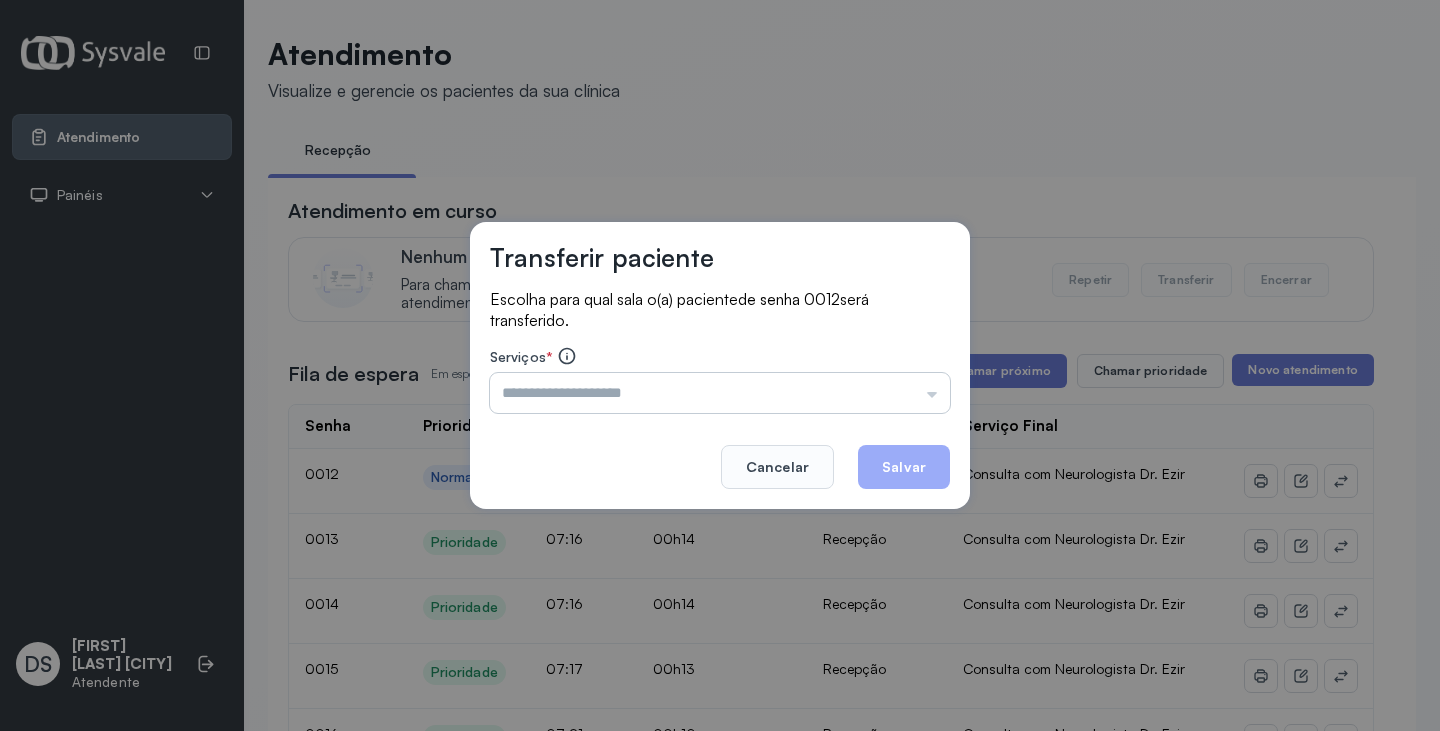 click at bounding box center (720, 393) 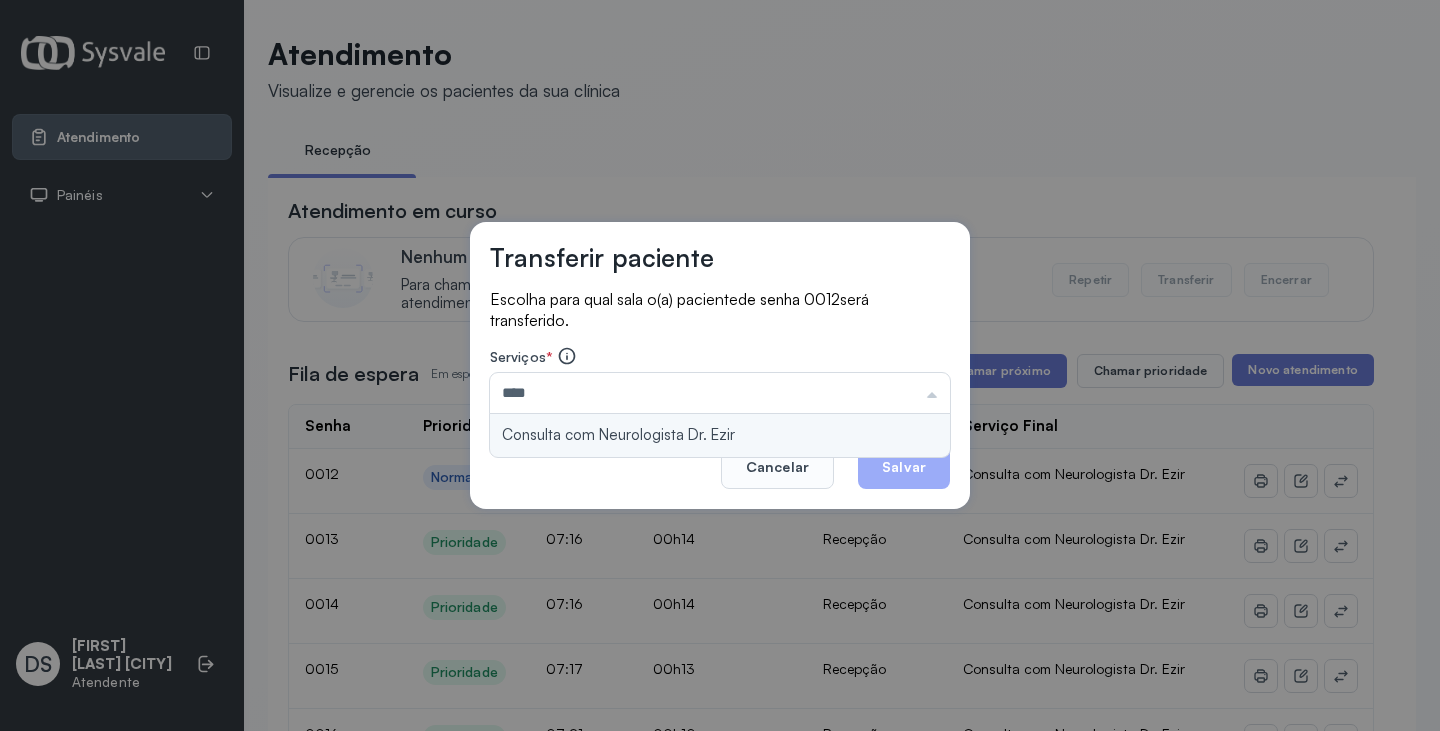 type on "**********" 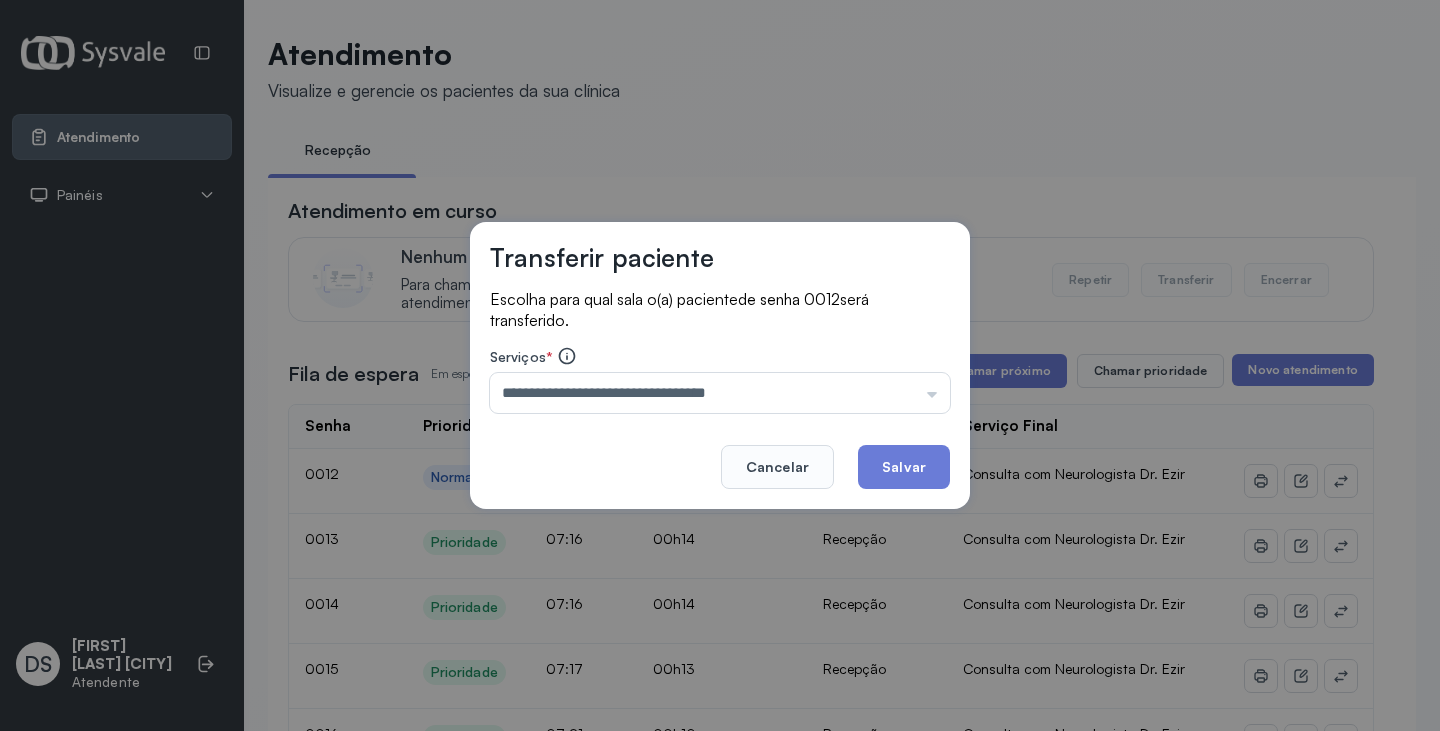 click on "**********" at bounding box center (720, 366) 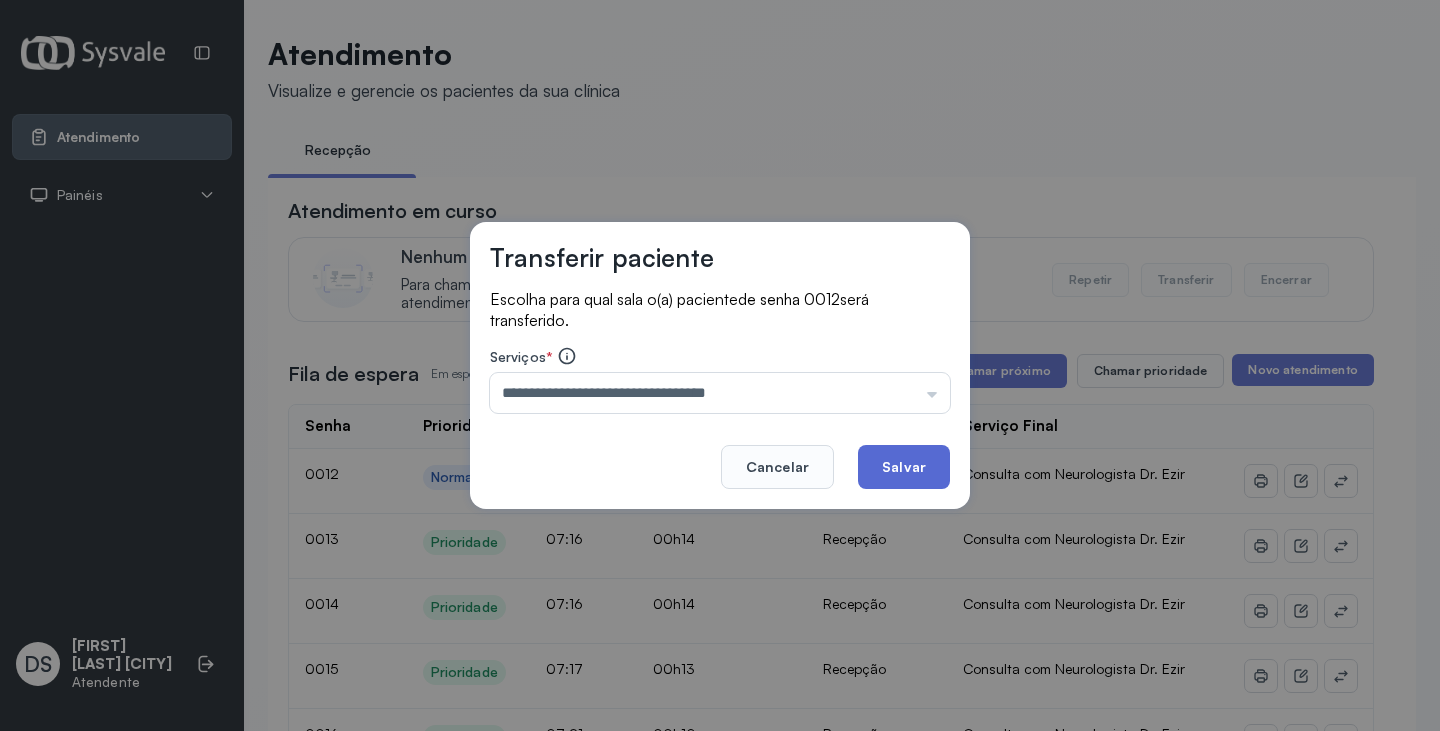 click on "Salvar" 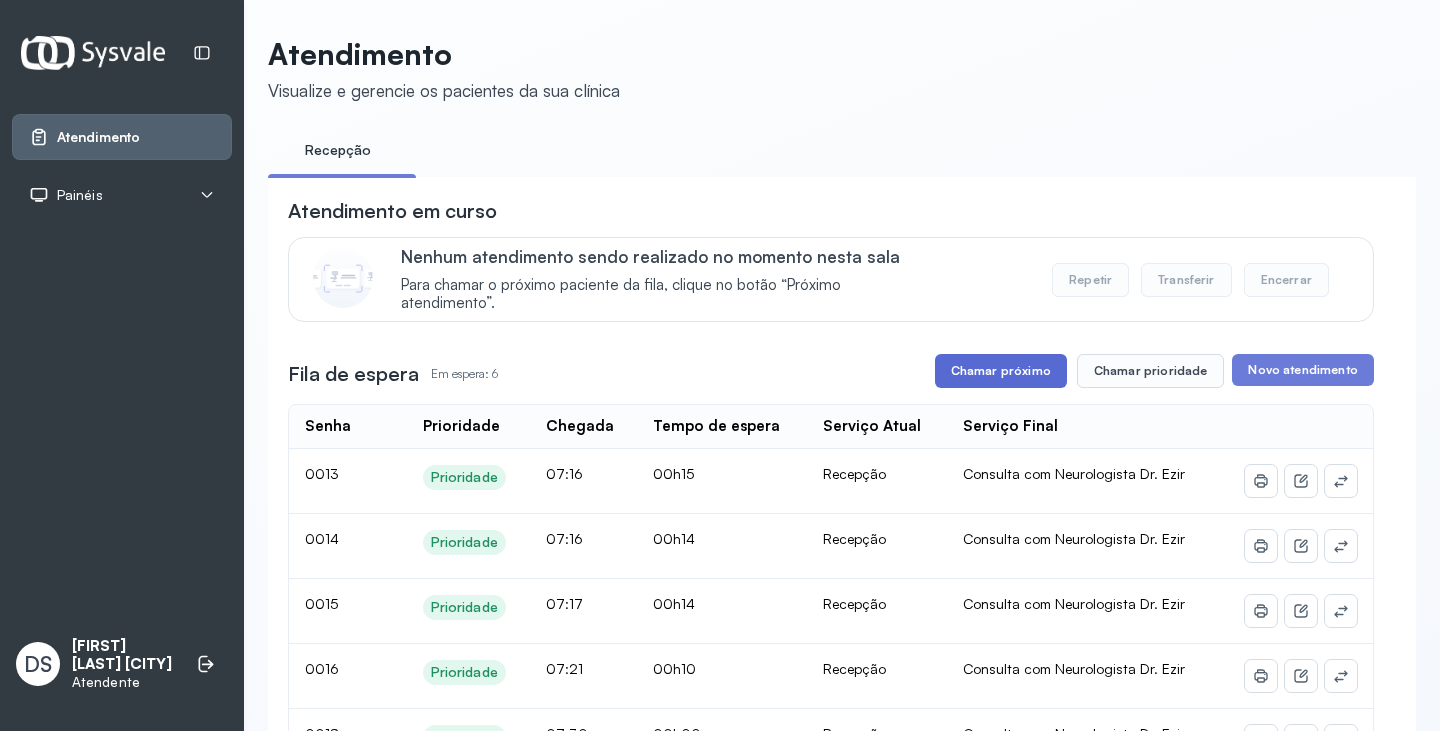 click on "Chamar próximo" at bounding box center [1001, 371] 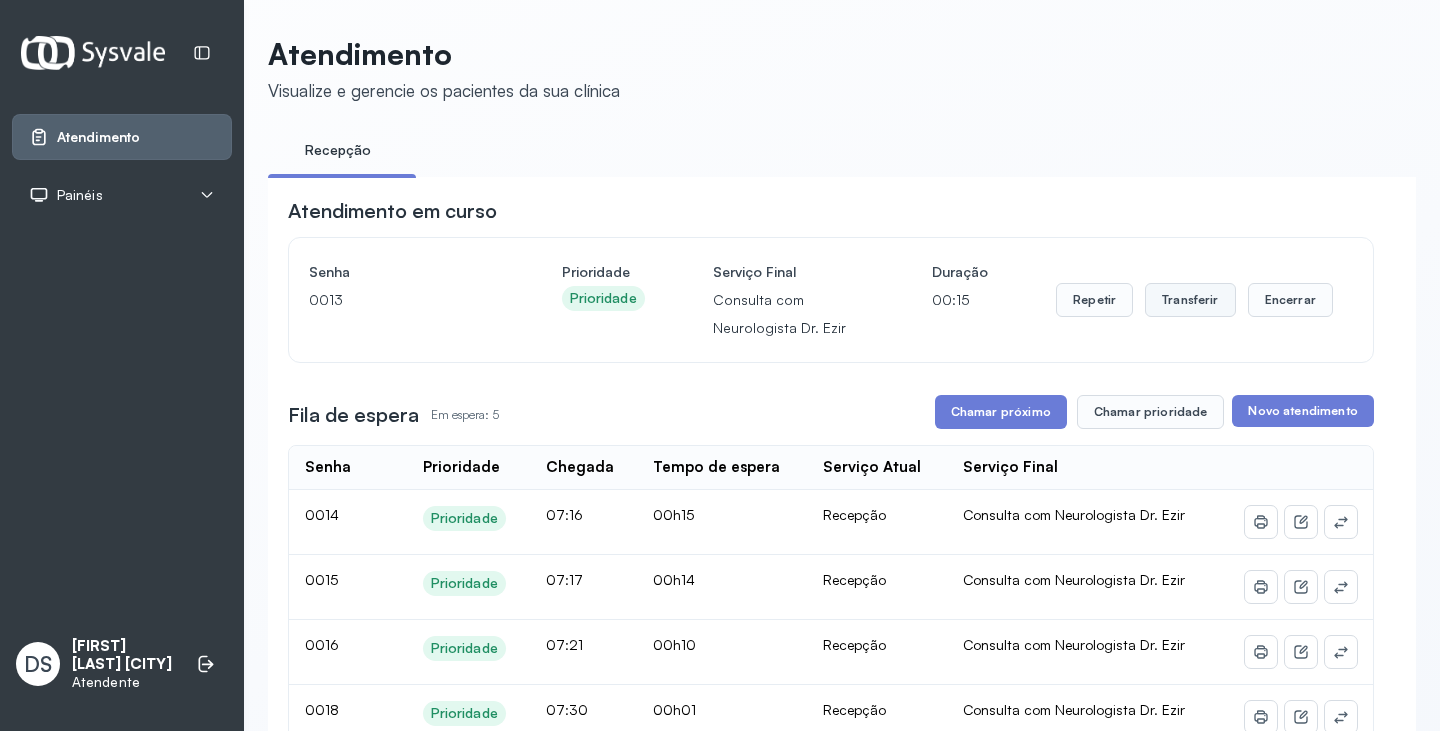click on "Transferir" at bounding box center (1190, 300) 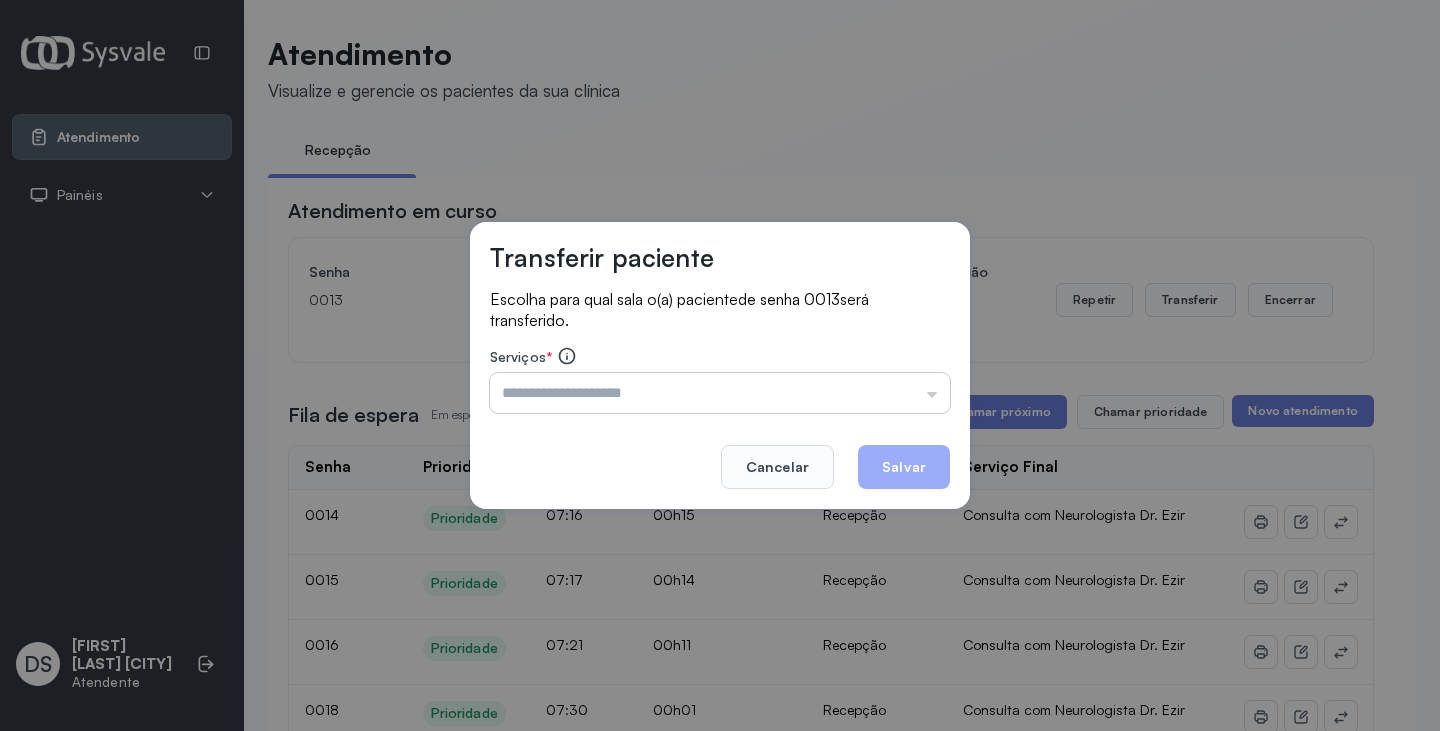 click at bounding box center (720, 393) 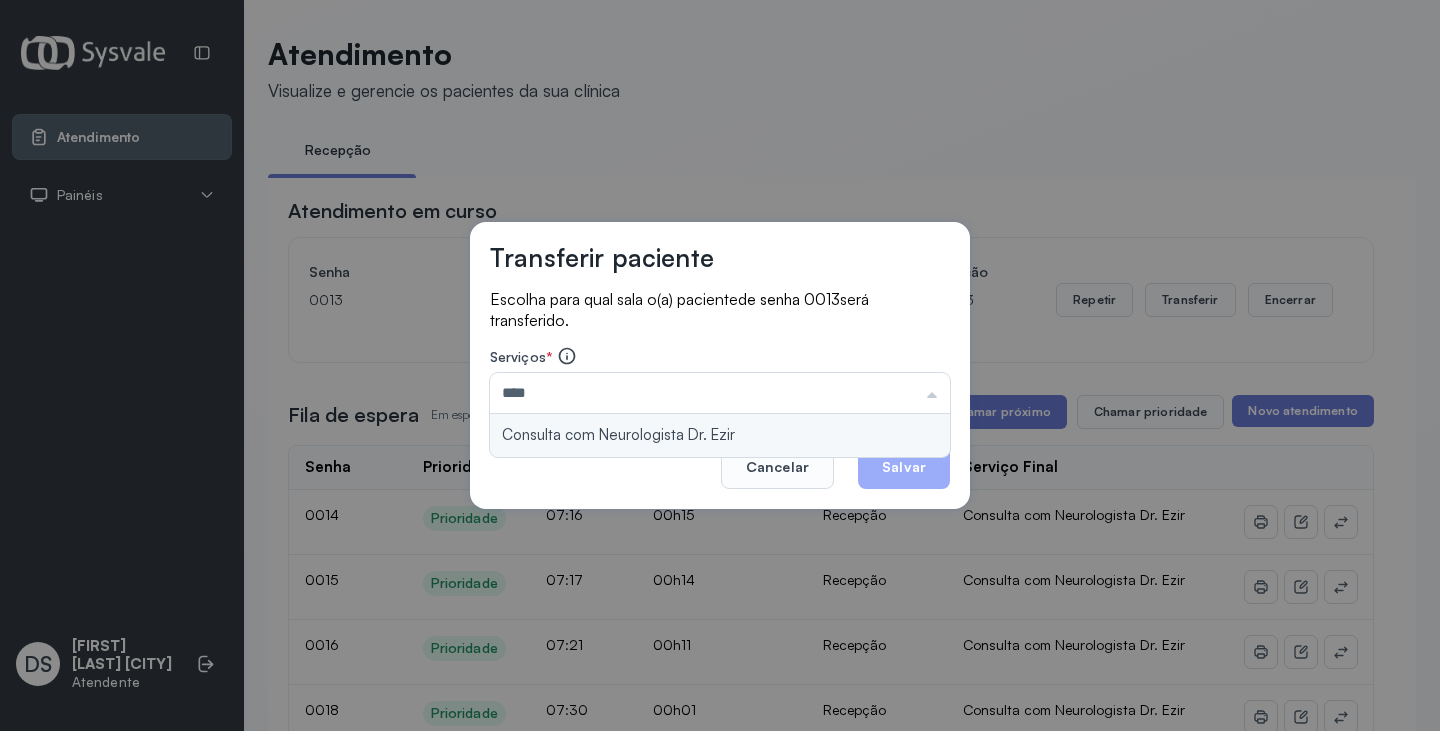 type on "**********" 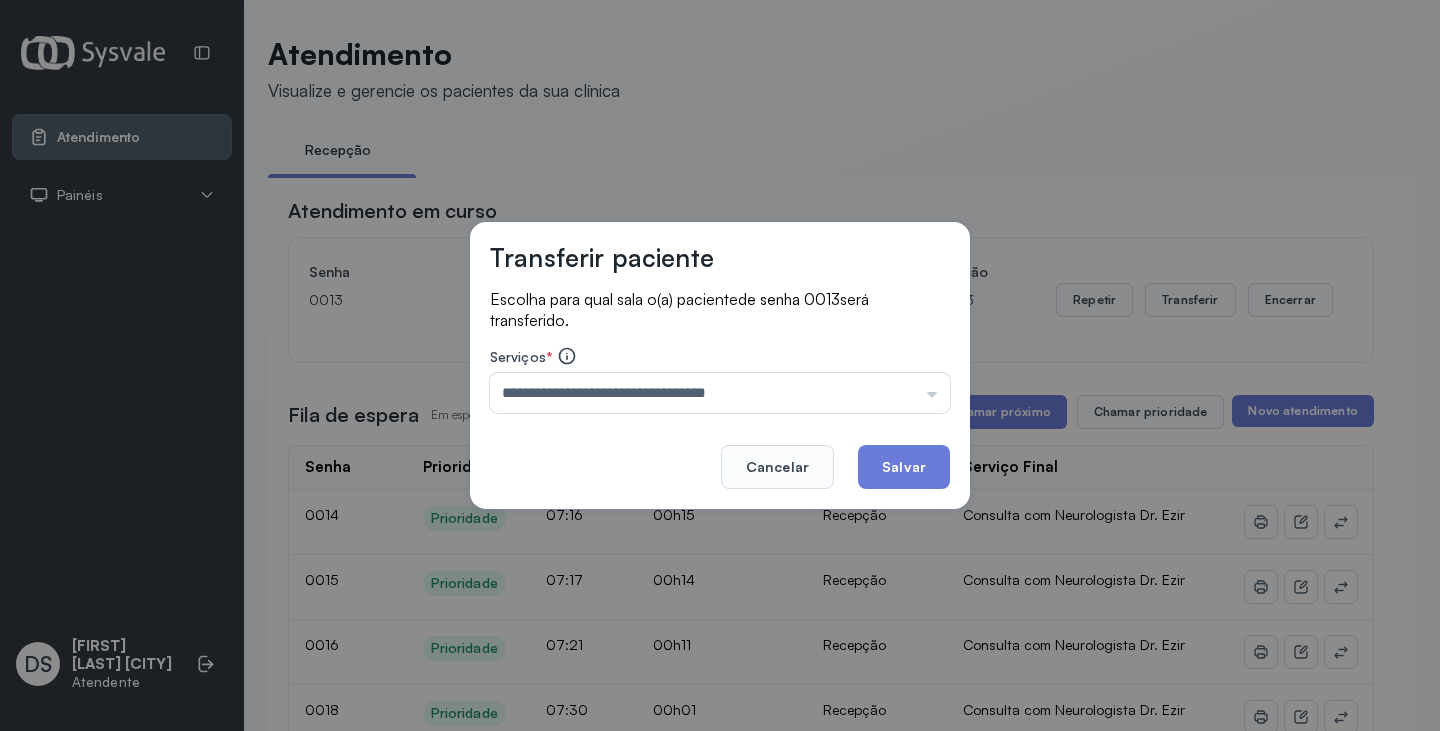 click on "**********" at bounding box center (720, 366) 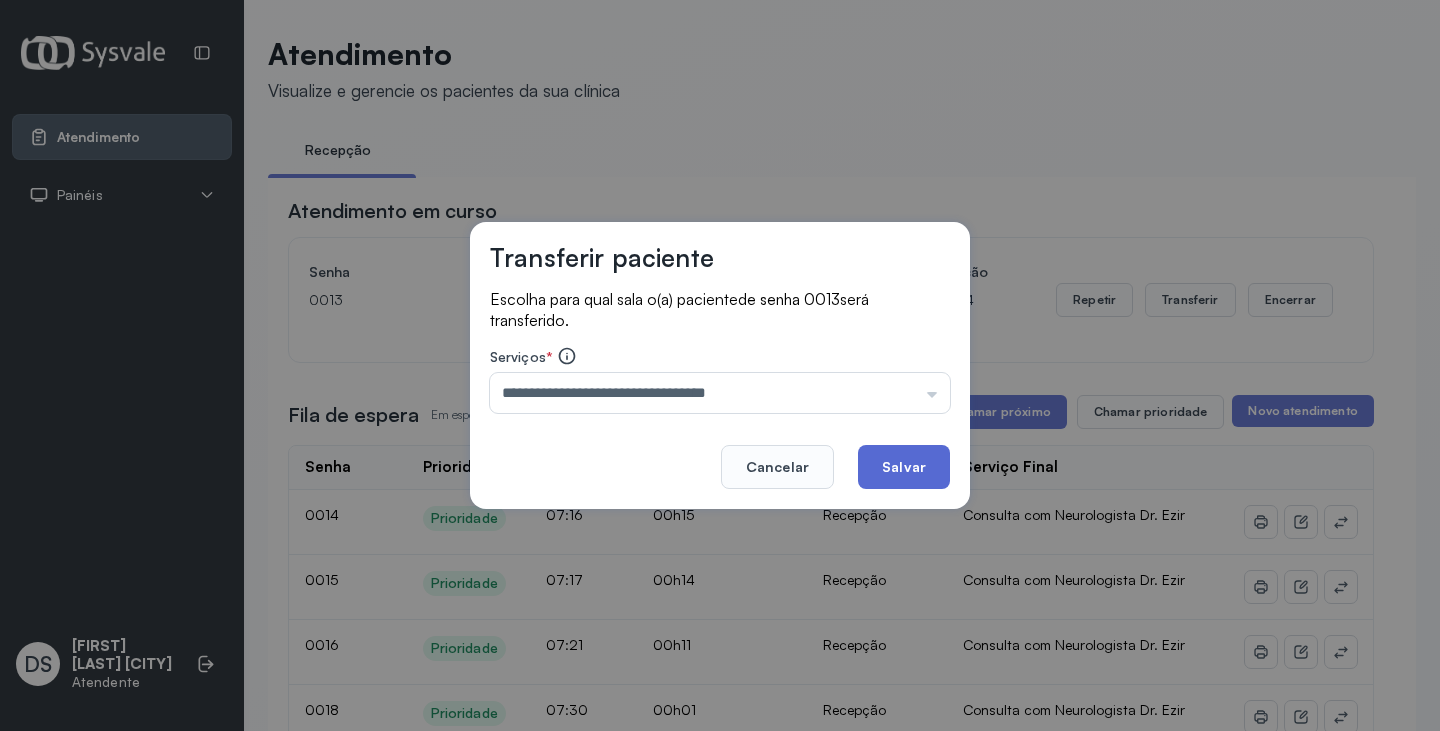click on "Salvar" 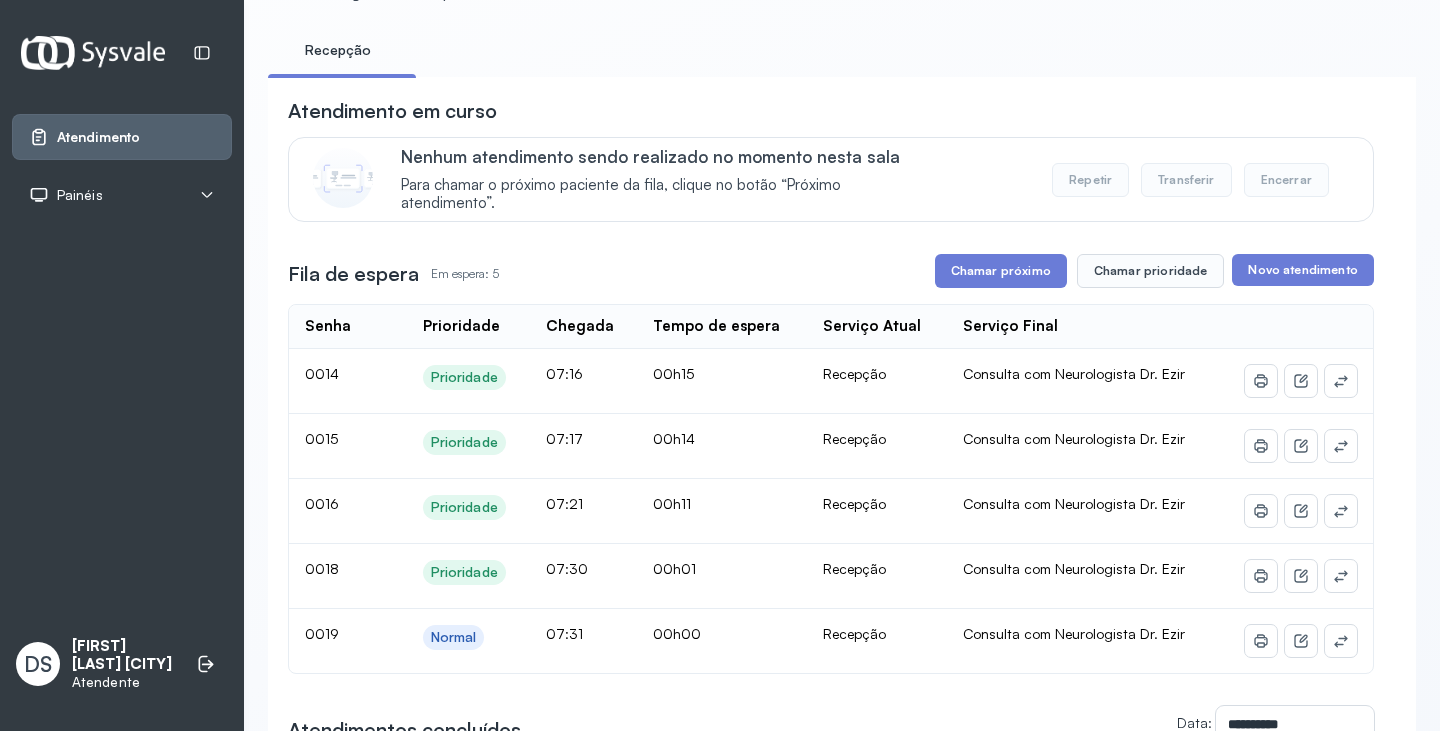 scroll, scrollTop: 0, scrollLeft: 0, axis: both 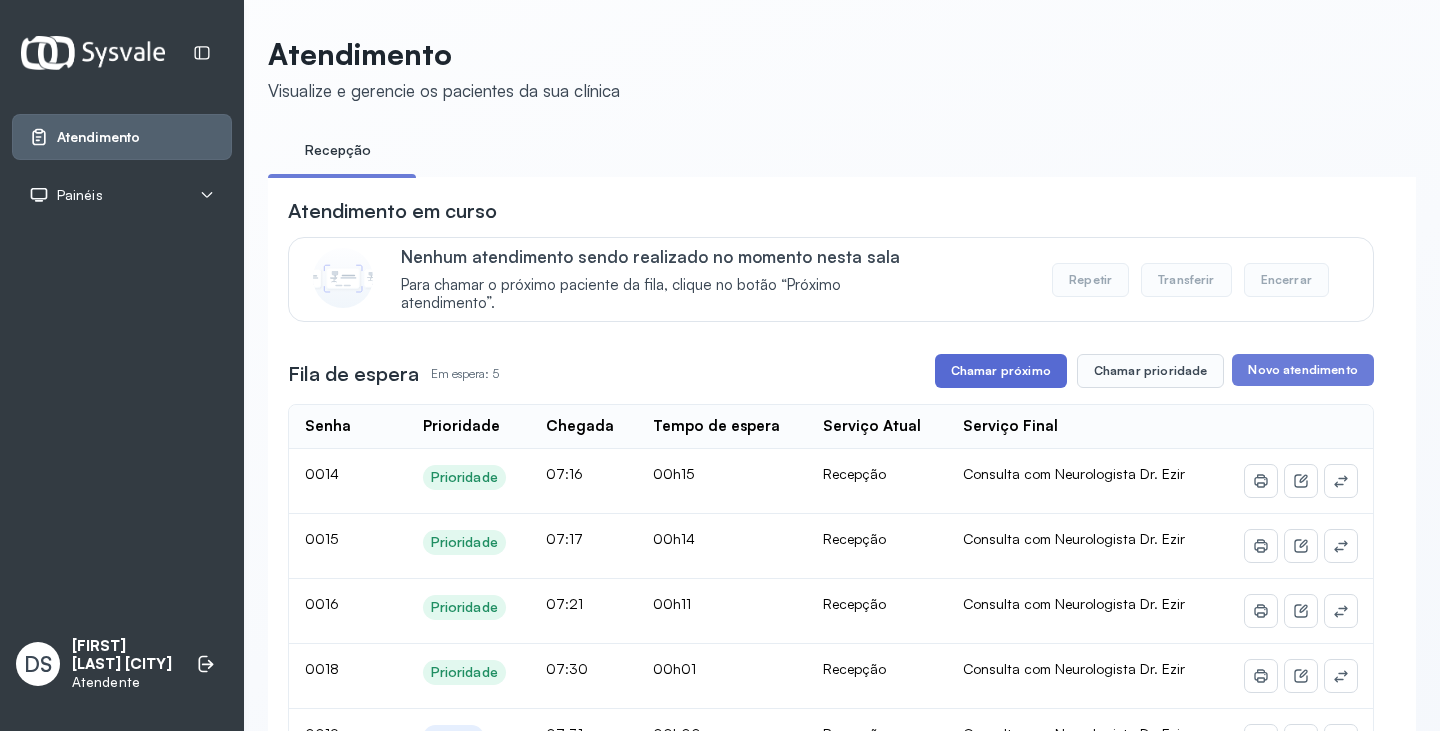 click on "Chamar próximo" at bounding box center (1001, 371) 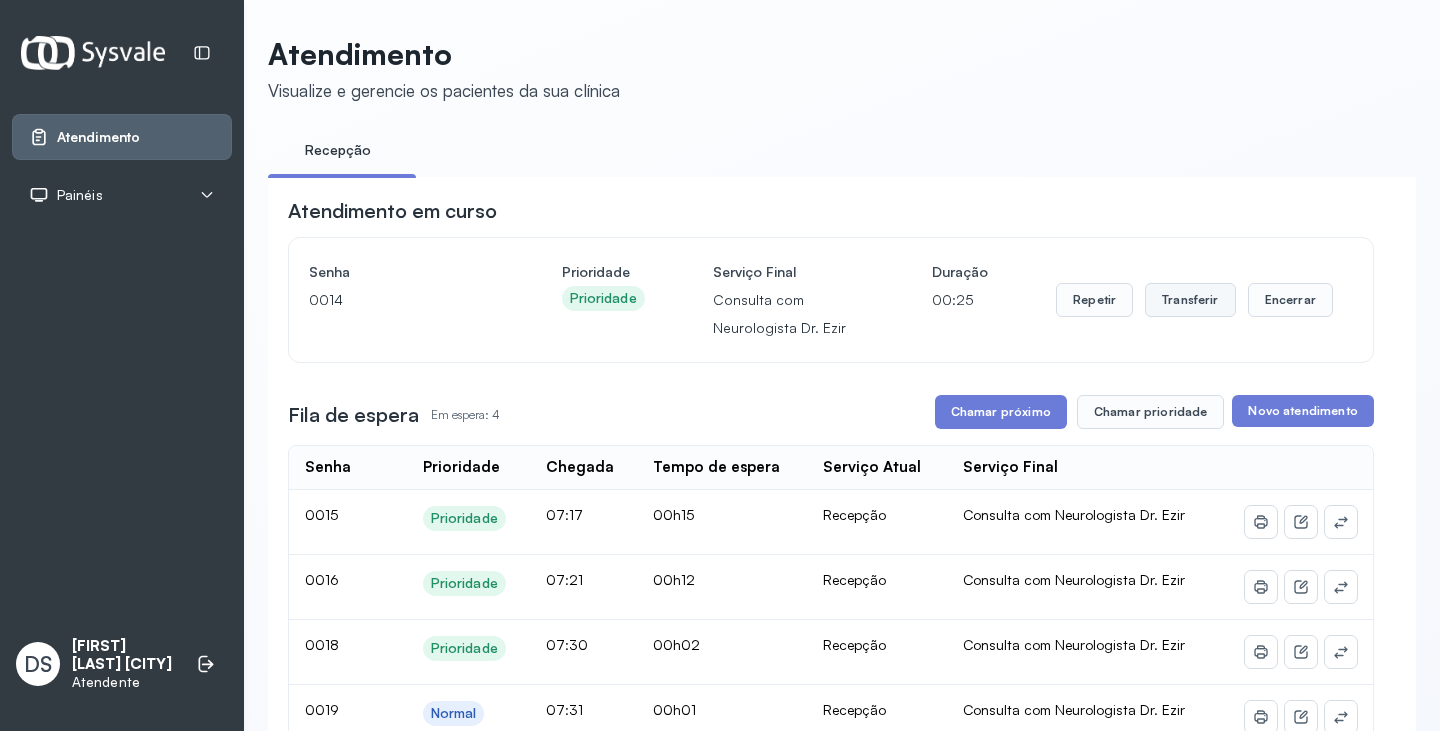 click on "Transferir" at bounding box center [1190, 300] 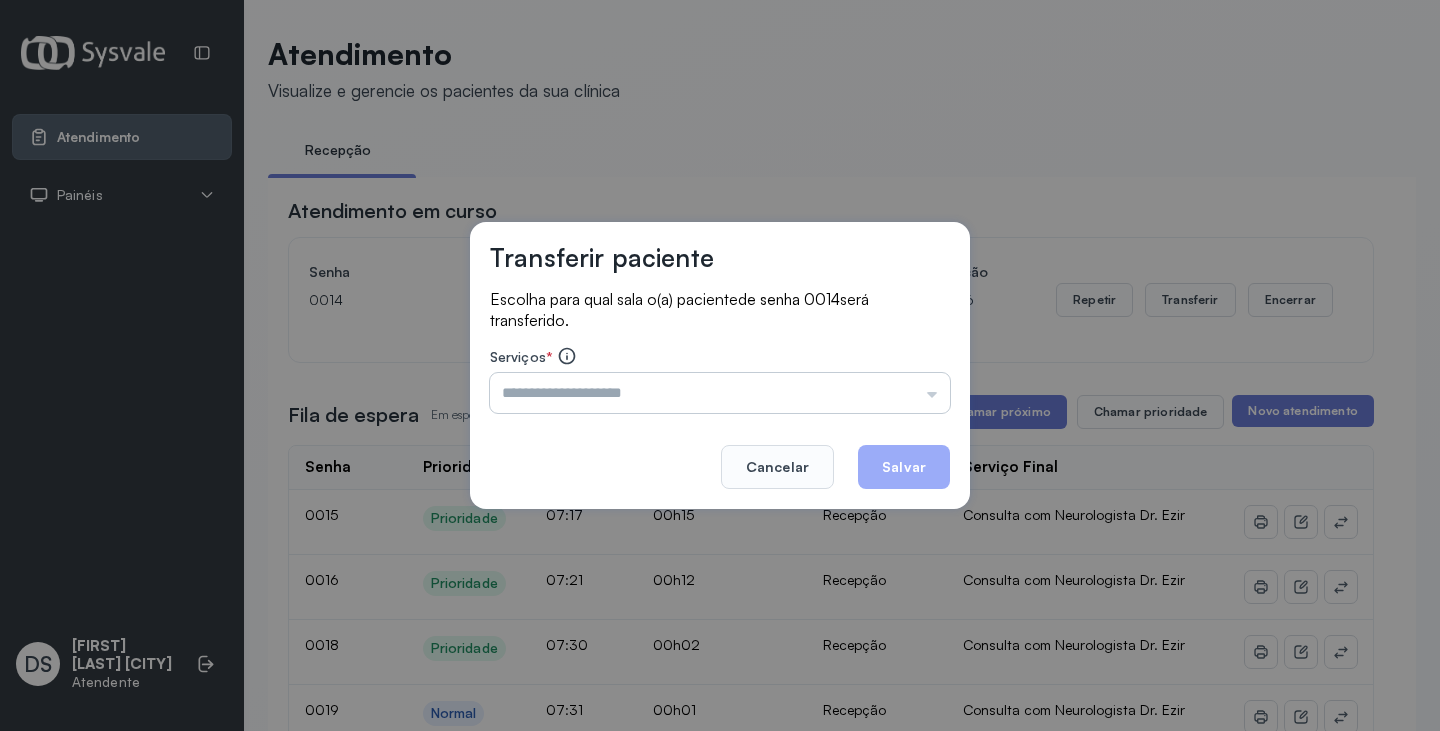 click at bounding box center (720, 393) 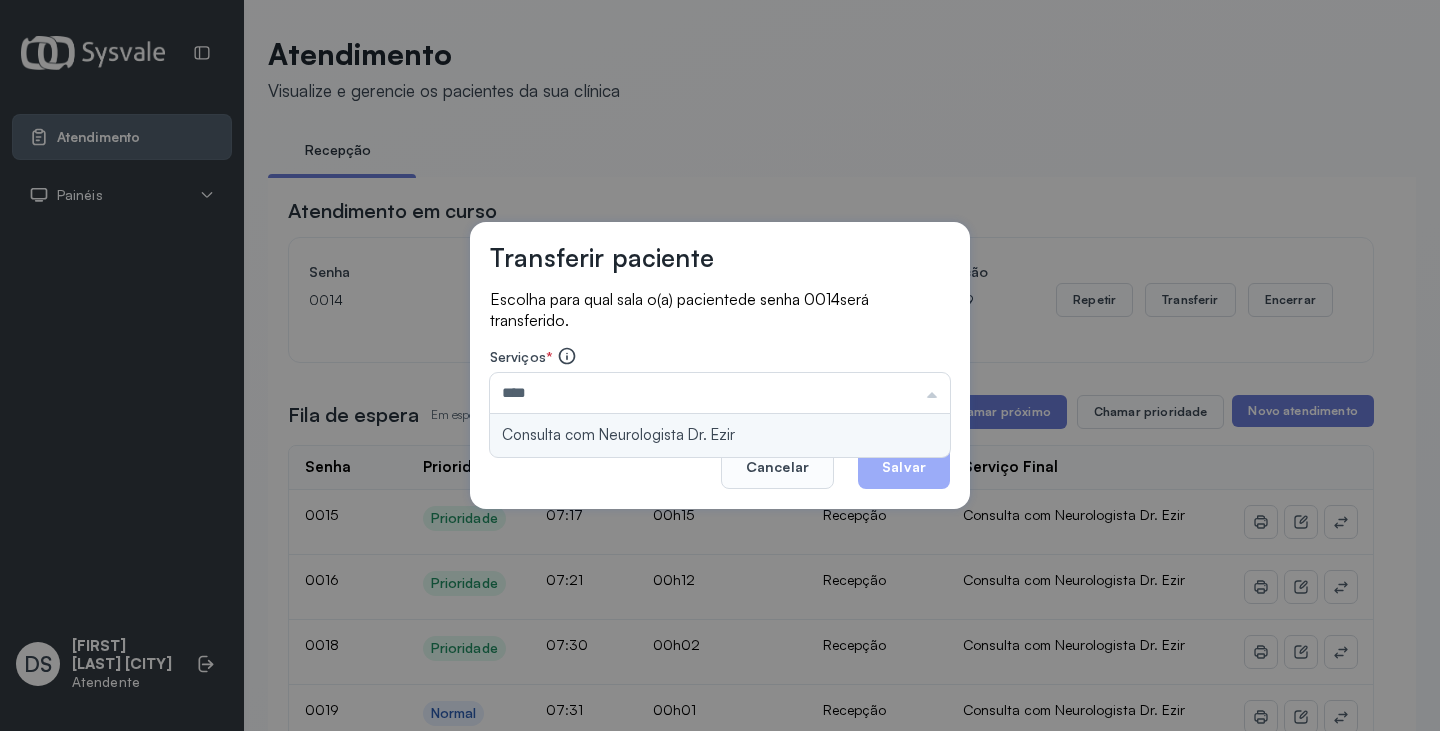 type on "**********" 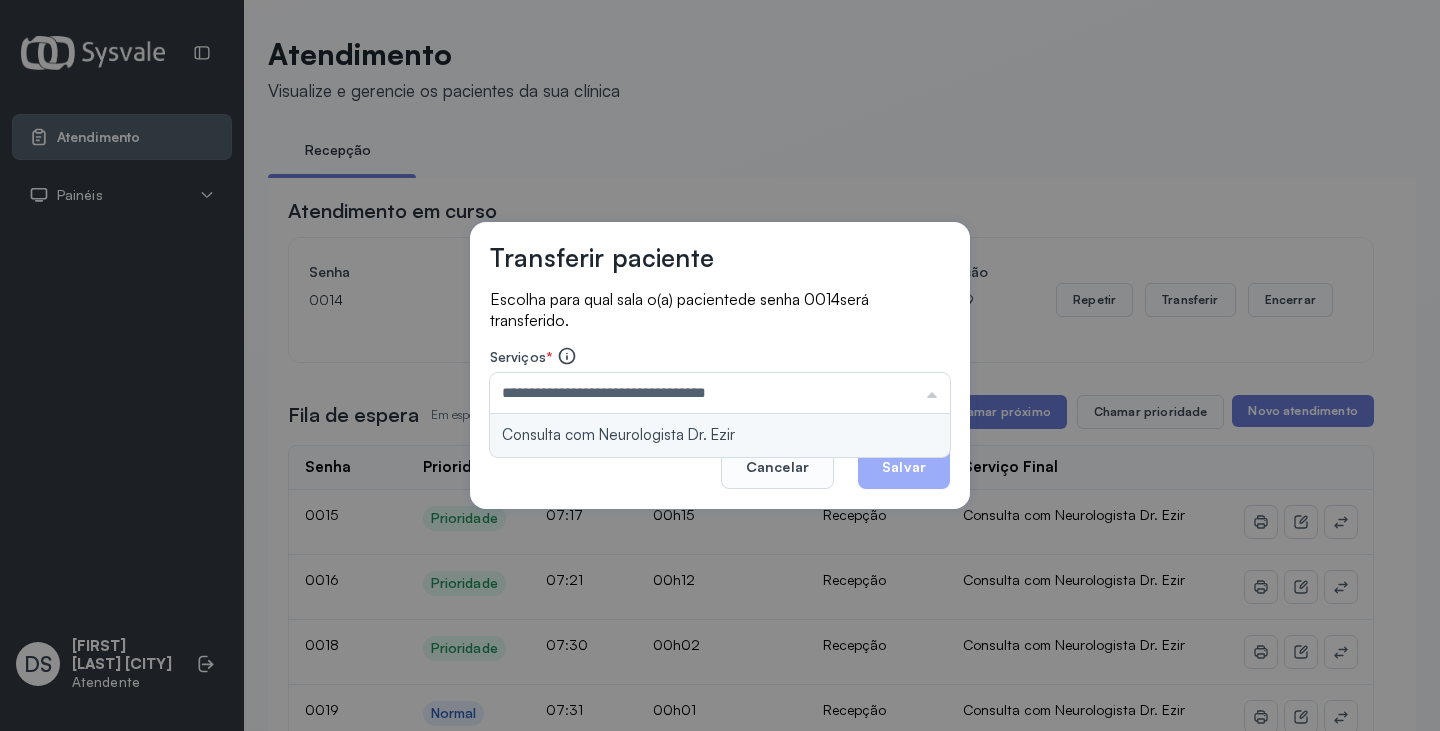 click on "**********" at bounding box center (720, 366) 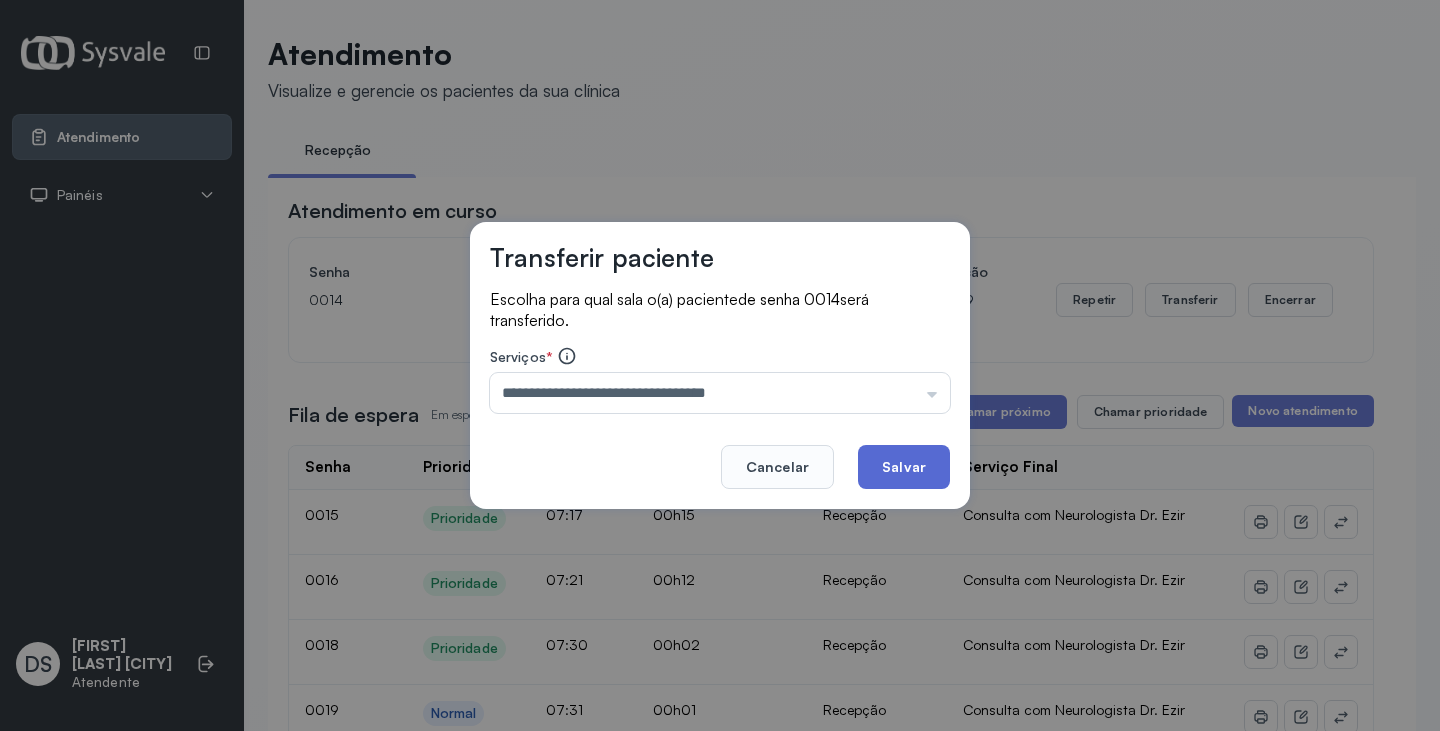 click on "Salvar" 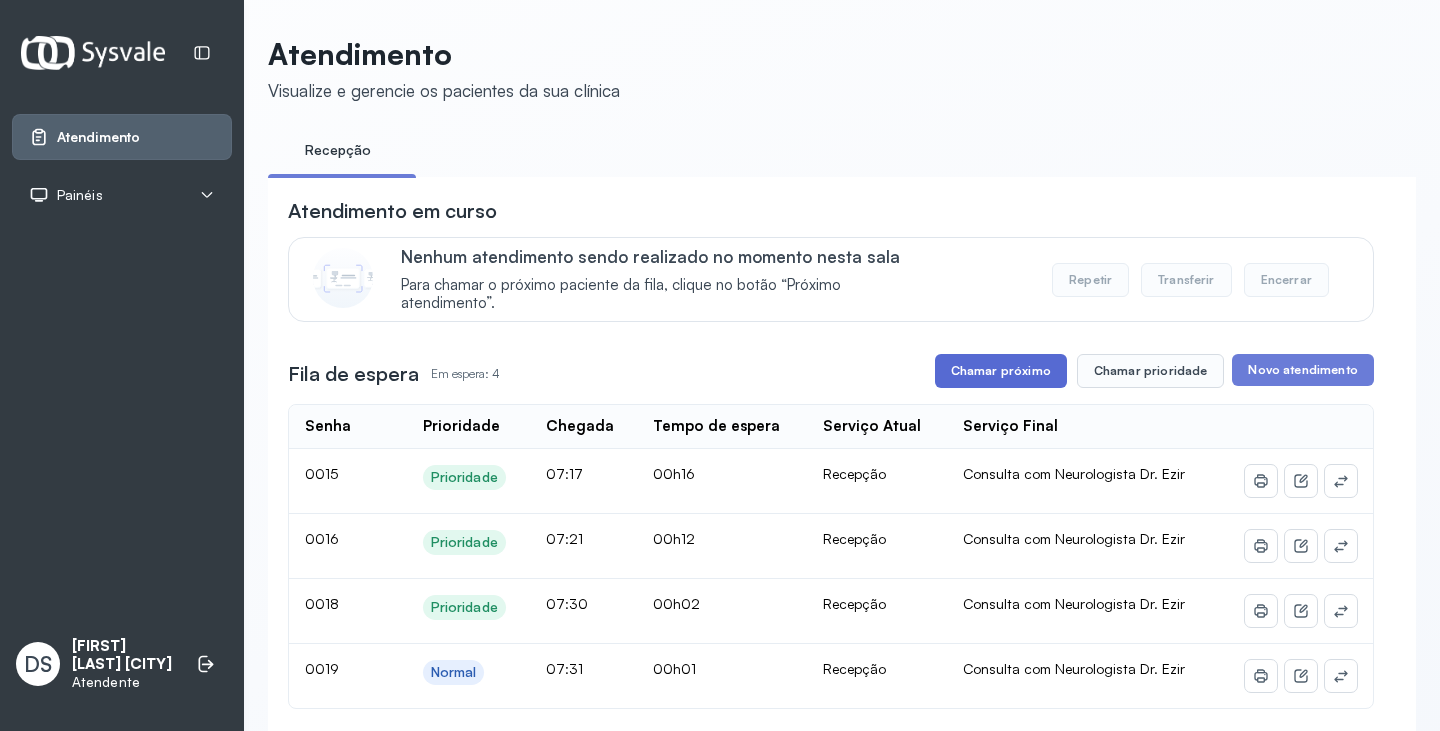 click on "Chamar próximo" at bounding box center [1001, 371] 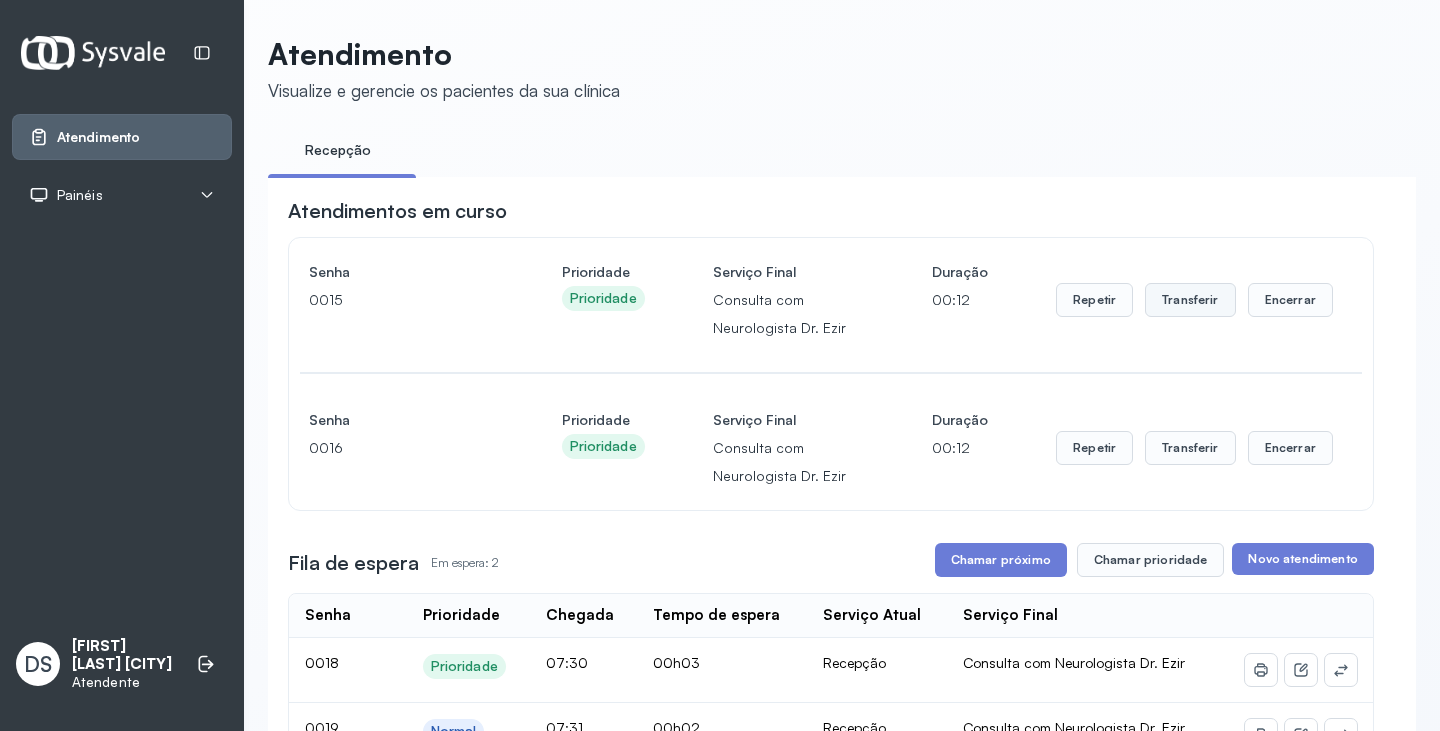 click on "Transferir" at bounding box center [1190, 300] 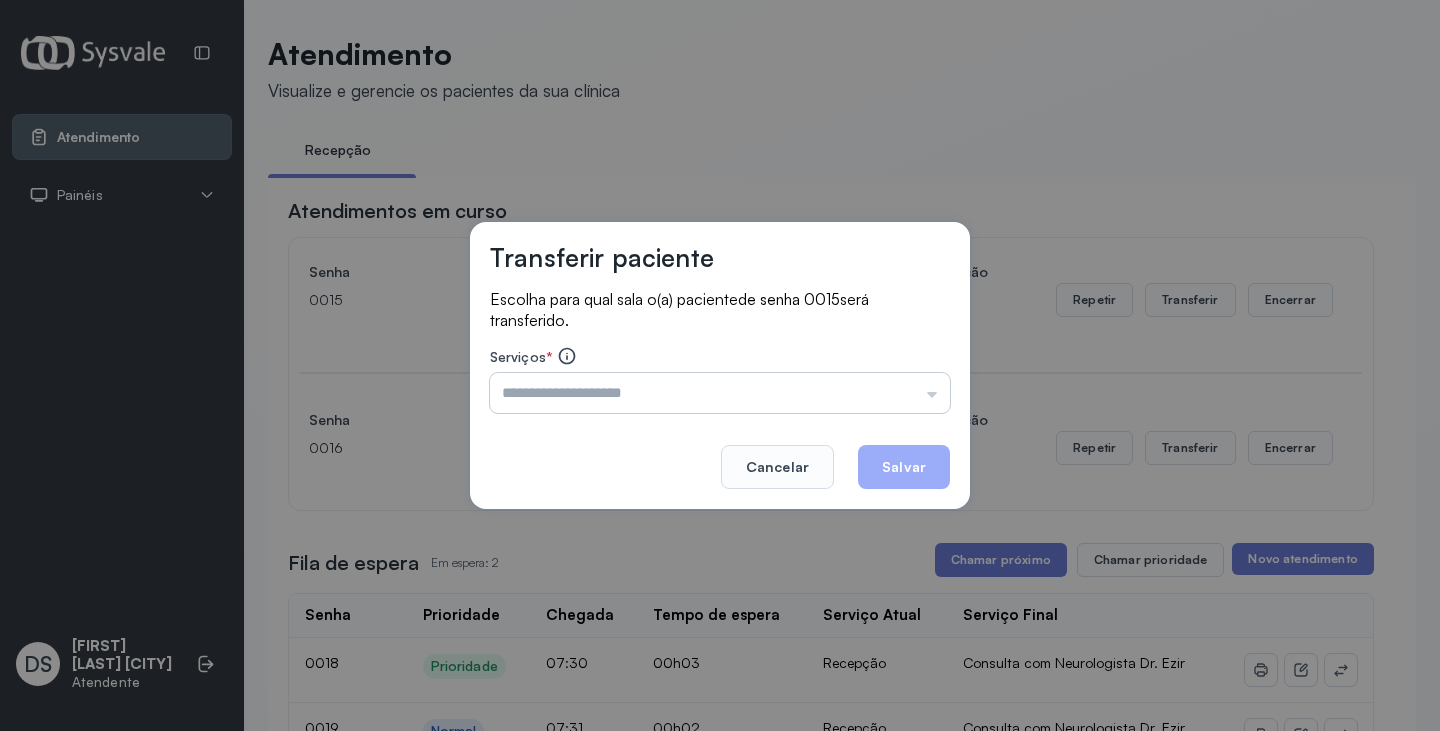click at bounding box center [720, 393] 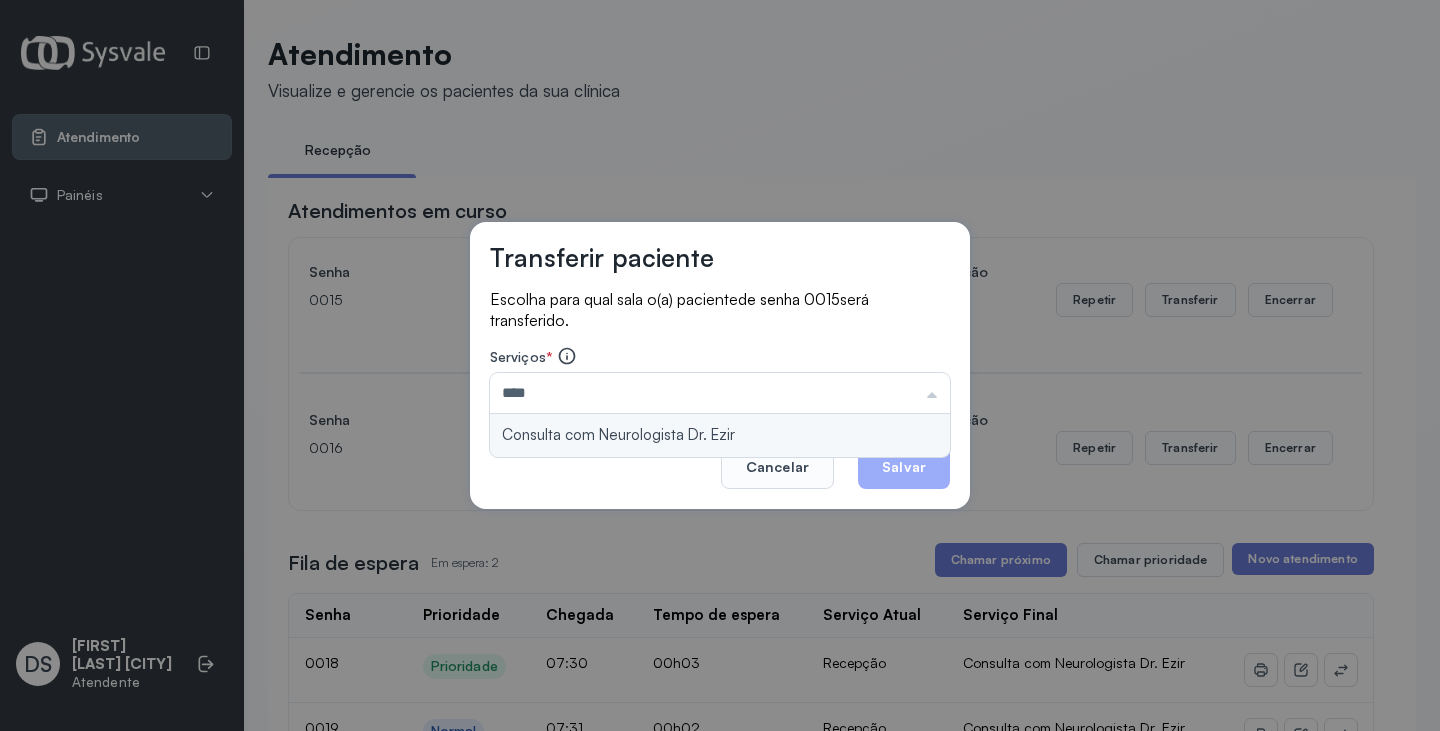 type on "**********" 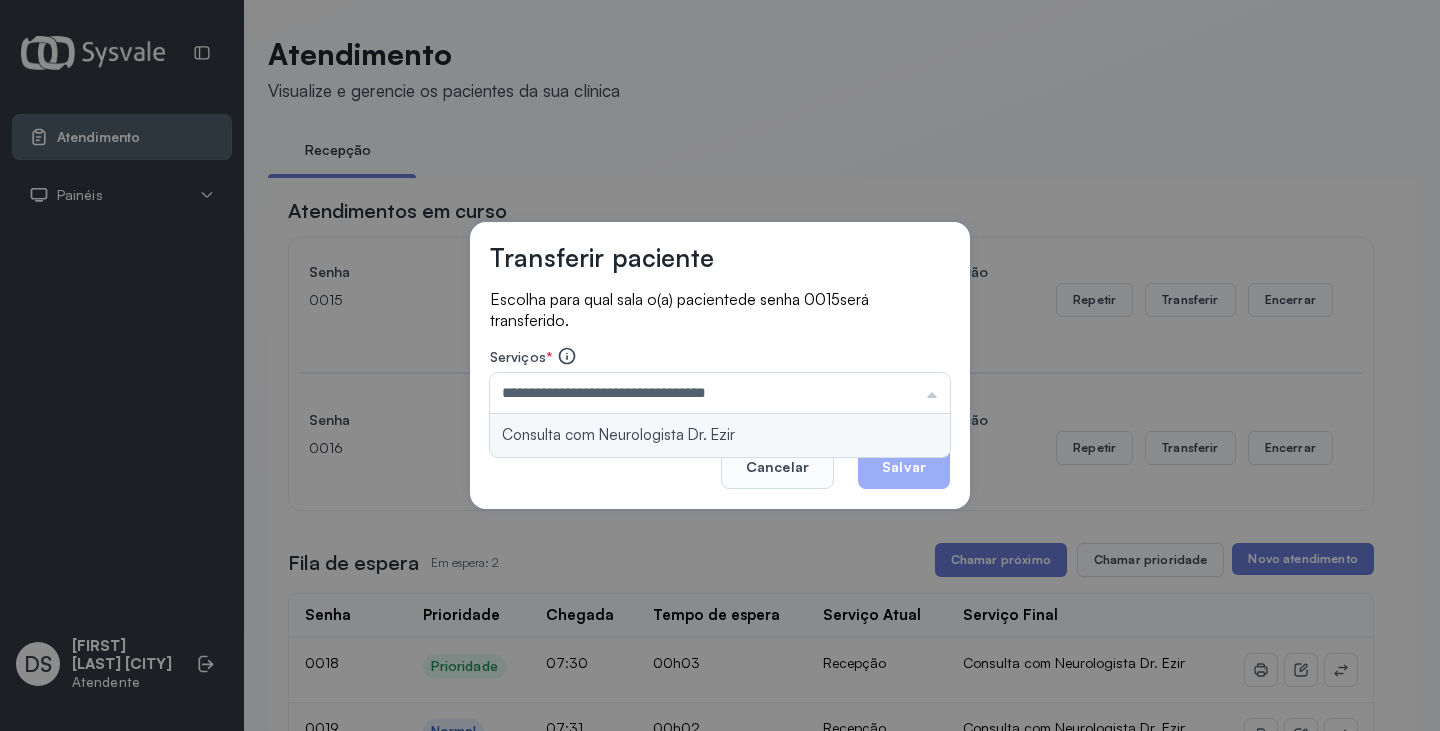 click on "**********" at bounding box center (720, 366) 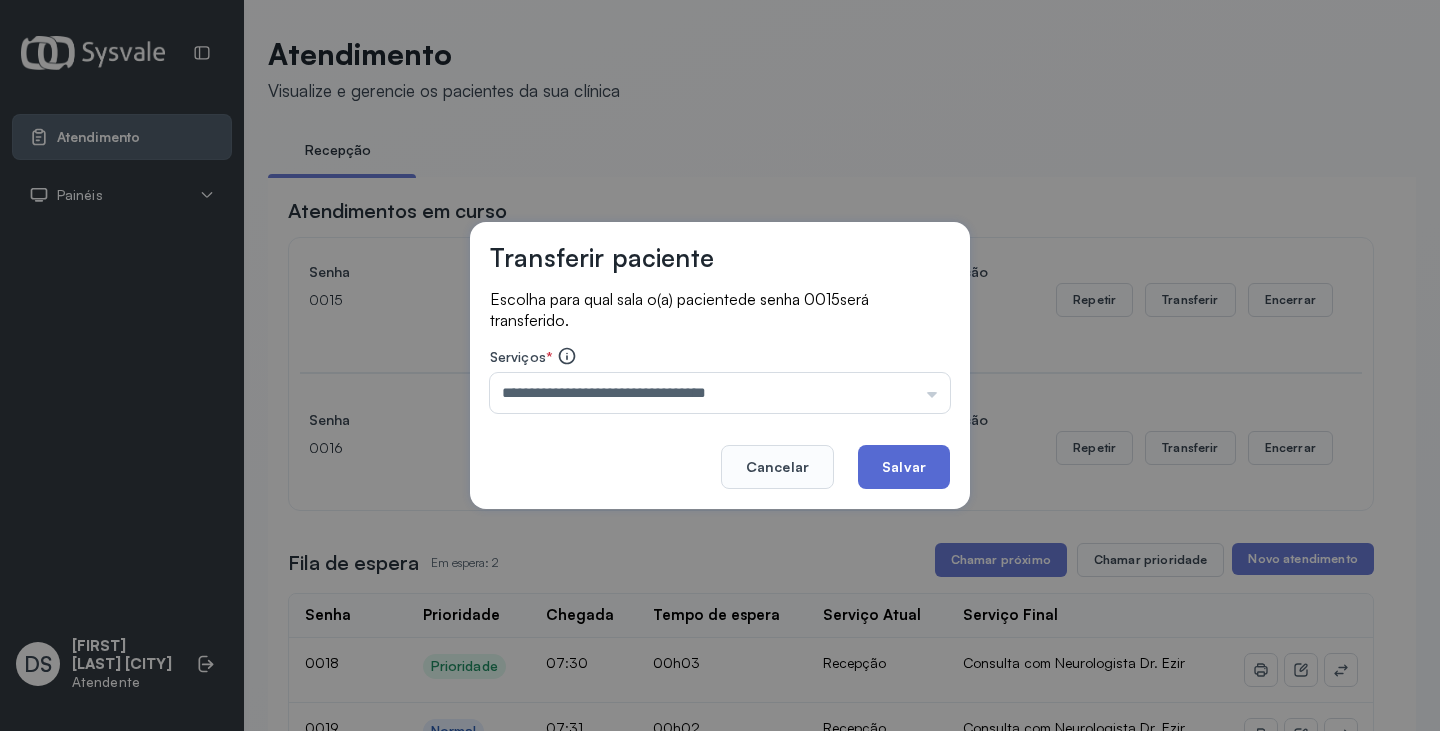 click on "Salvar" 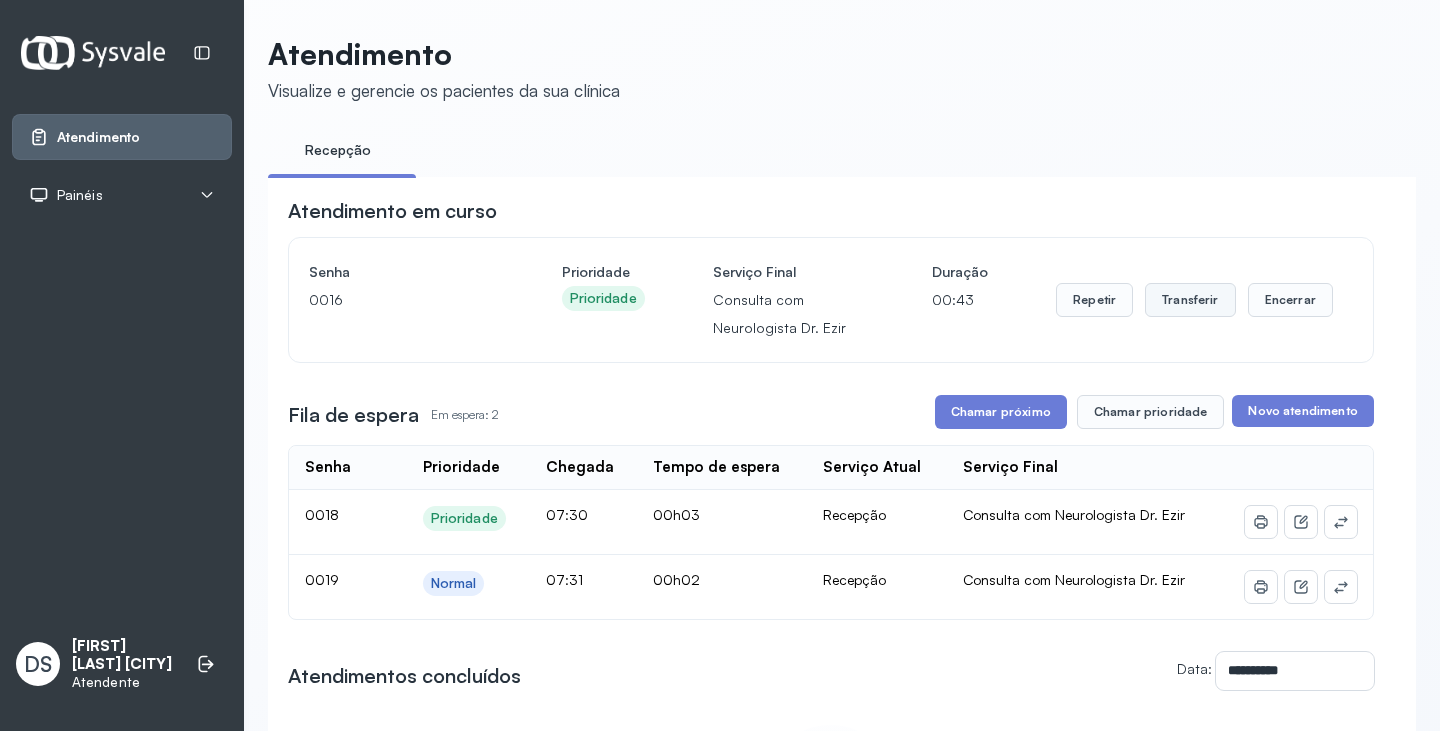 click on "Transferir" at bounding box center (1190, 300) 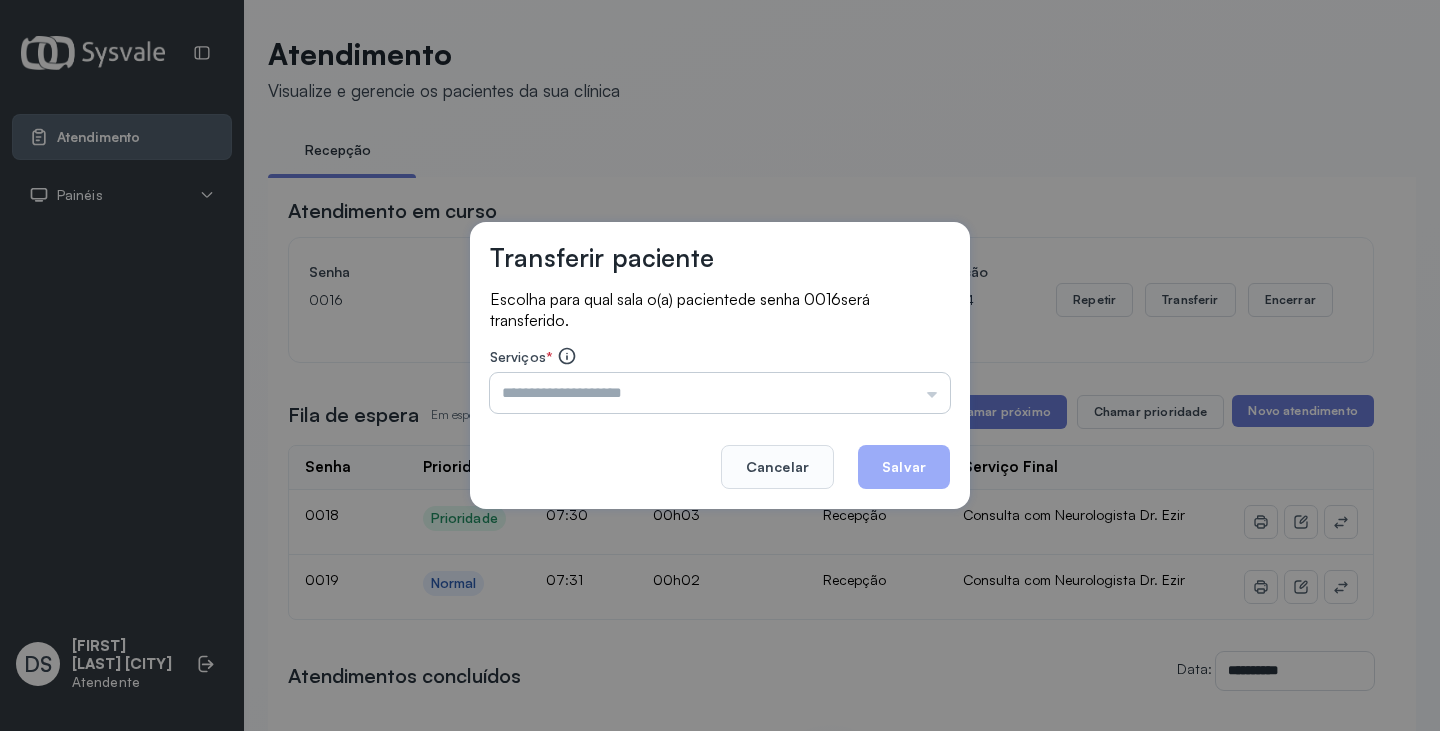 click at bounding box center (720, 393) 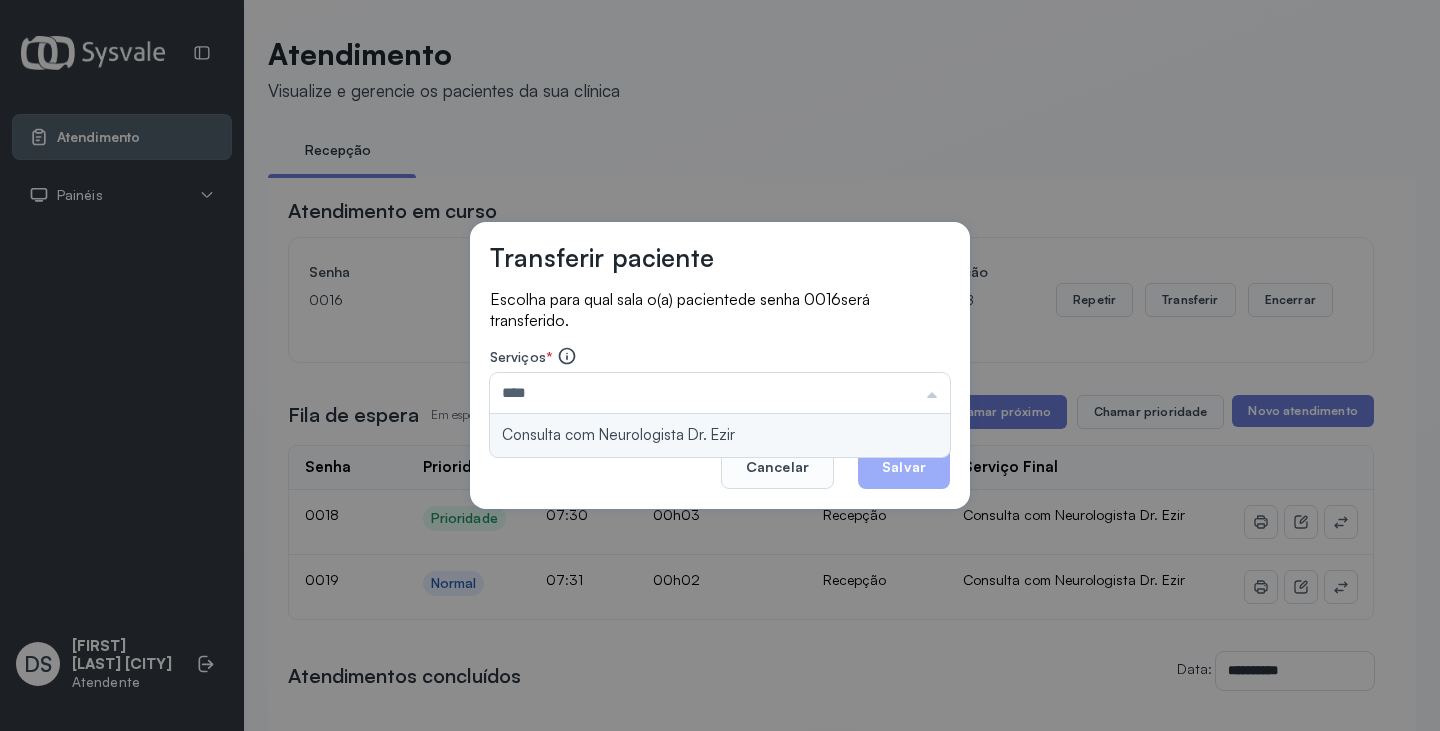 type on "**********" 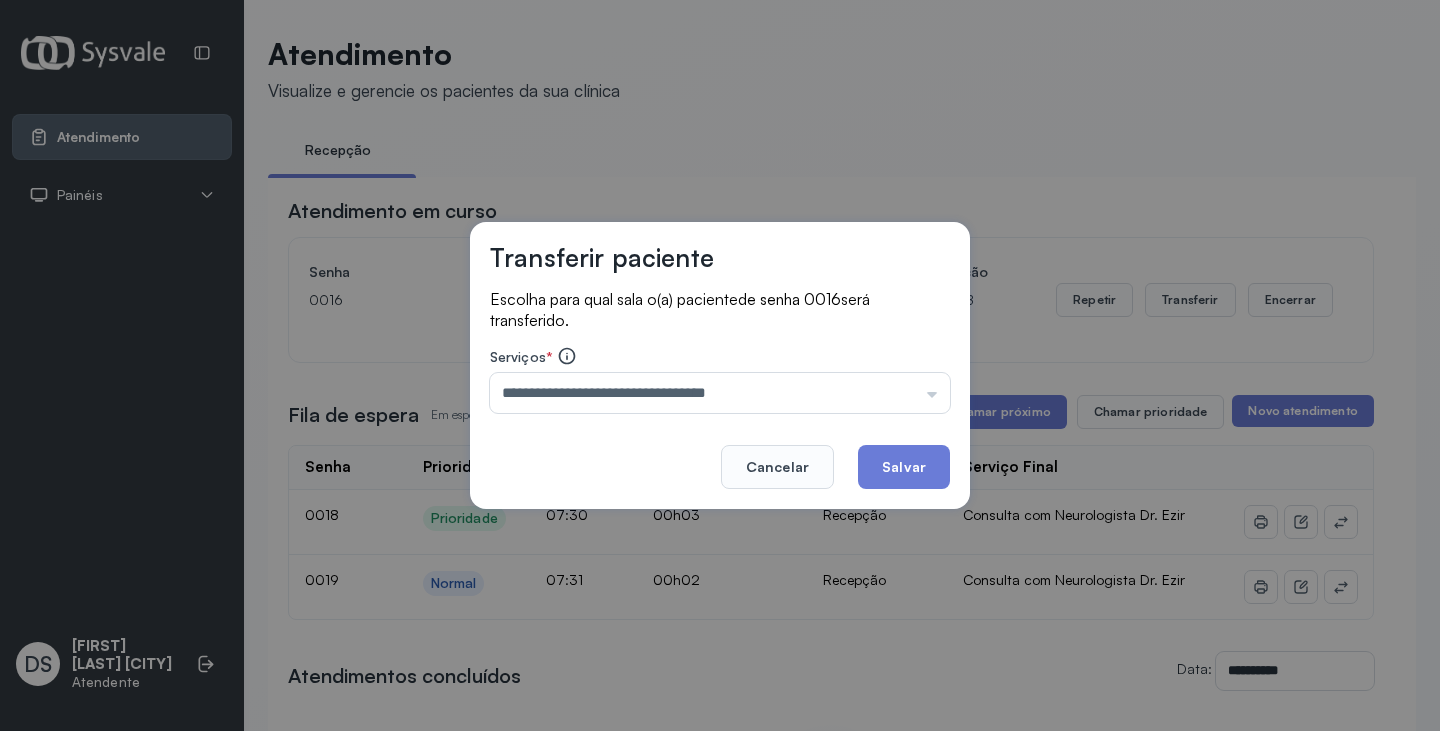 click on "**********" at bounding box center [720, 366] 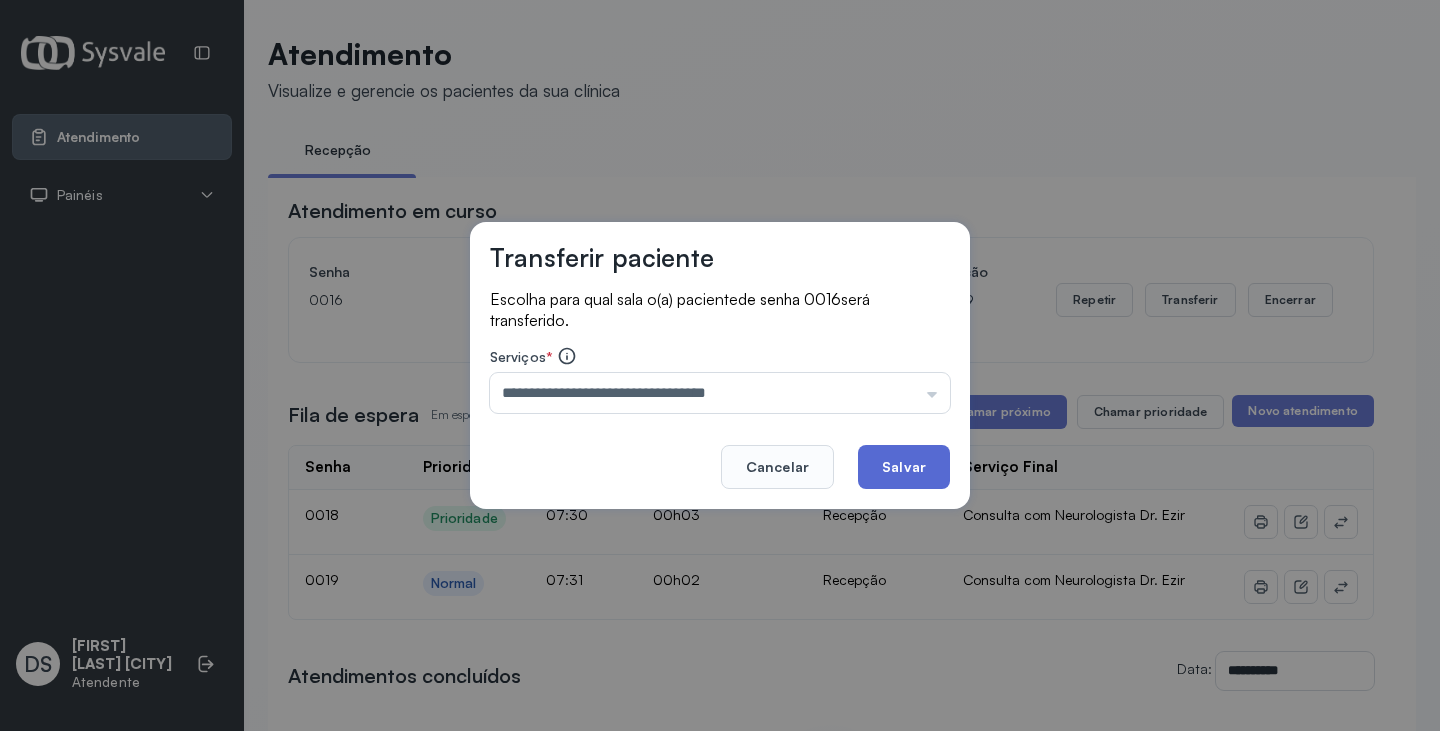 click on "Salvar" 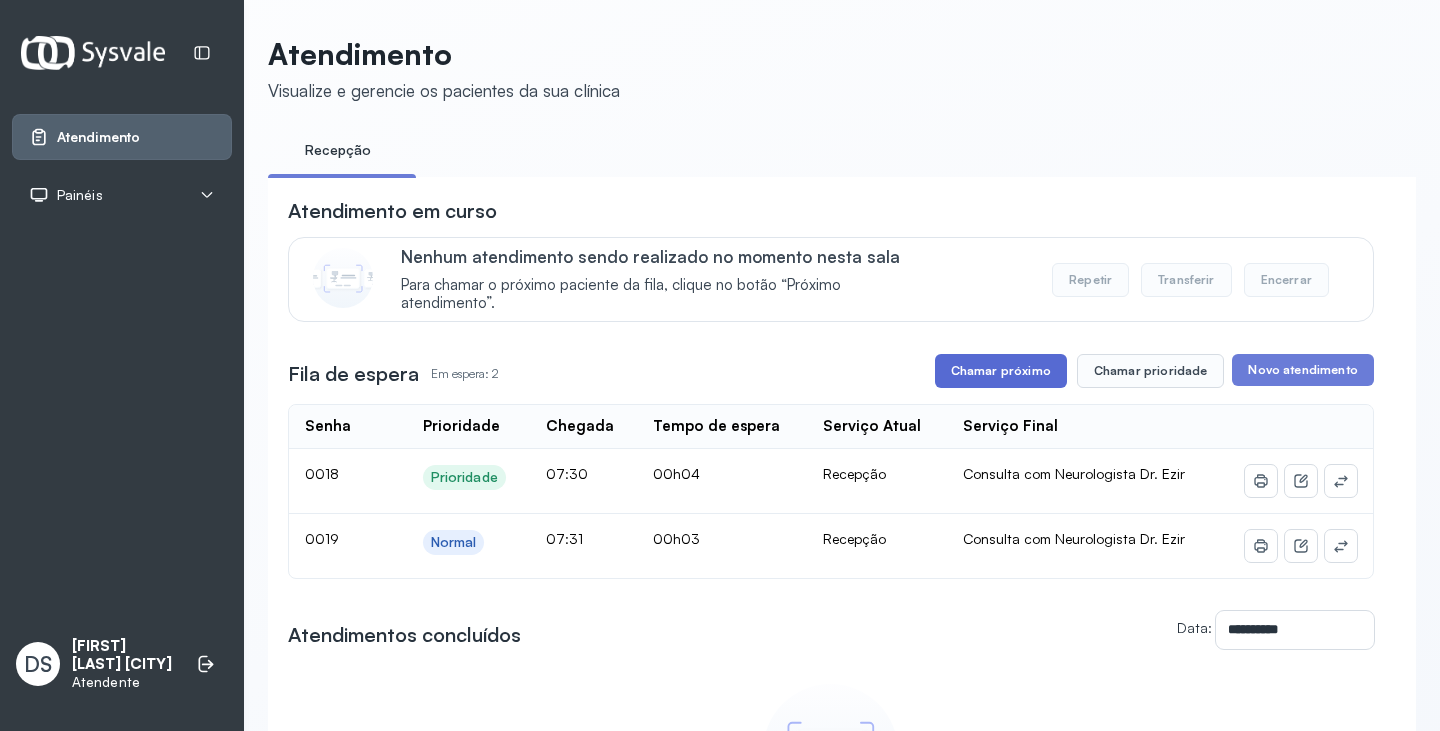 click on "Chamar próximo" at bounding box center (1001, 371) 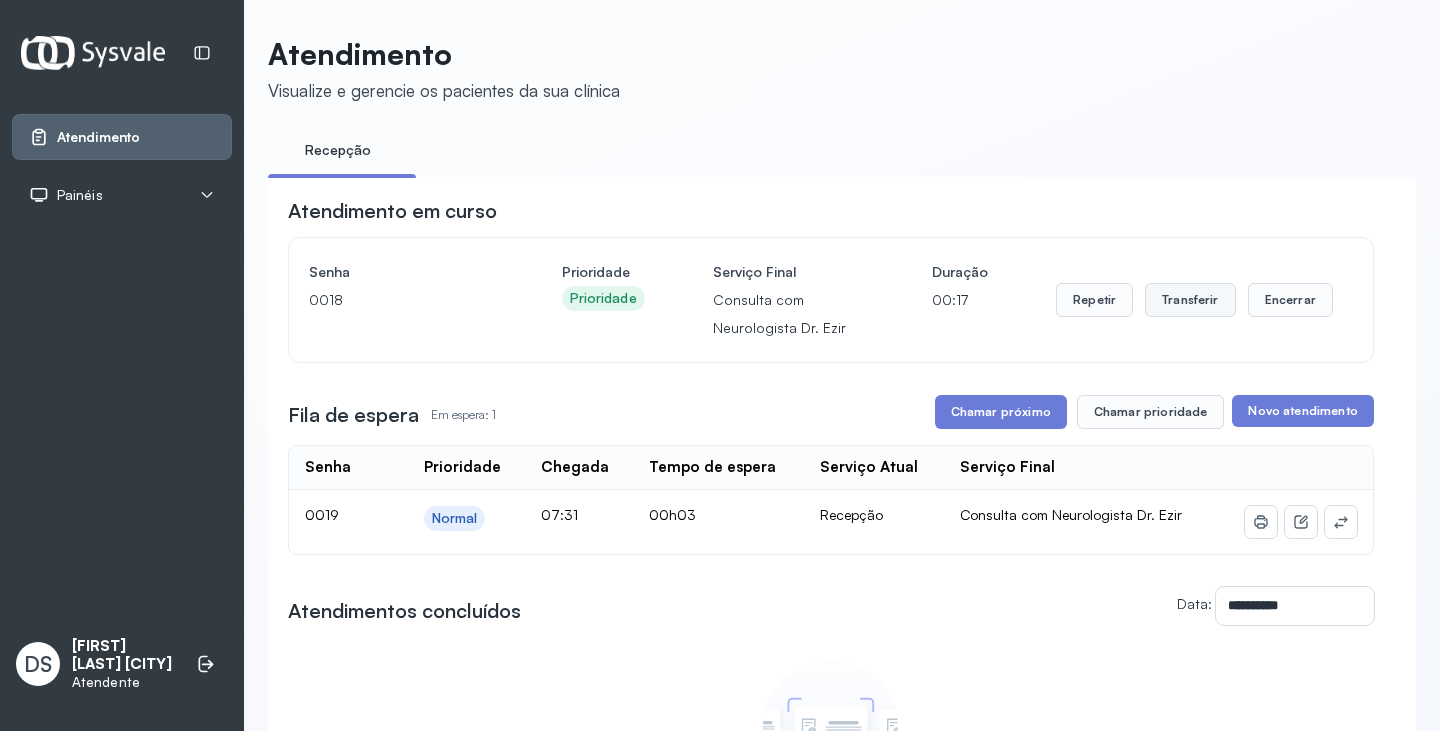 click on "Transferir" at bounding box center [1190, 300] 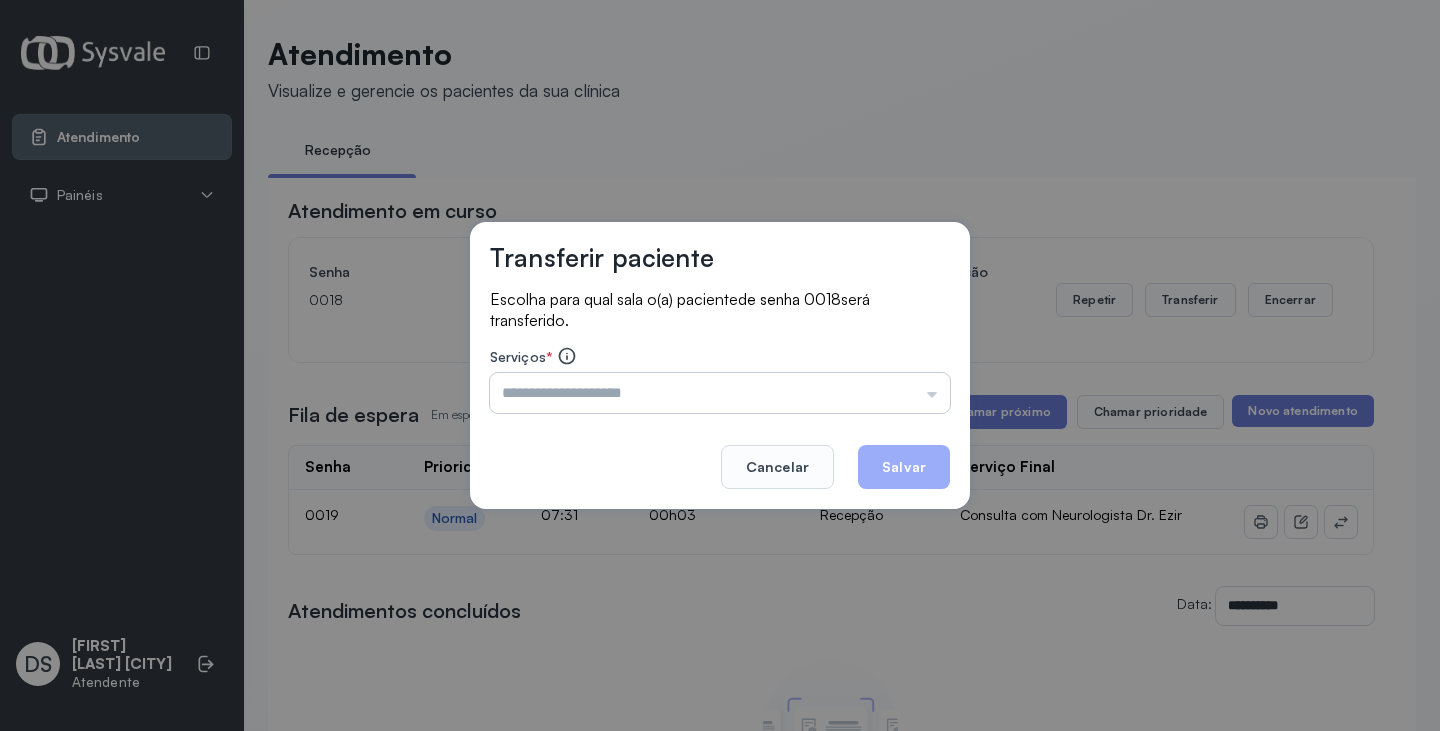 click at bounding box center [720, 393] 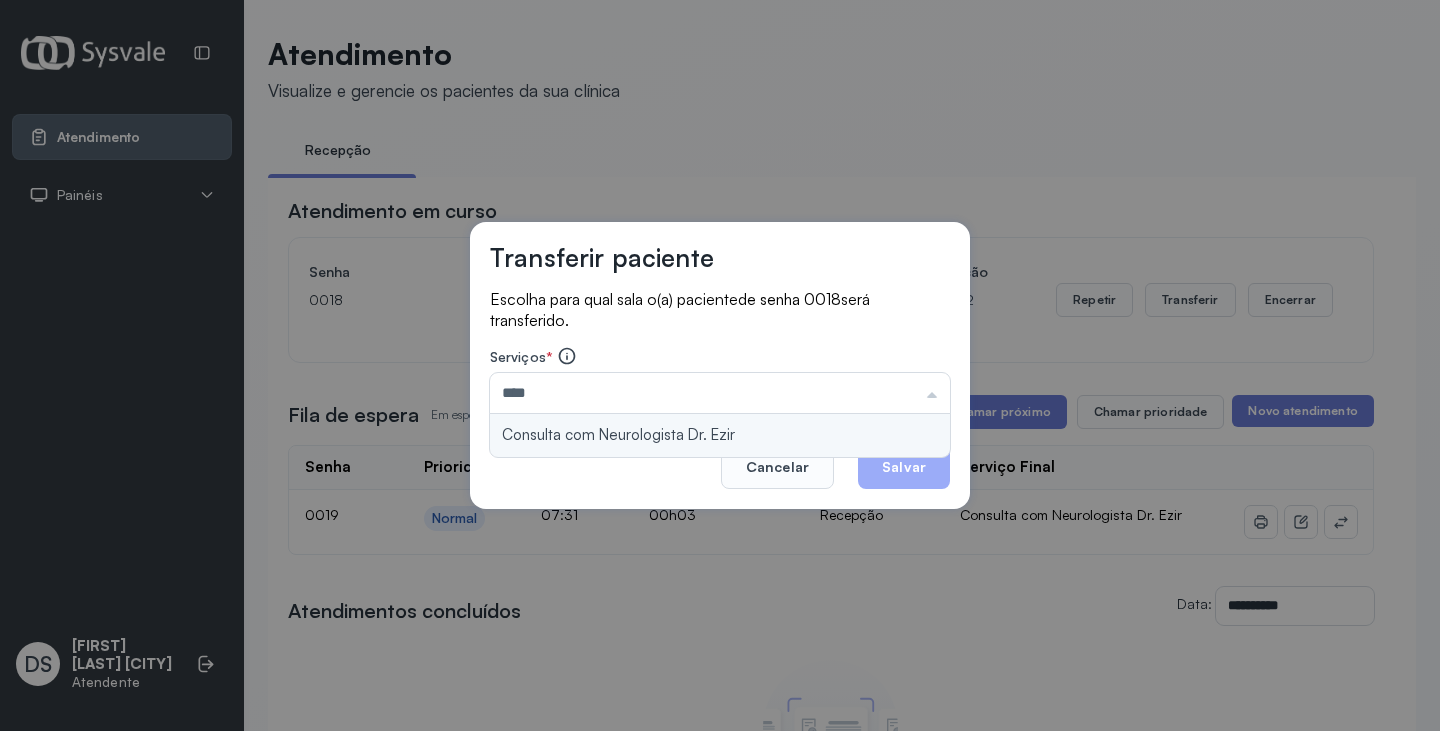 type on "**********" 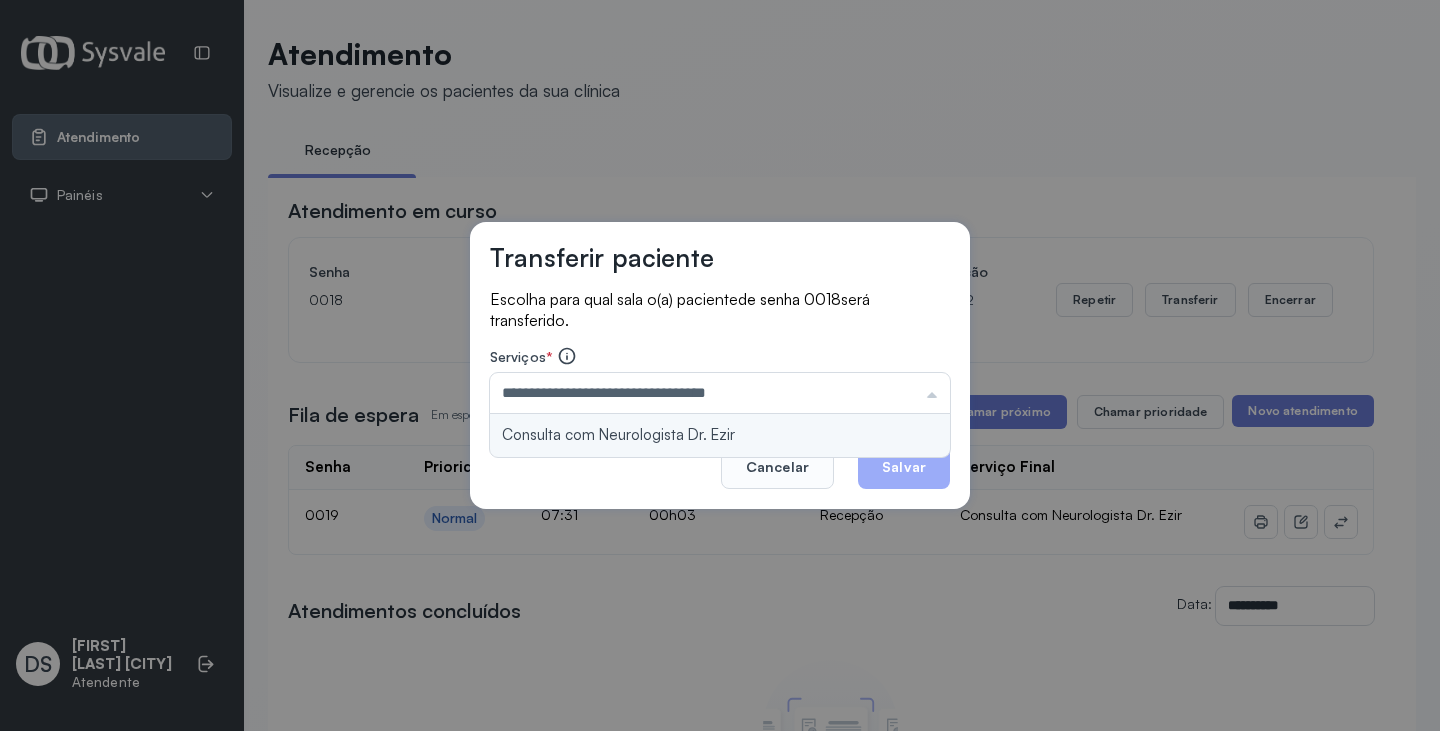 drag, startPoint x: 788, startPoint y: 417, endPoint x: 865, endPoint y: 453, distance: 85 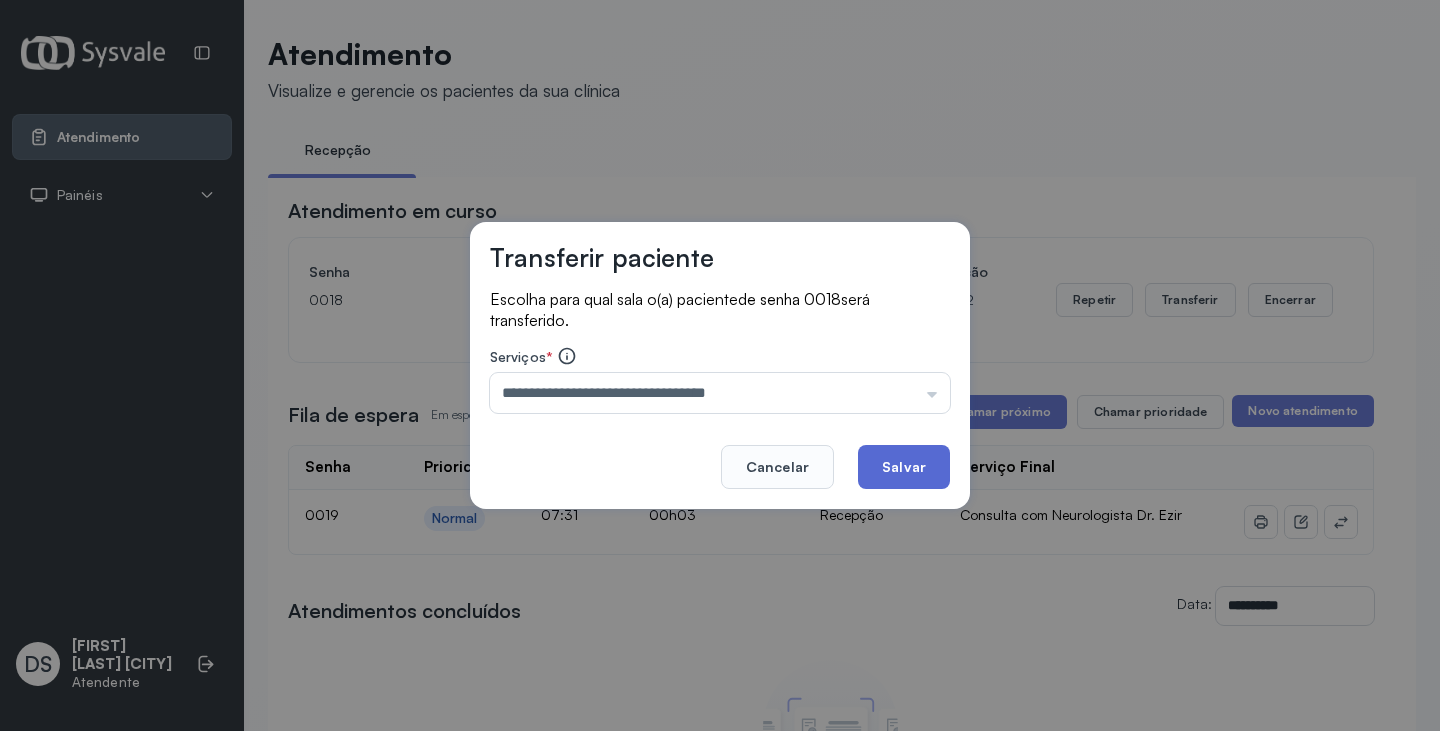 click on "Salvar" 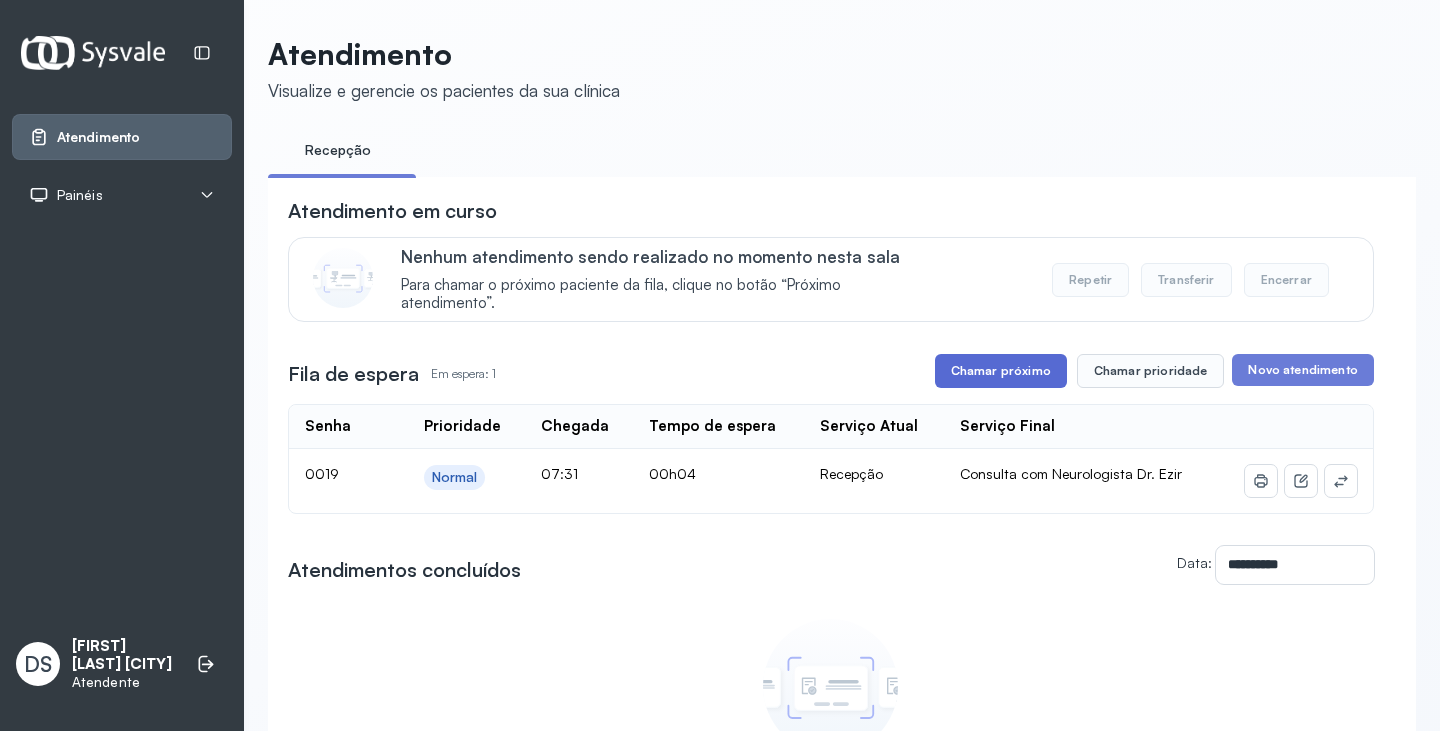 click on "Chamar próximo" at bounding box center [1001, 371] 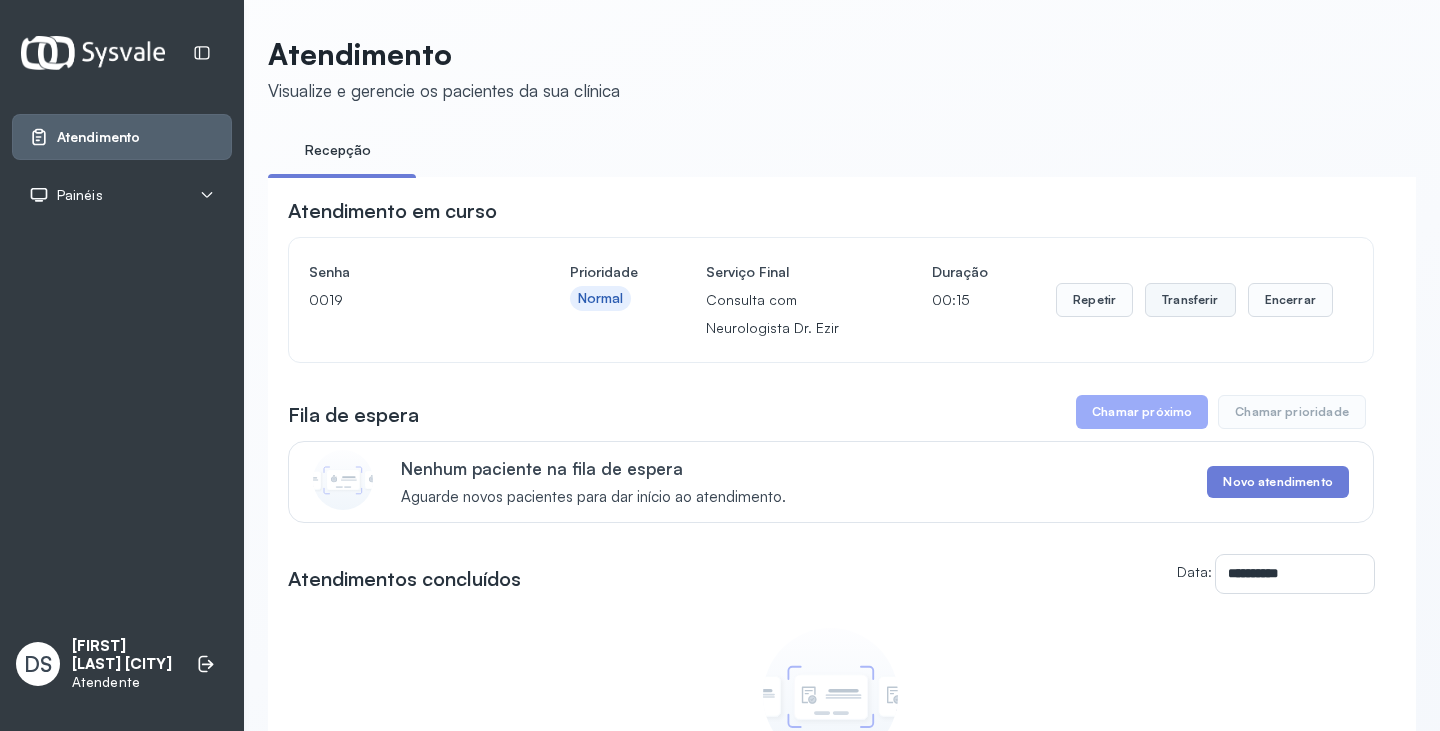 click on "Transferir" at bounding box center (1190, 300) 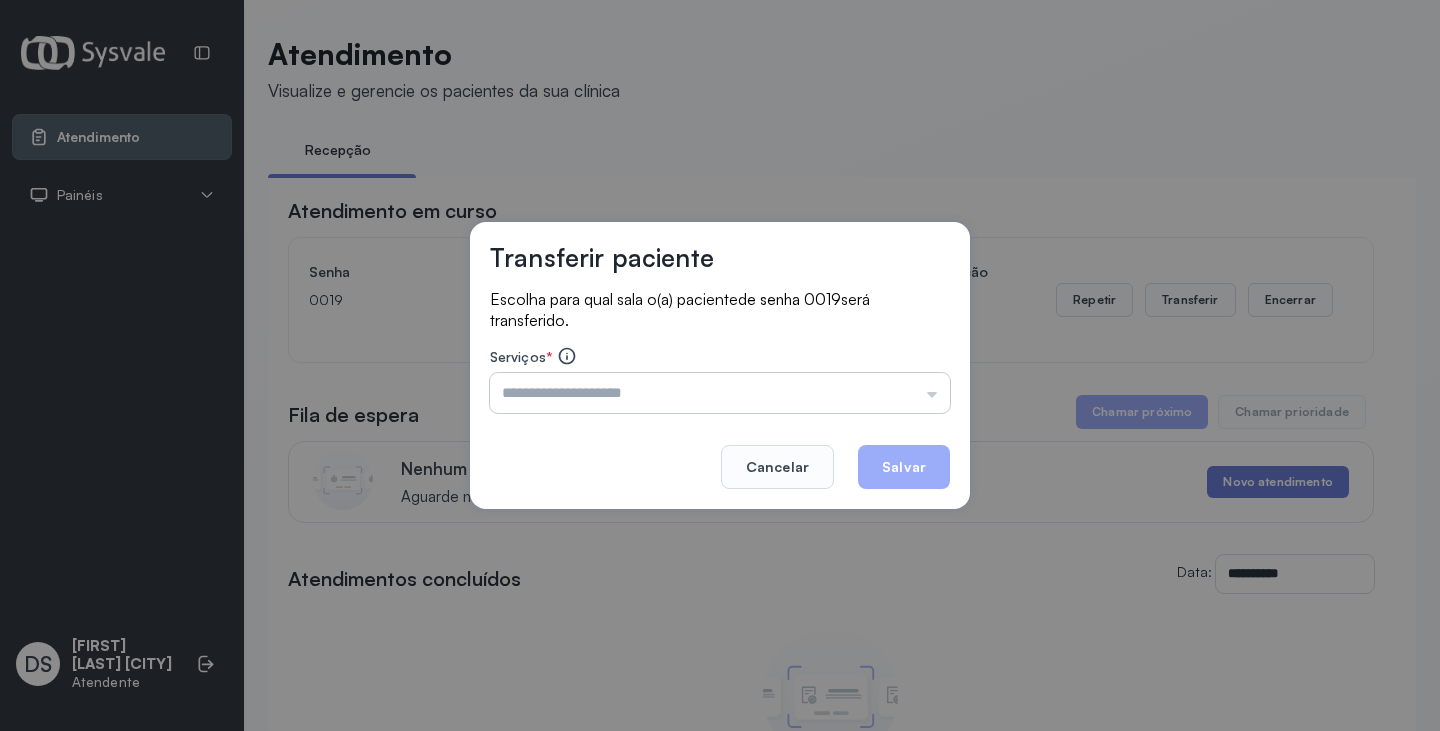click at bounding box center (720, 393) 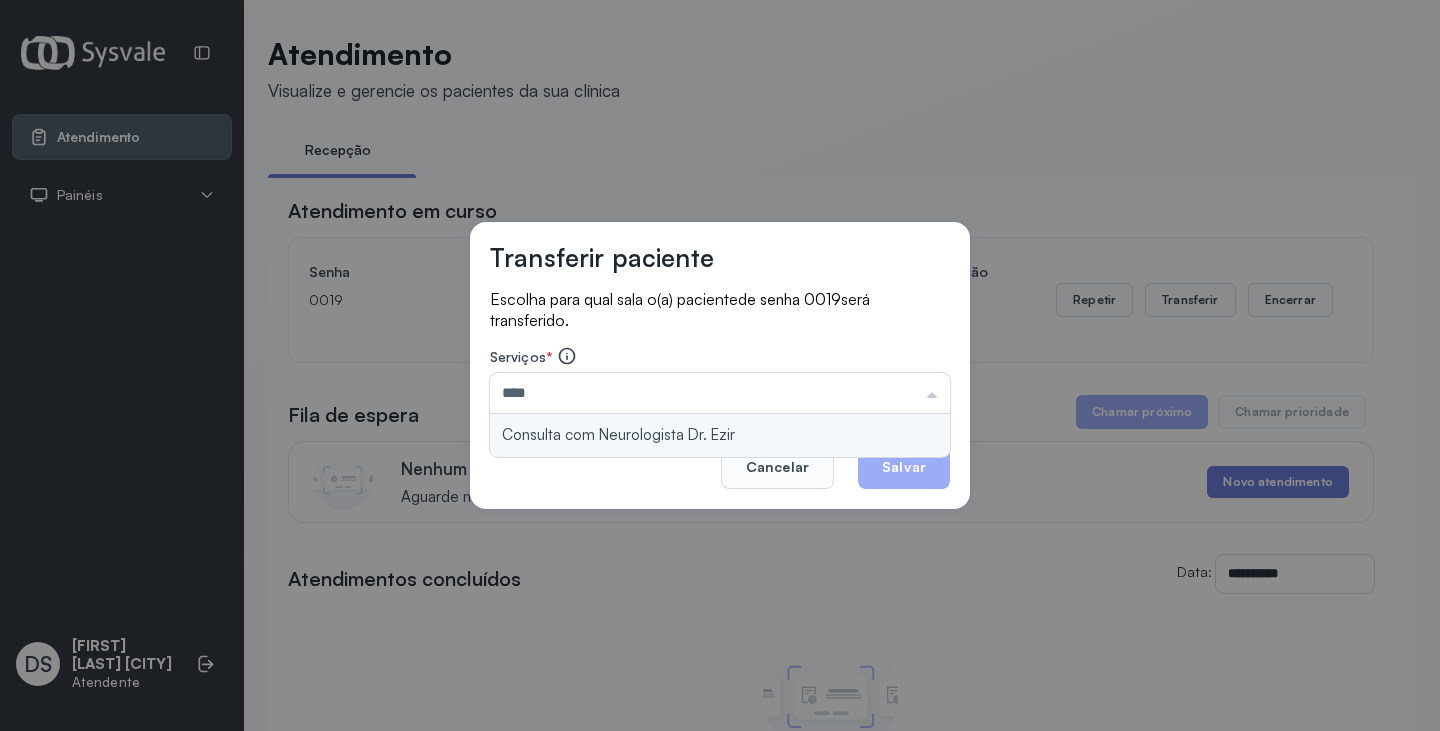 type on "**********" 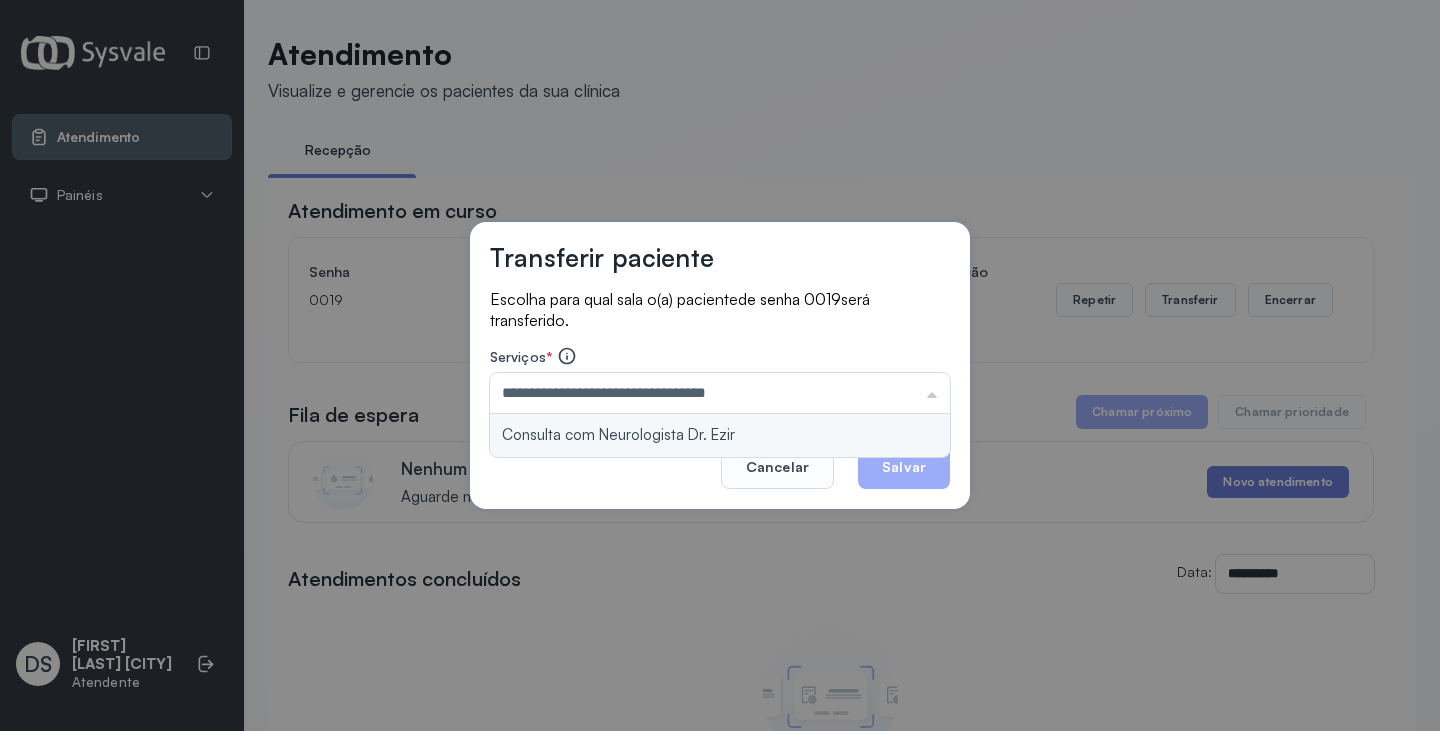 drag, startPoint x: 758, startPoint y: 424, endPoint x: 781, endPoint y: 439, distance: 27.45906 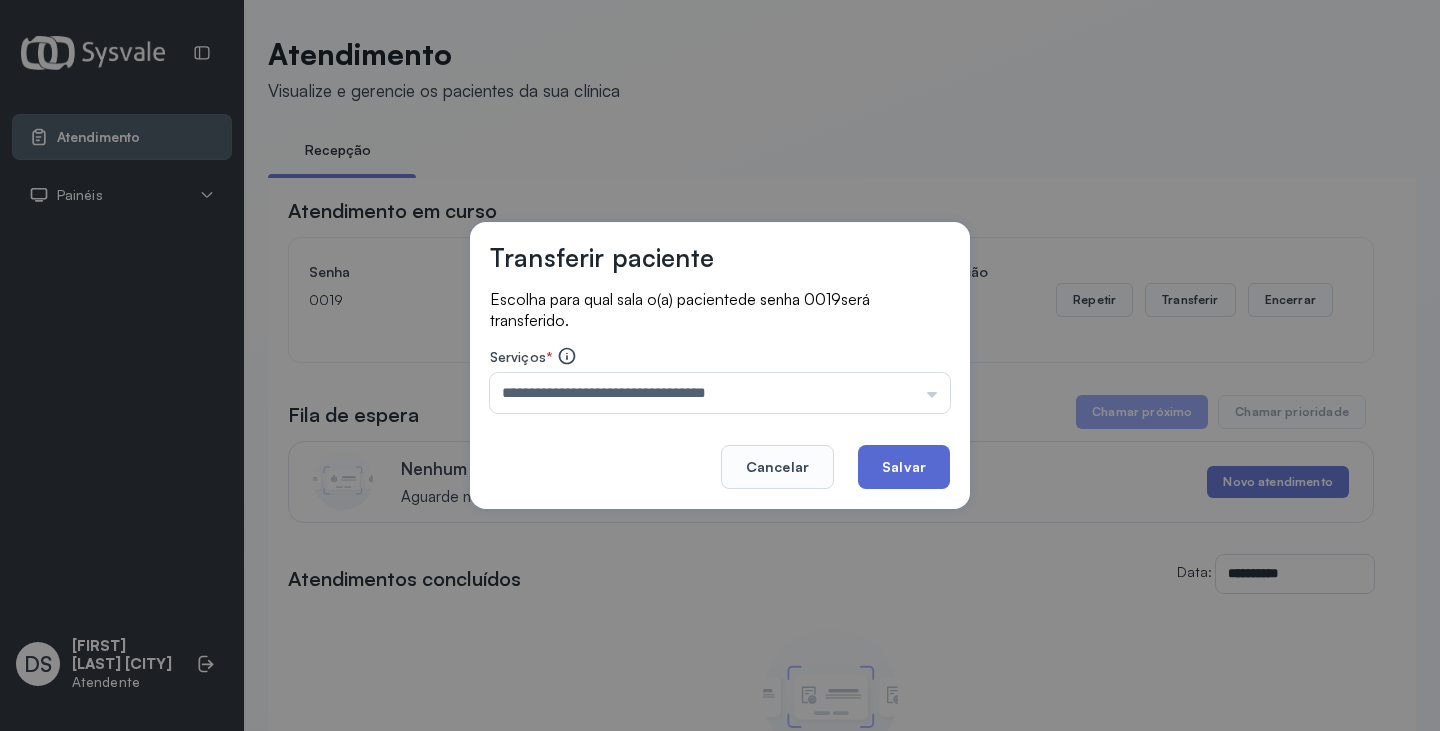 click on "Salvar" 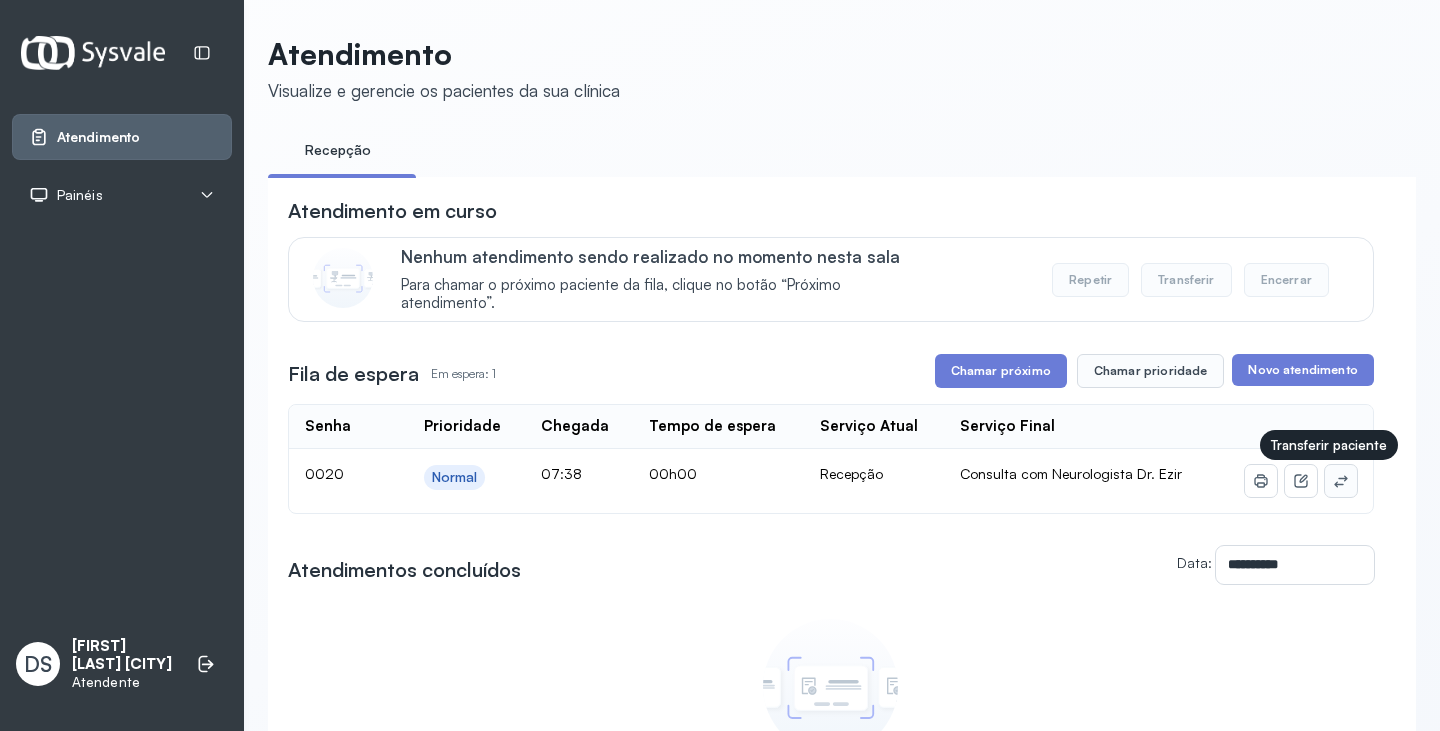 click 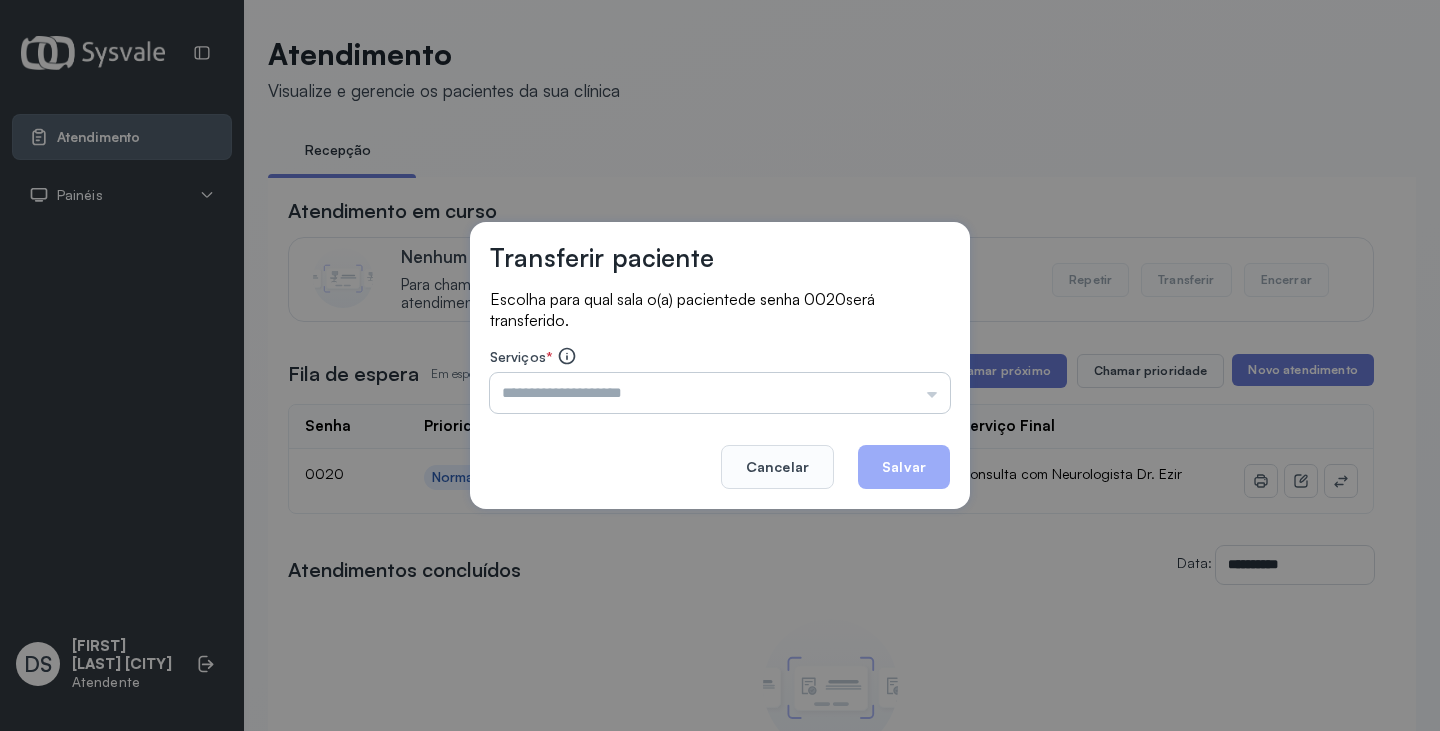 click at bounding box center (720, 393) 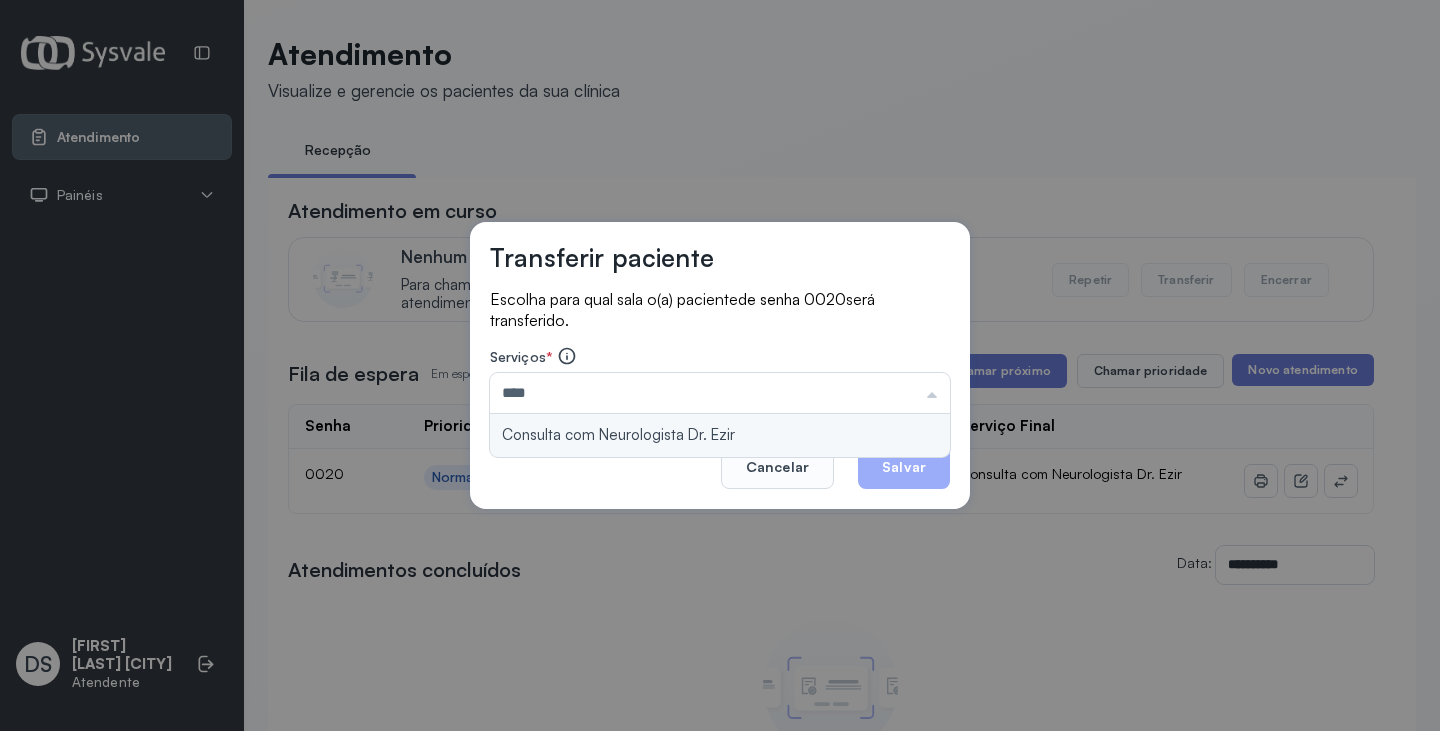 type on "**********" 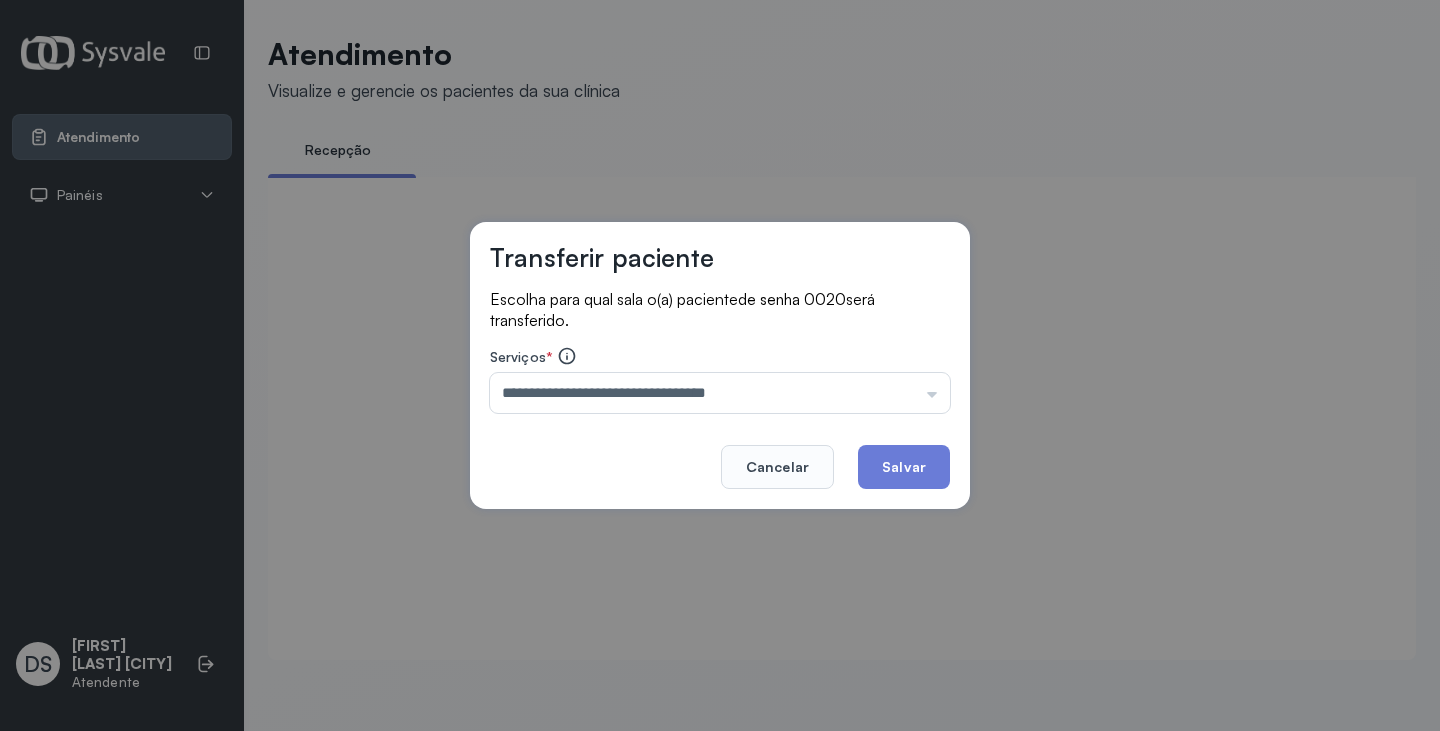 click on "**********" at bounding box center [720, 366] 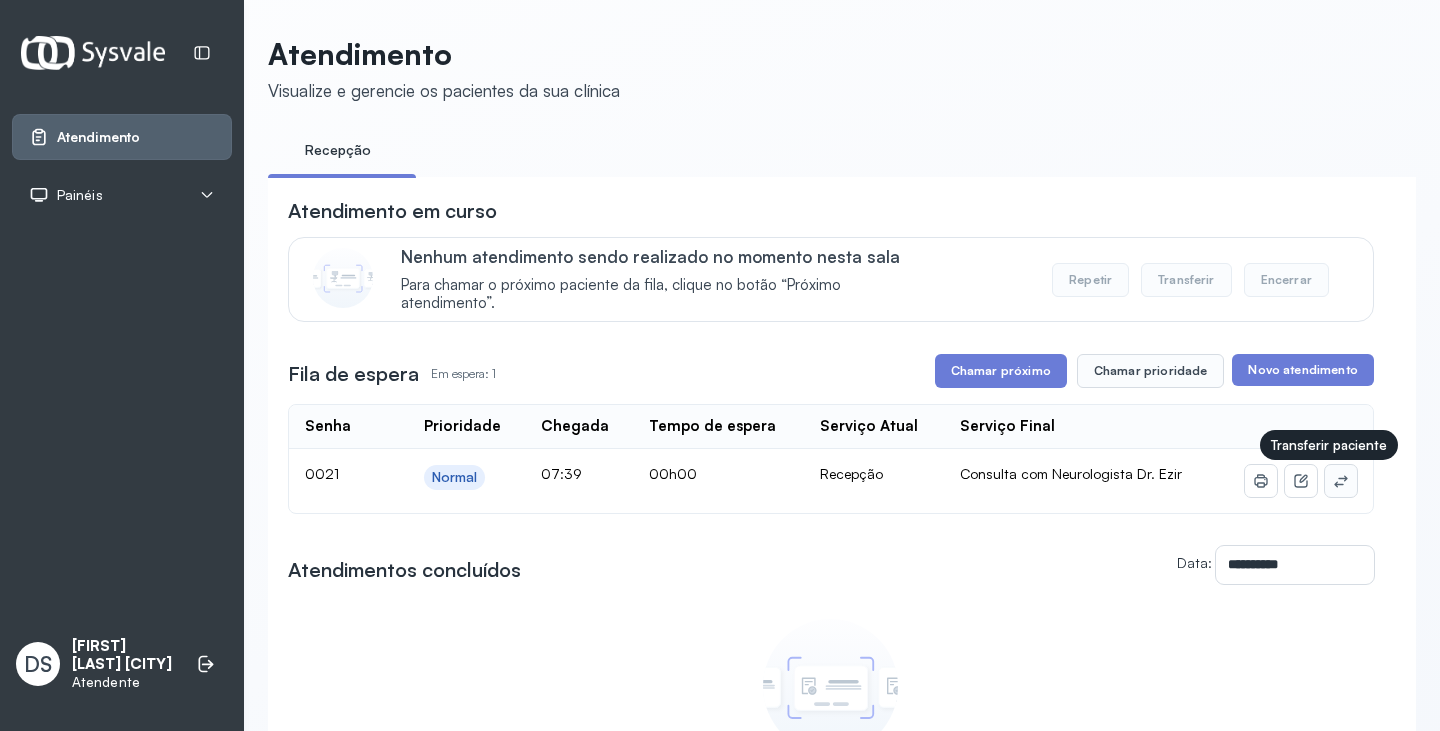 click 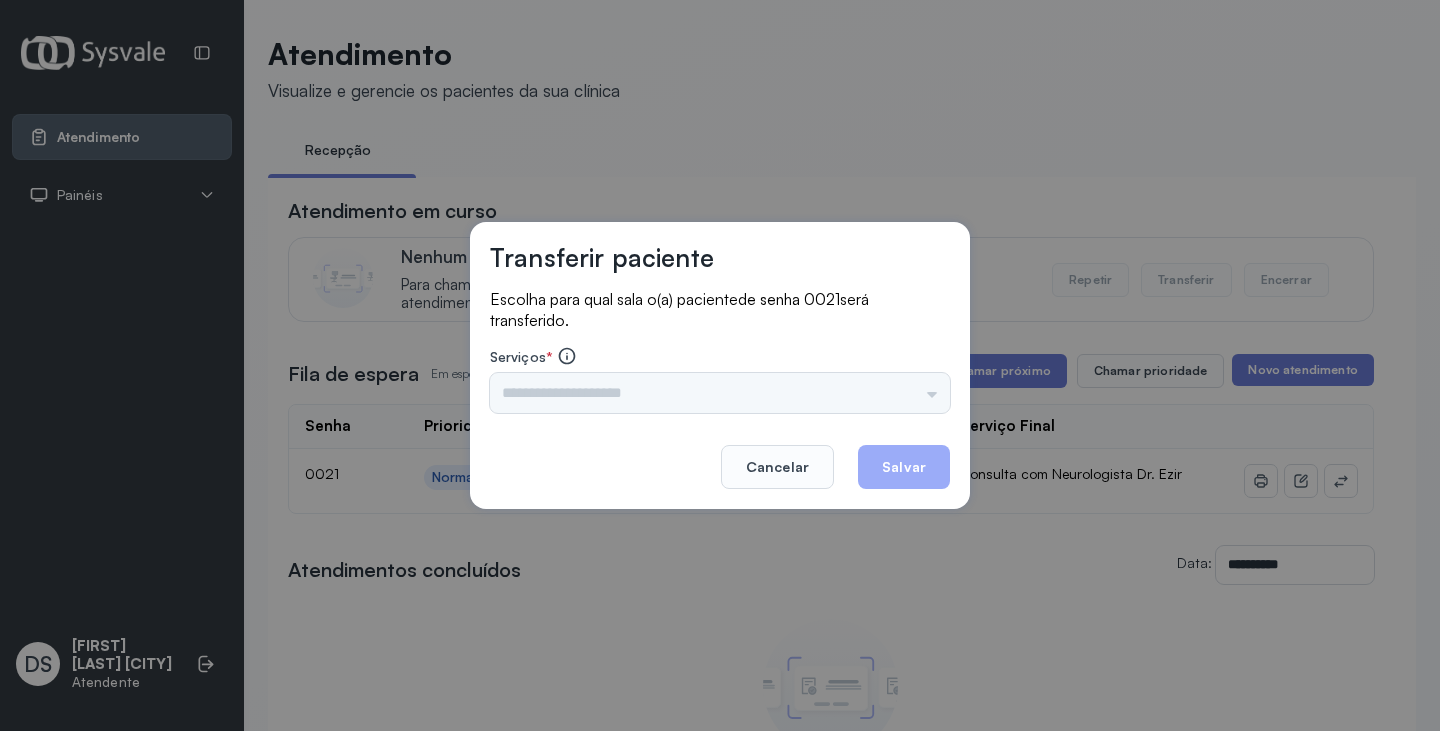 click on "Triagem Ortopedista Dr. [LAST] Ortopedista Dr. [LAST] Ginecologista Dr. [LAST] Ginecologista Dra. [LAST] Obstetra Dr. [LAST] Obstetra Dra. [LAST] Ultrassonografia Dr. [LAST] Ultrassonografia Dr. [LAST] Consulta com Neurologista Dr. [LAST] Reumatologista Dr. [LAST] Endocrinologista [LAST] Dermatologista Dra. [LAST] Nefrologista Dr. [LAST] Geriatra Dra. [LAST] Infectologista Dra. [LAST] Oftalmologista Dra. Consulta Proctologista/Cirurgia Geral Dra. [LAST] Otorrinolaringologista Dr. [LAST] Pequena Cirurgia Dr. [LAST] Pequena Cirurgia Dr. [LAST] ECG Espirometria com Broncodilatador Espirometria sem Broncodilatador Ecocardiograma - Dra. [LAST] Exame de PPD Enf. [LAST] [LAST] RETIRADA DE CERUME DR. [LAST] VACINAÇÃO Preventivo Enf. [LAST] Preventivo Enf. [LAST] [LAST] Consulta de Enfermagem Enf. [LAST] Consulta de Enfermagem Enf. [LAST] Consulta Cardiologista Dr. [LAST] Consulta Enf. [LAST] [LAST] Dispensação de Medicação Agendamento Consulta Enf. [LAST] Agendamento consulta Enf. [LAST]" at bounding box center [720, 393] 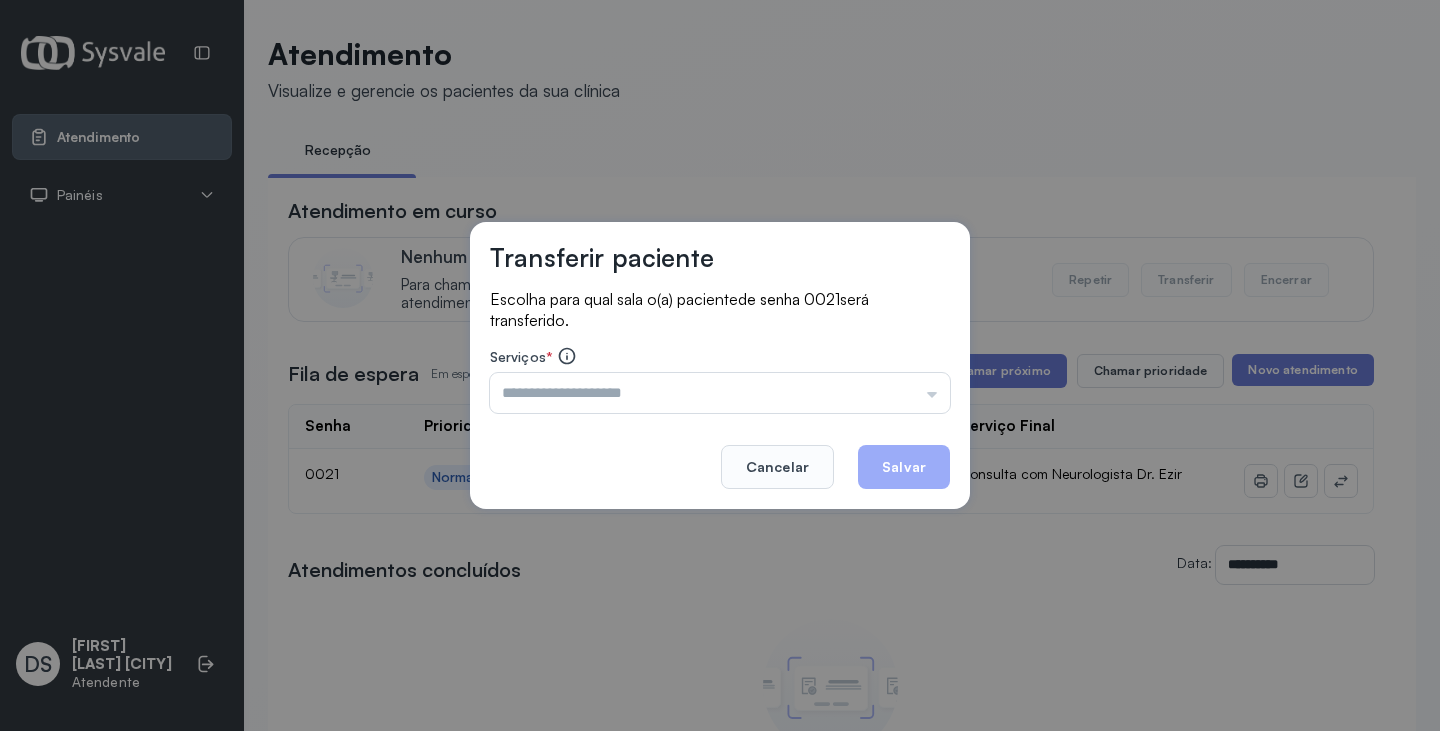 click at bounding box center (720, 393) 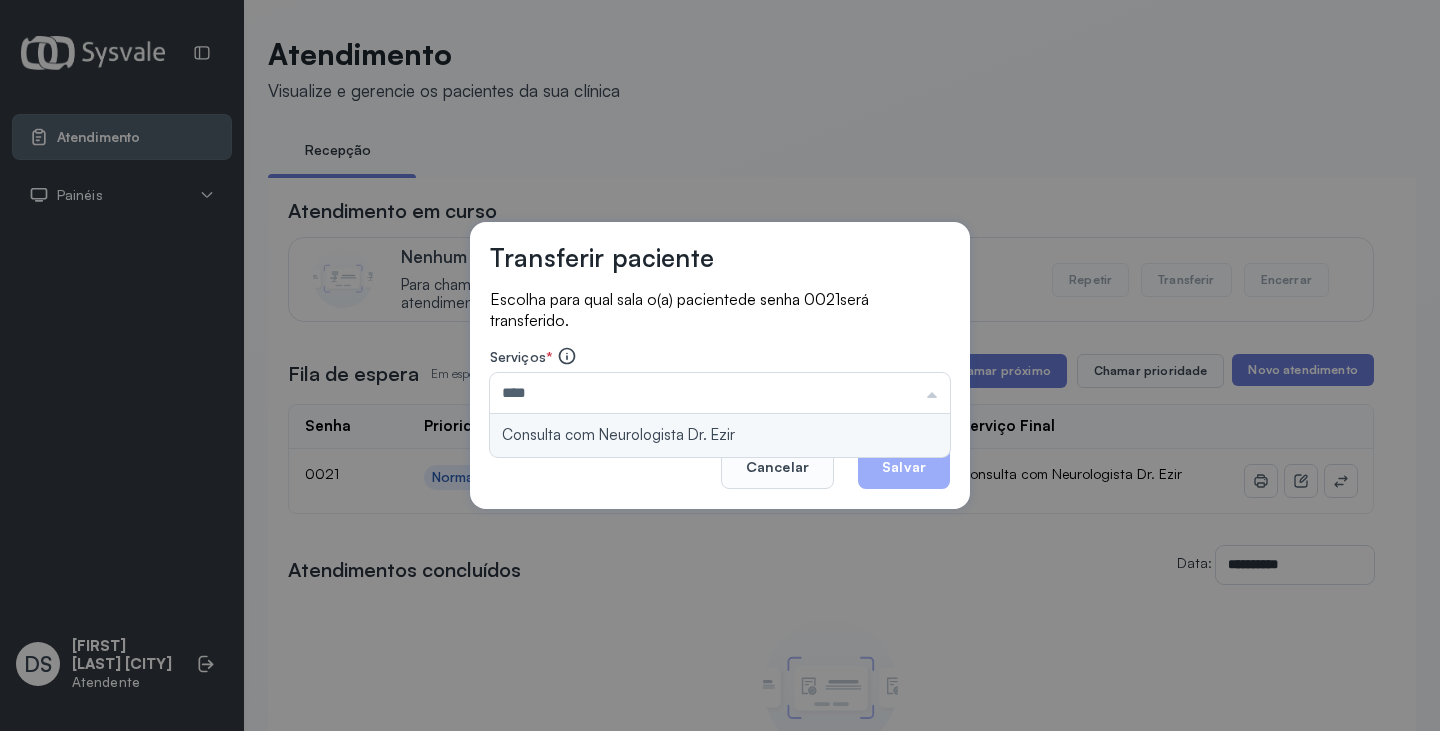 type on "**********" 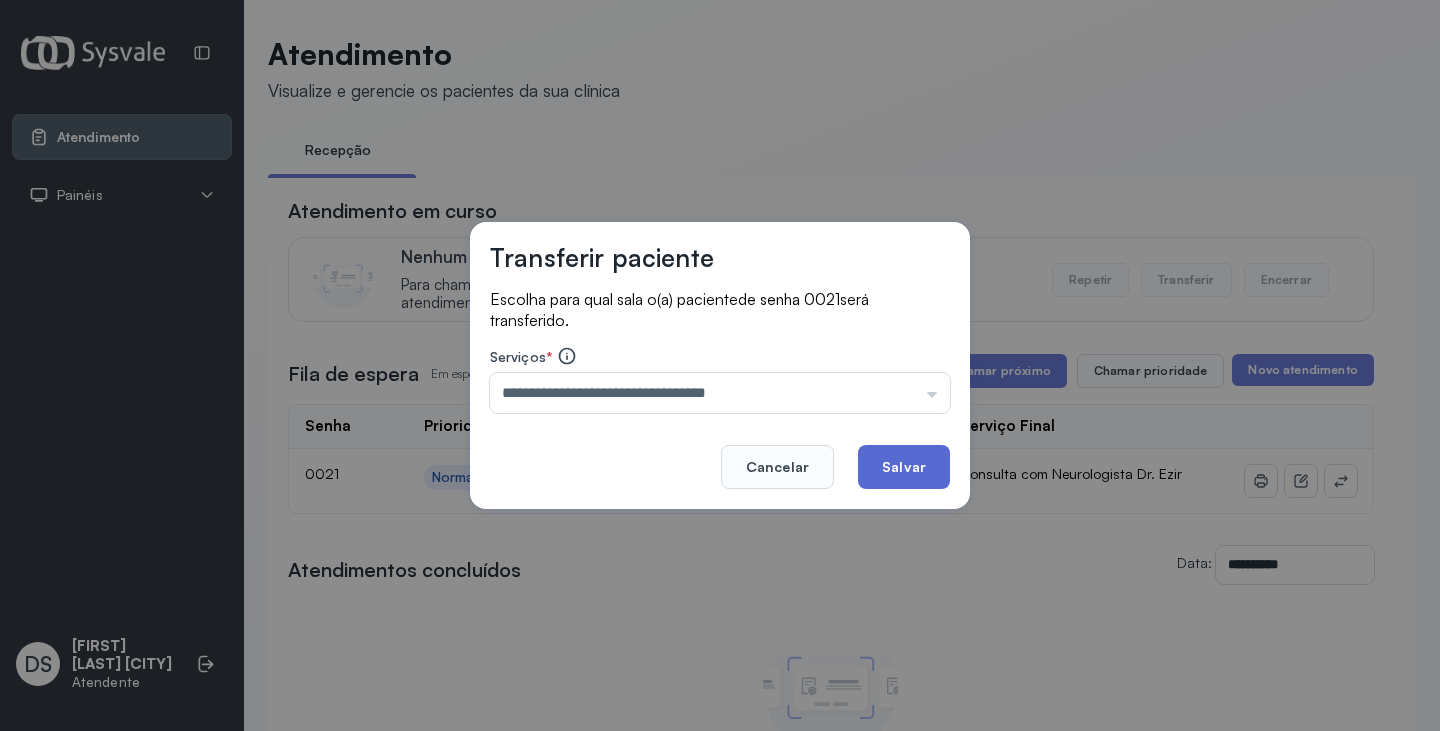 drag, startPoint x: 783, startPoint y: 444, endPoint x: 873, endPoint y: 472, distance: 94.254974 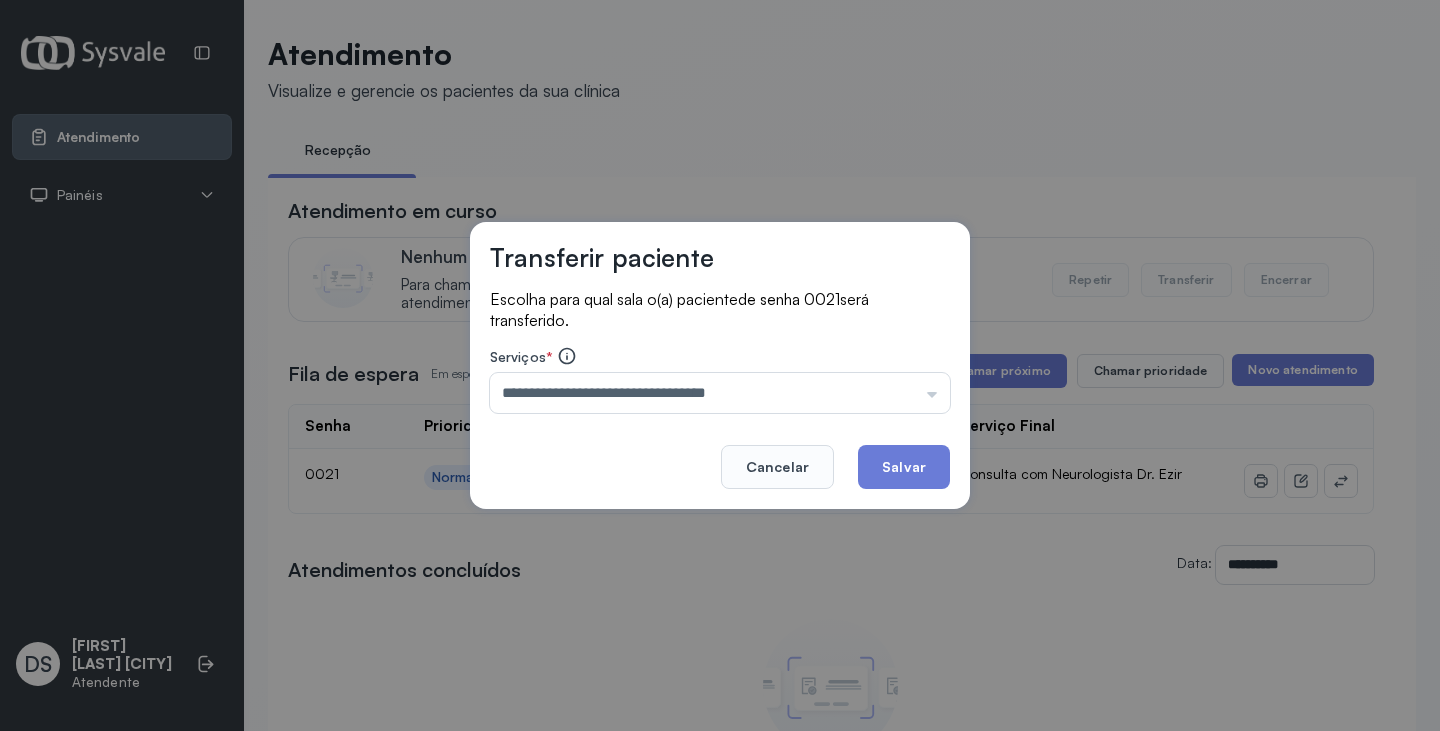 drag, startPoint x: 896, startPoint y: 468, endPoint x: 910, endPoint y: 465, distance: 14.3178215 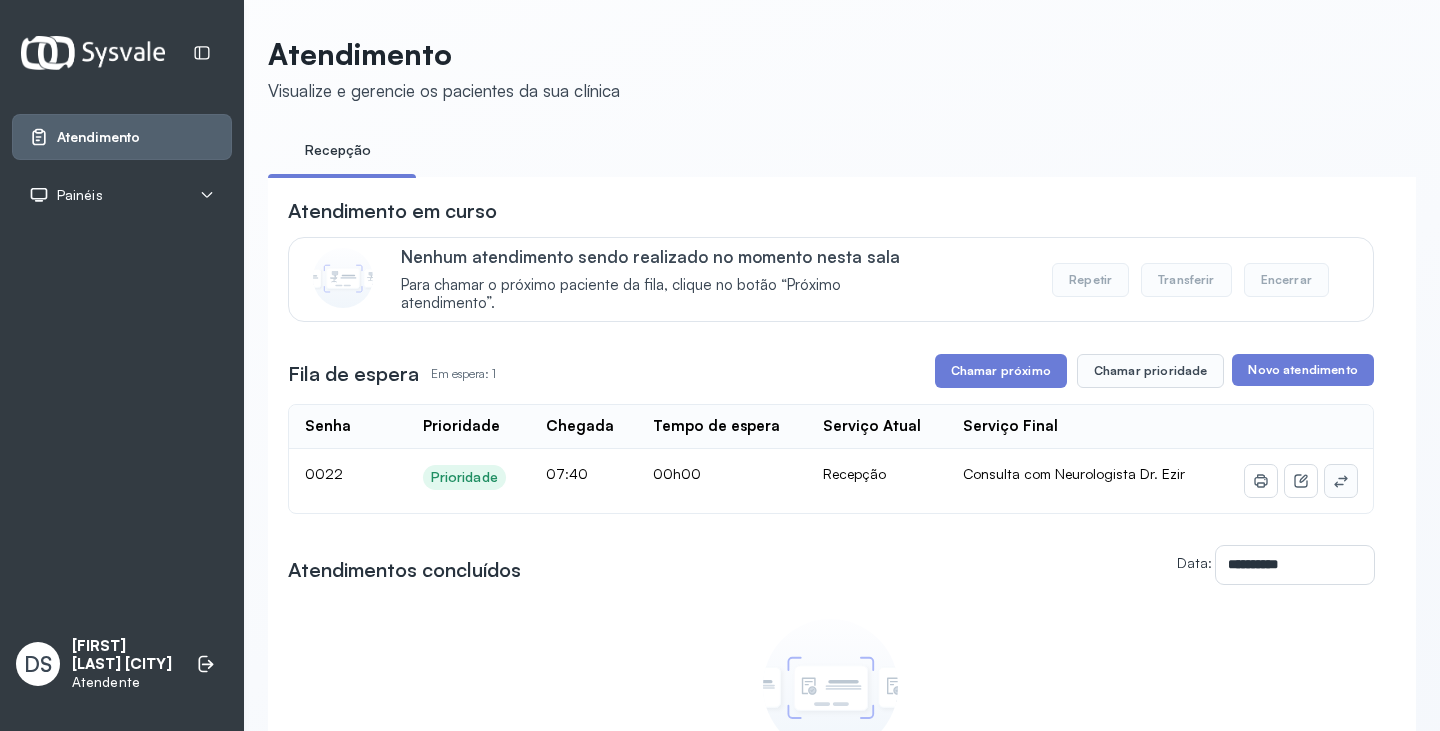 click 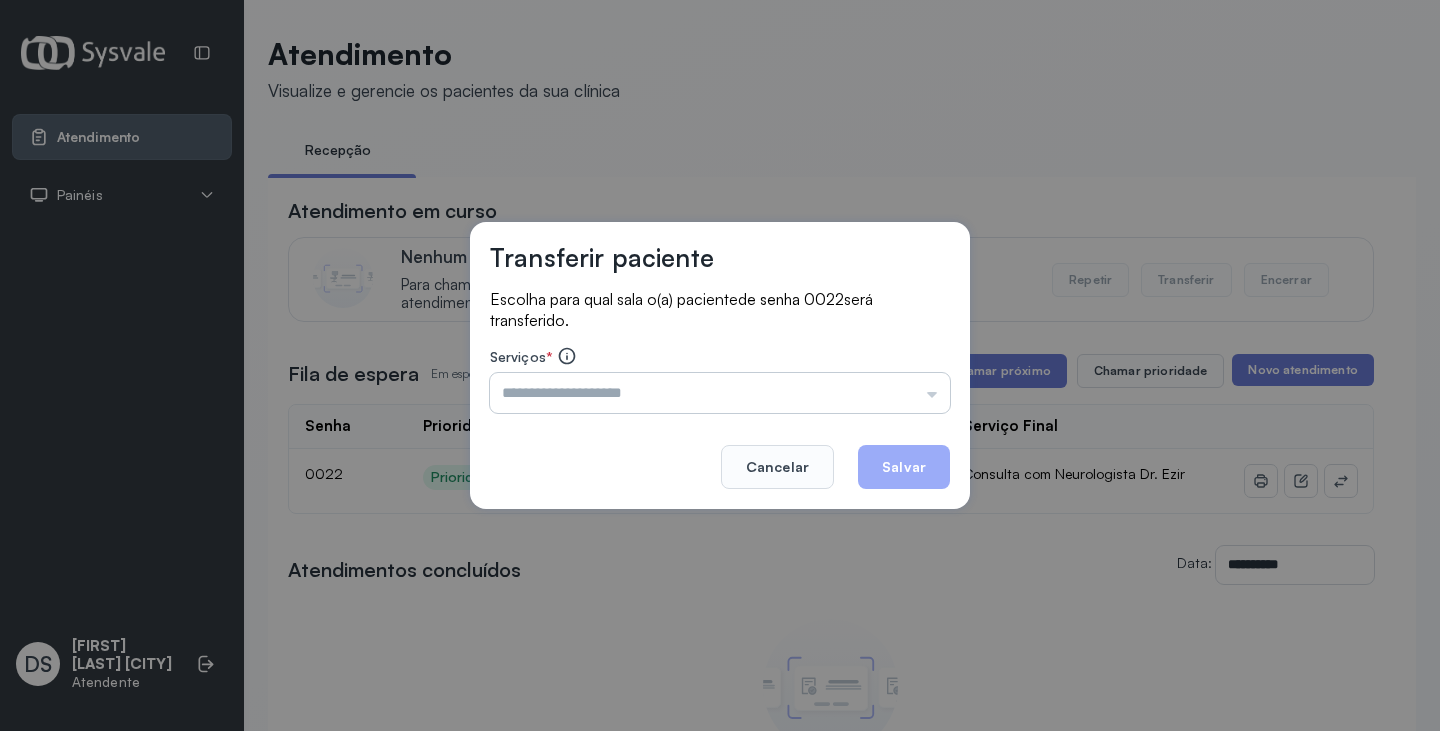 drag, startPoint x: 593, startPoint y: 386, endPoint x: 553, endPoint y: 388, distance: 40.04997 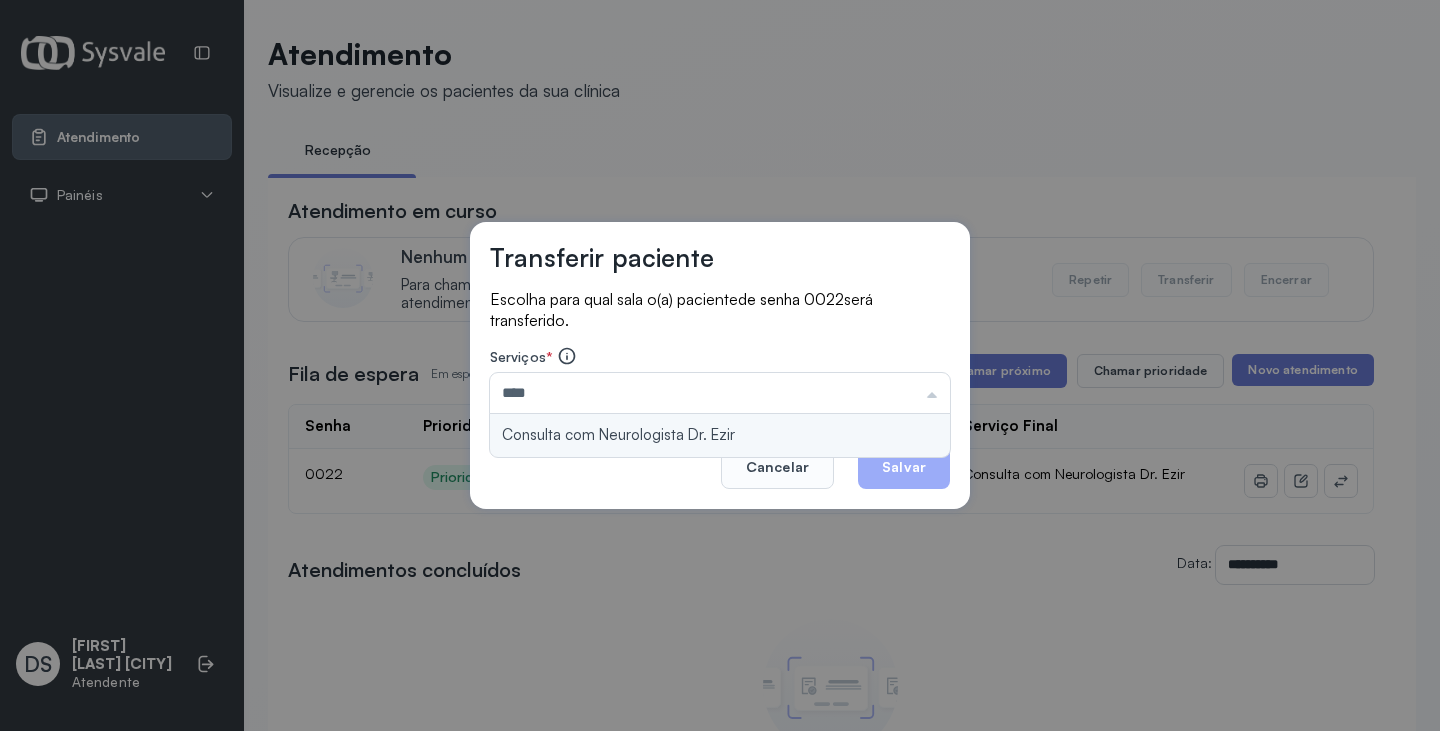 type on "**********" 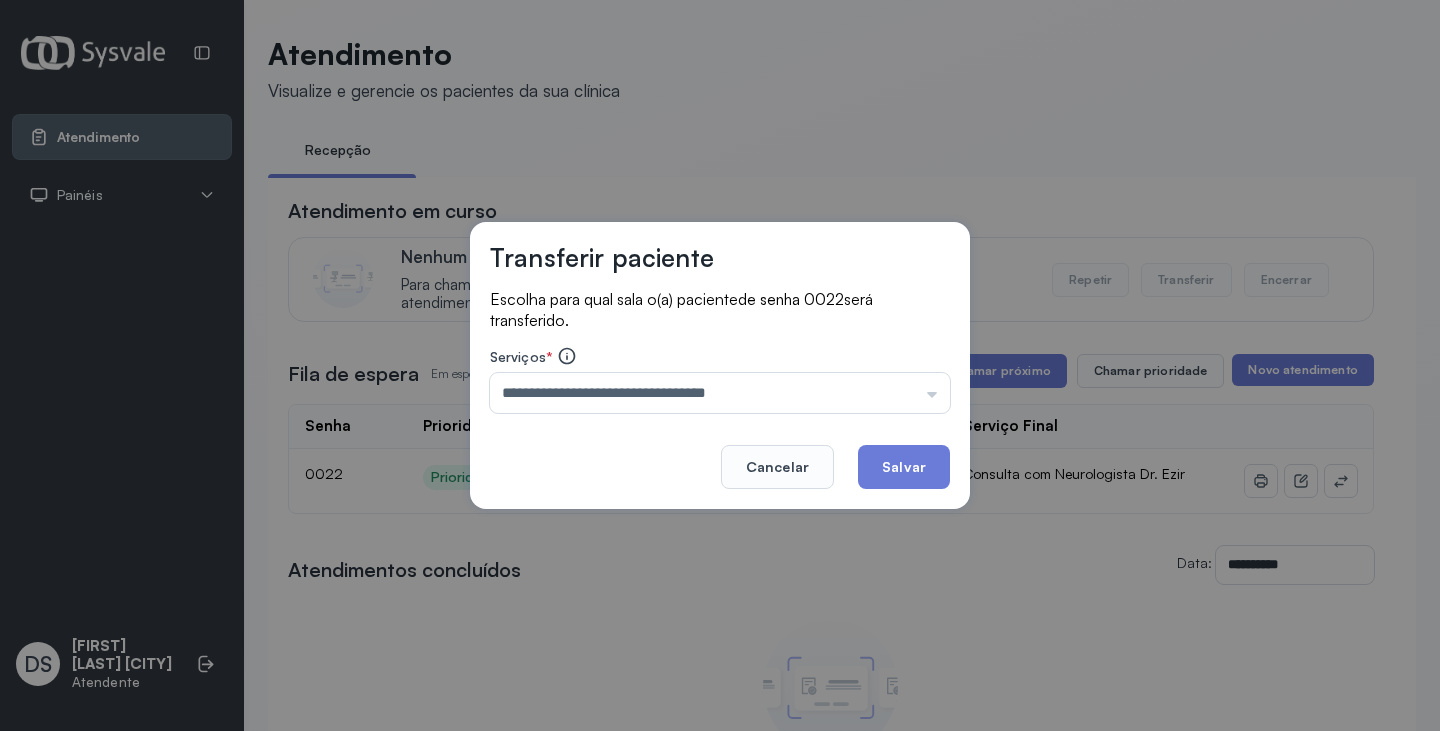 drag, startPoint x: 758, startPoint y: 433, endPoint x: 851, endPoint y: 460, distance: 96.84007 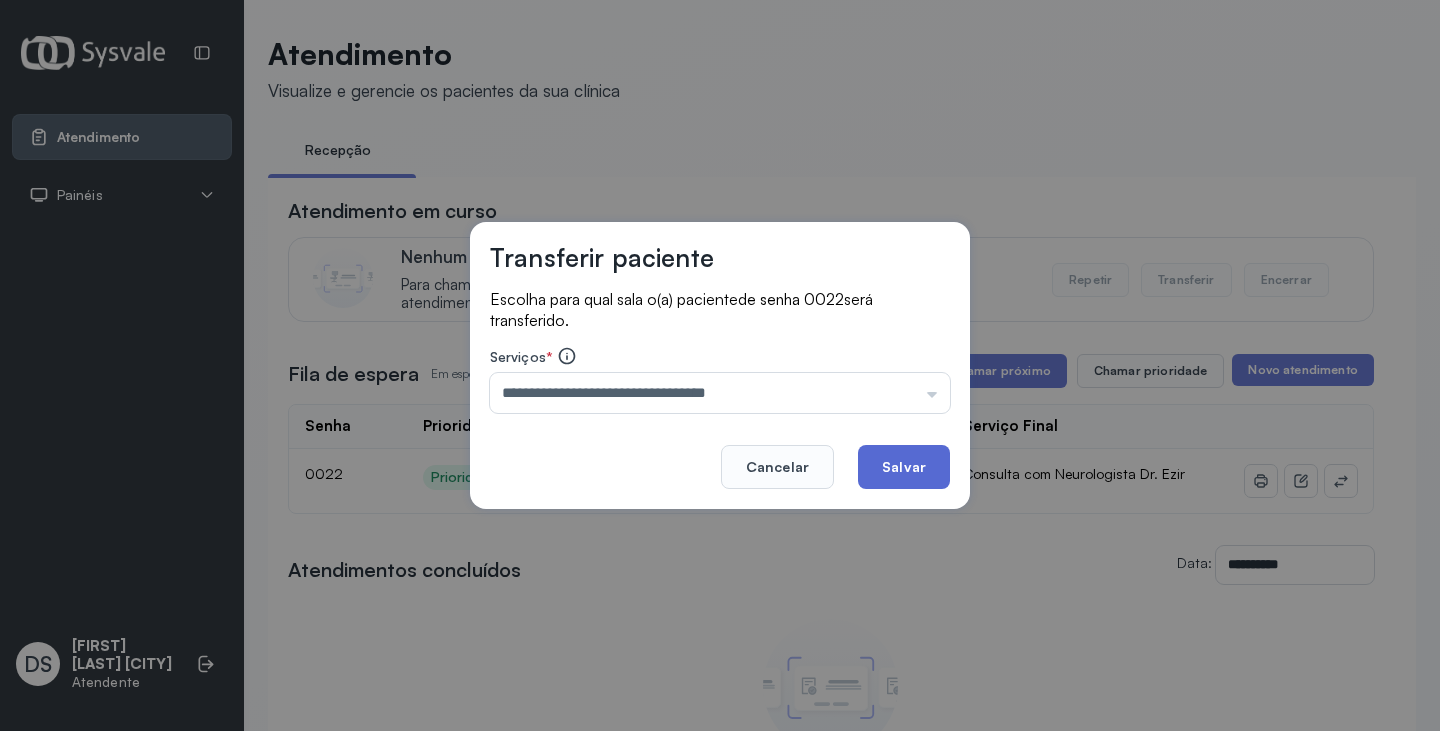 click on "Salvar" 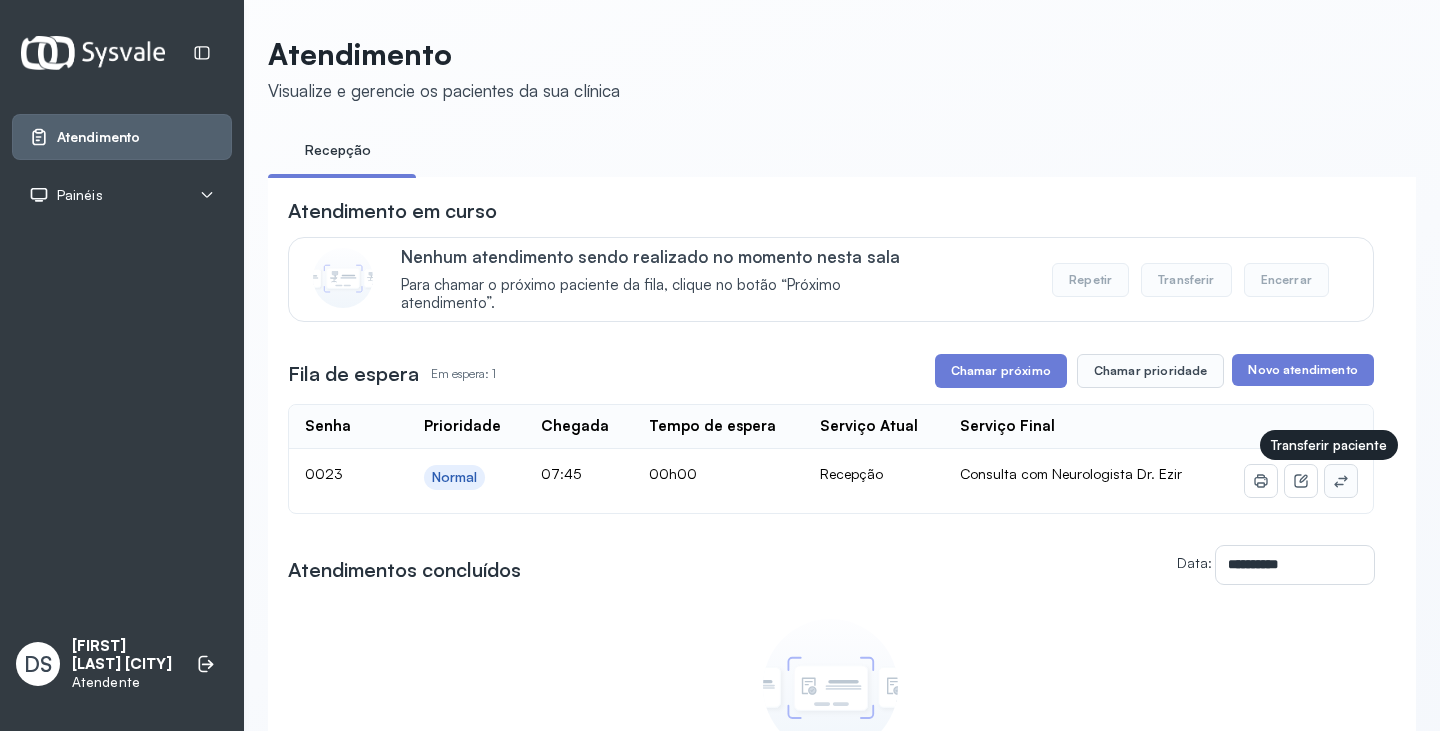 click 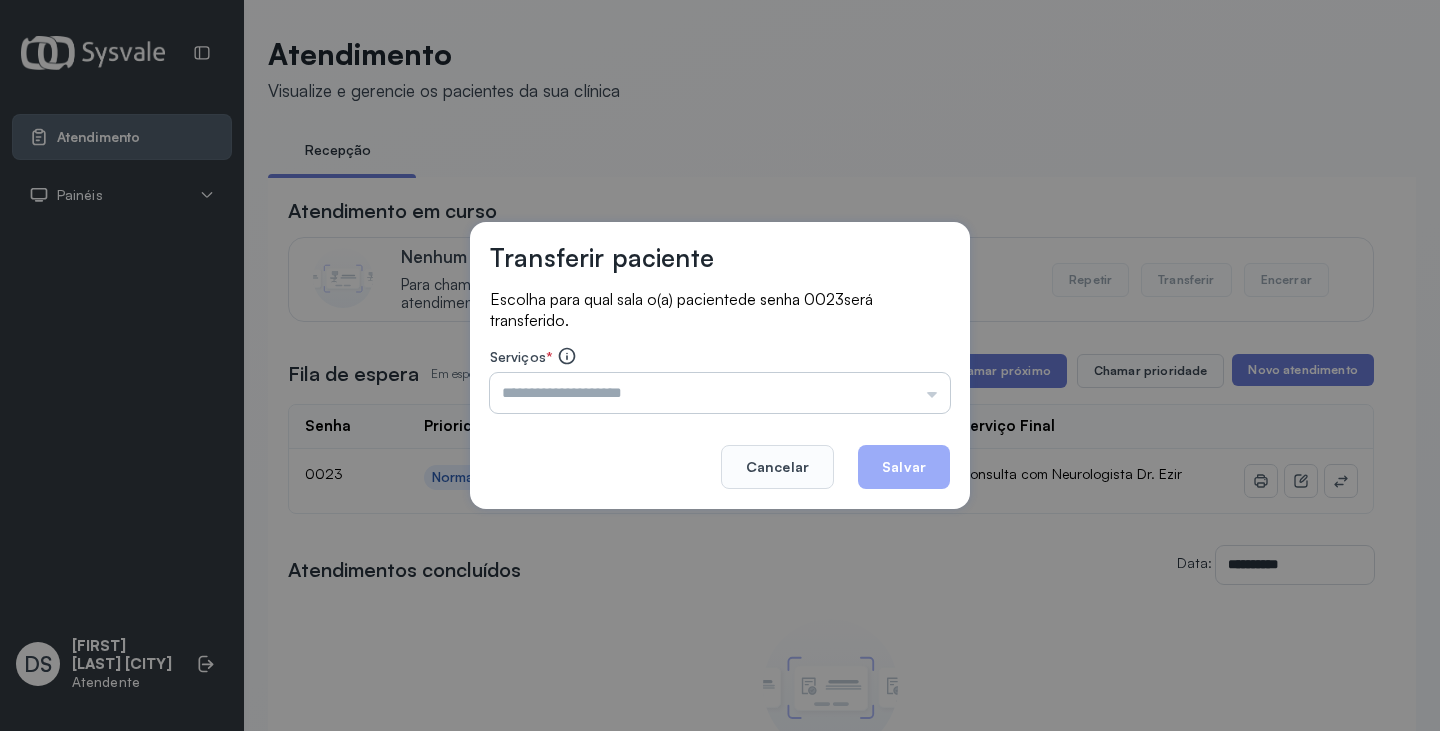 click at bounding box center (720, 393) 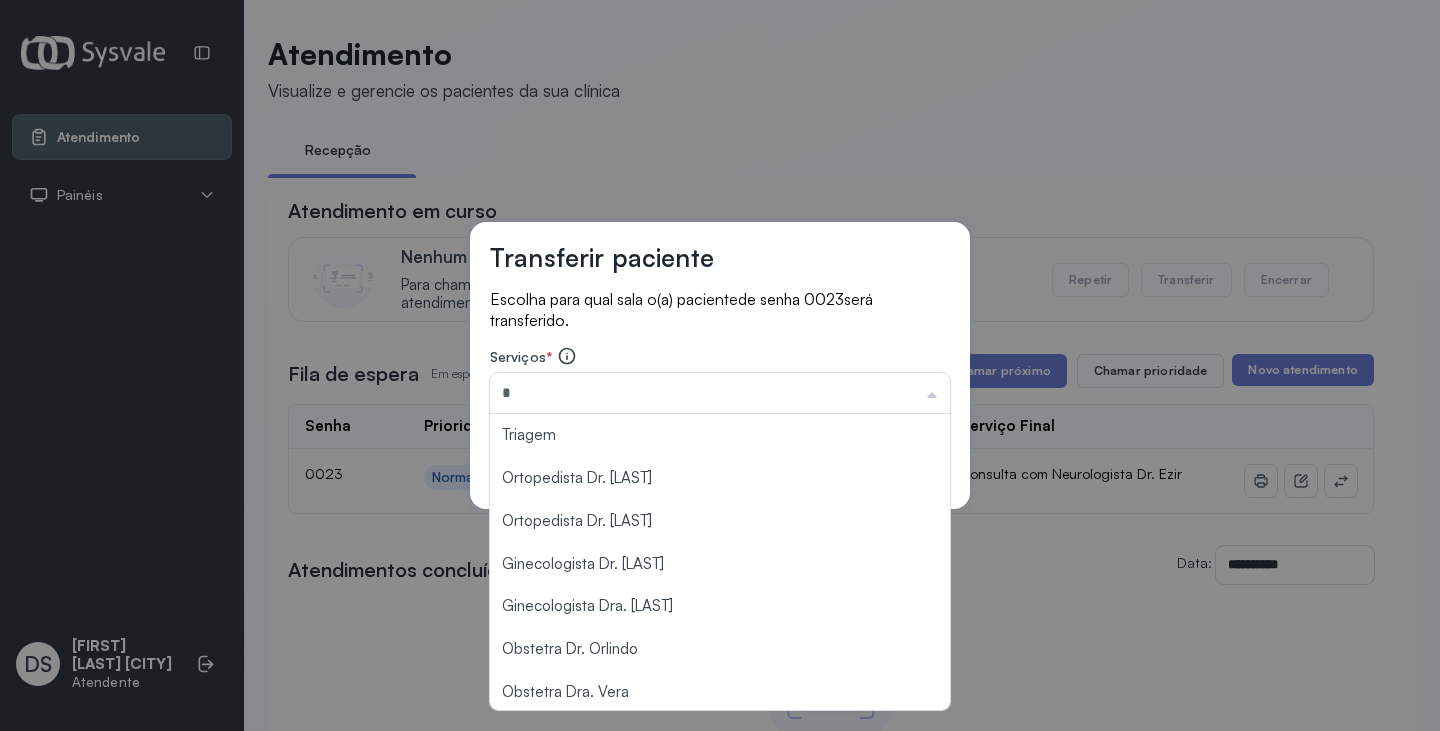 type on "*" 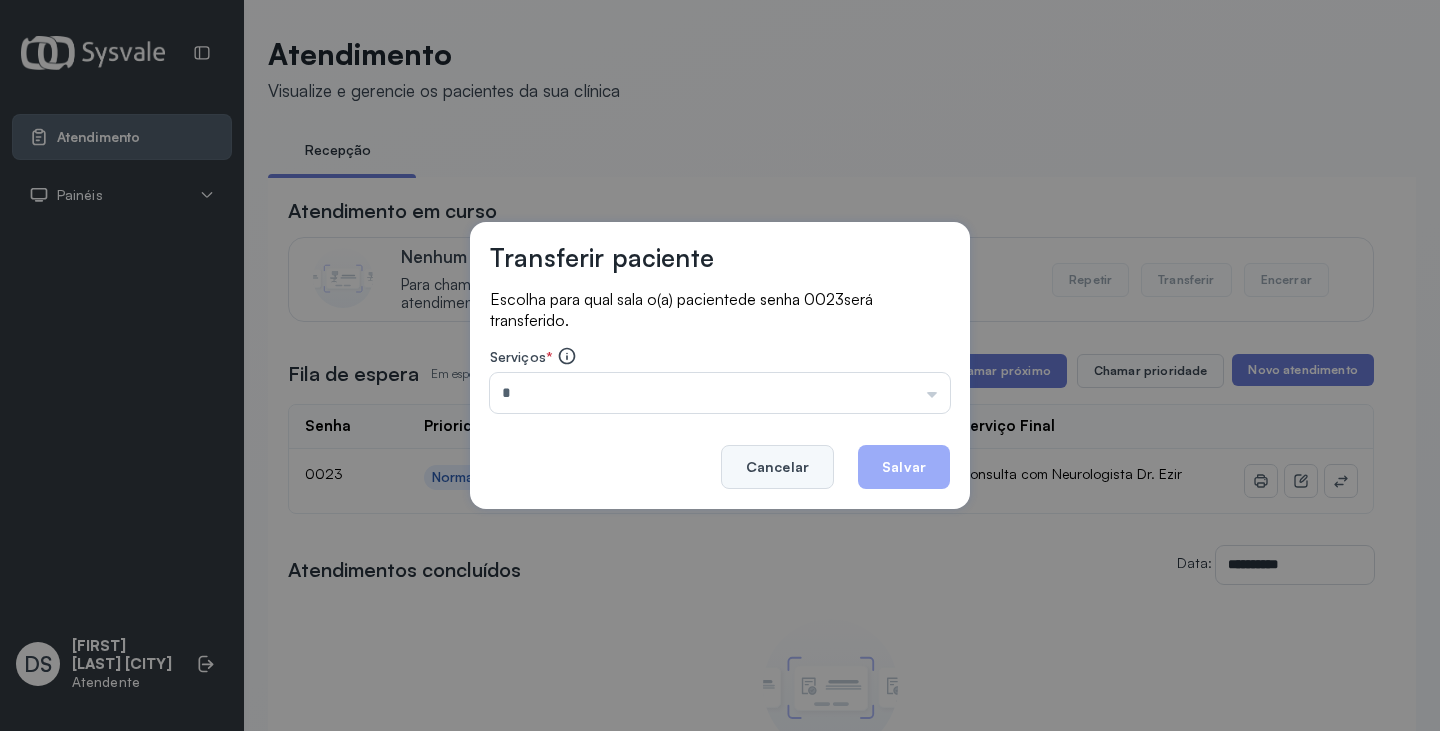 drag, startPoint x: 768, startPoint y: 462, endPoint x: 761, endPoint y: 551, distance: 89.27486 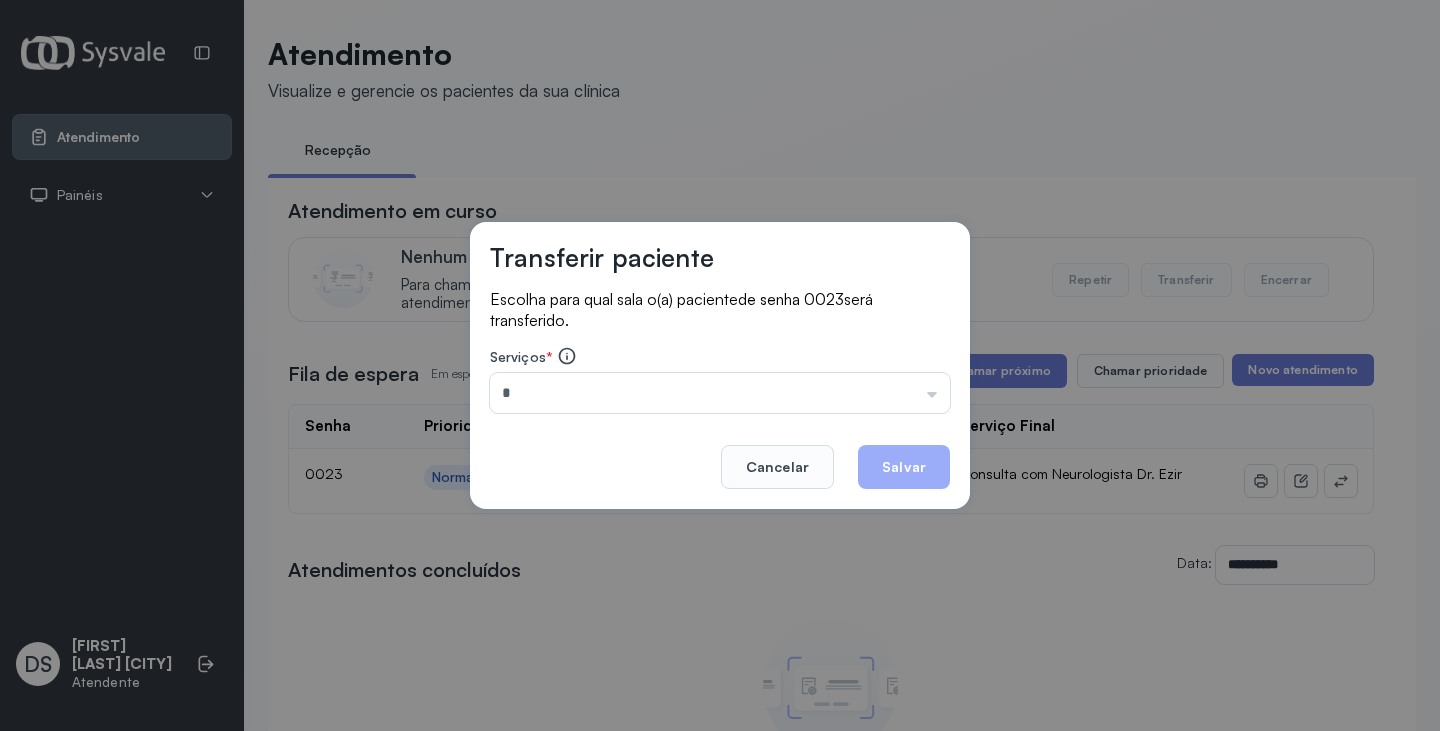 click on "Cancelar" 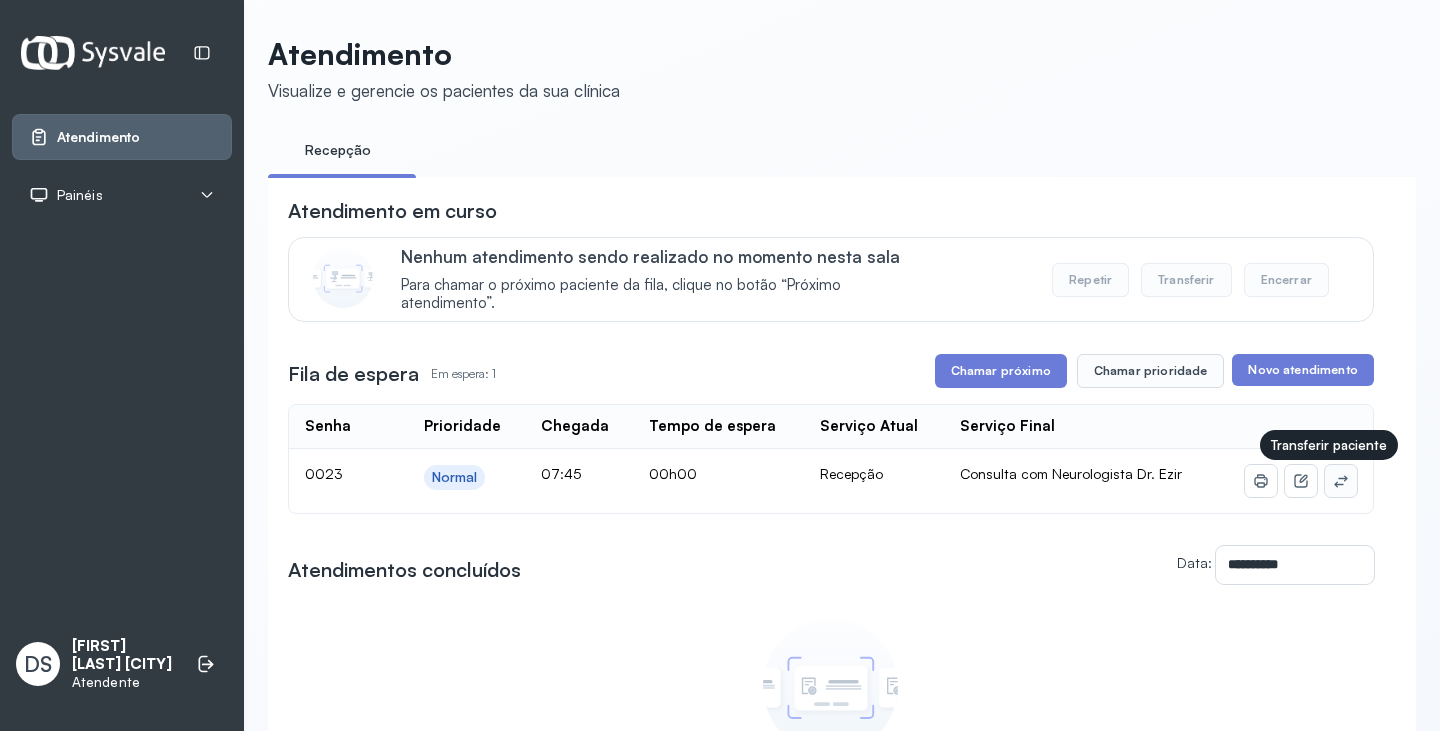 click 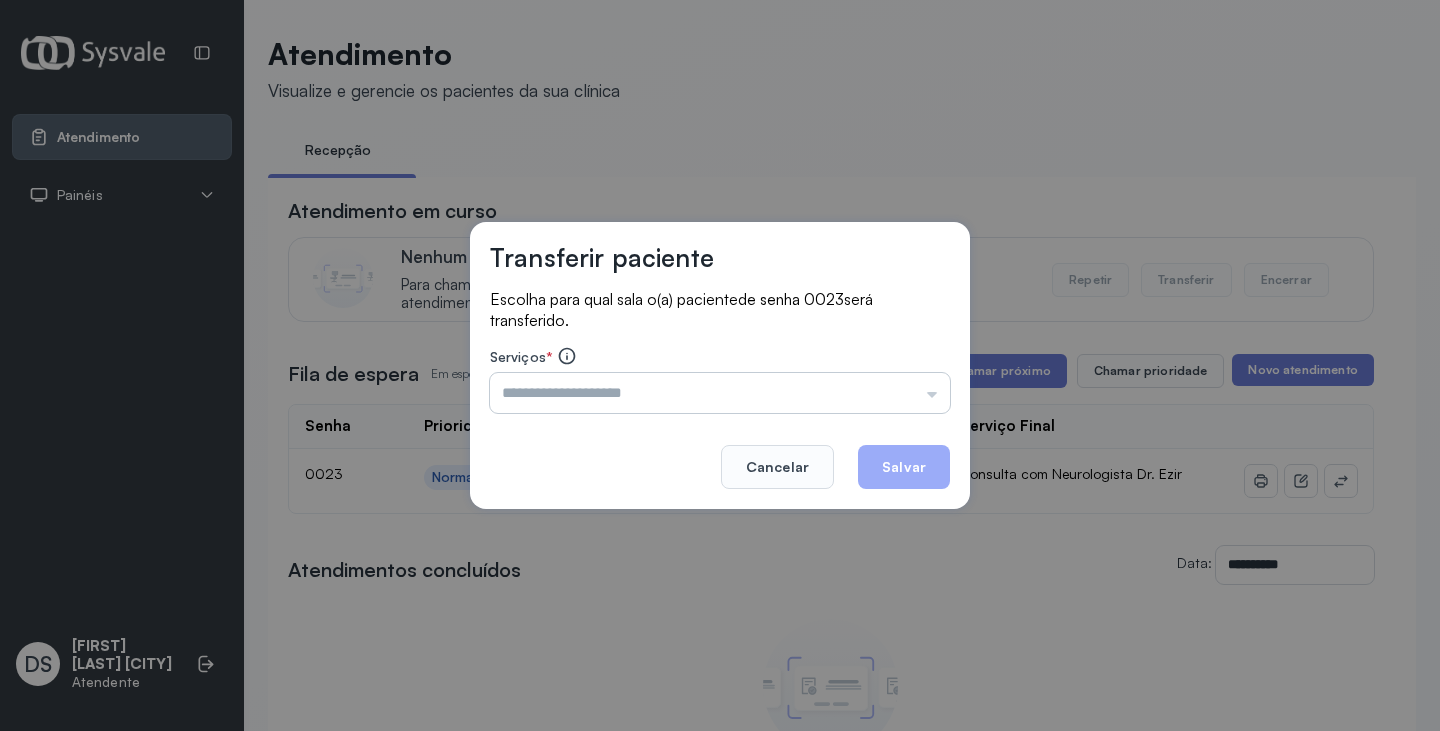 click at bounding box center (720, 393) 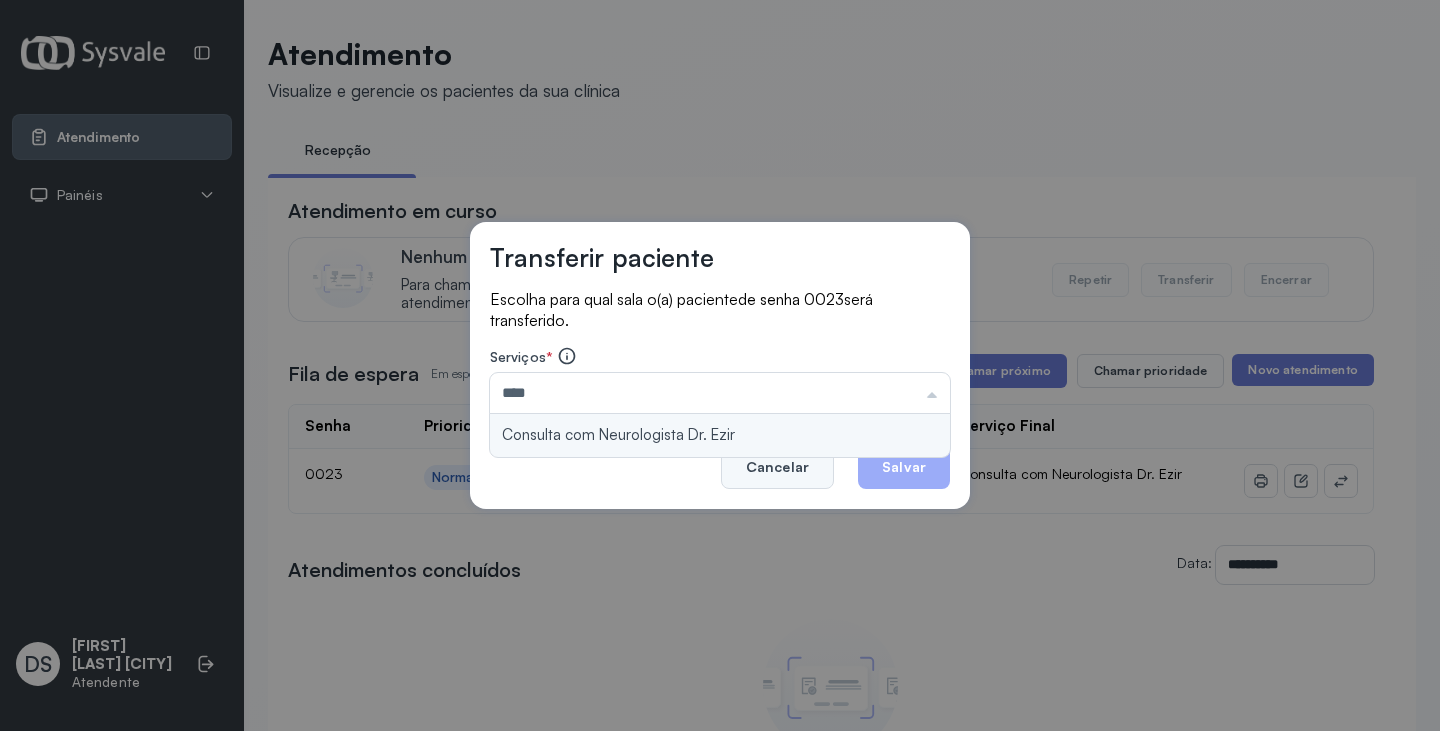type on "**********" 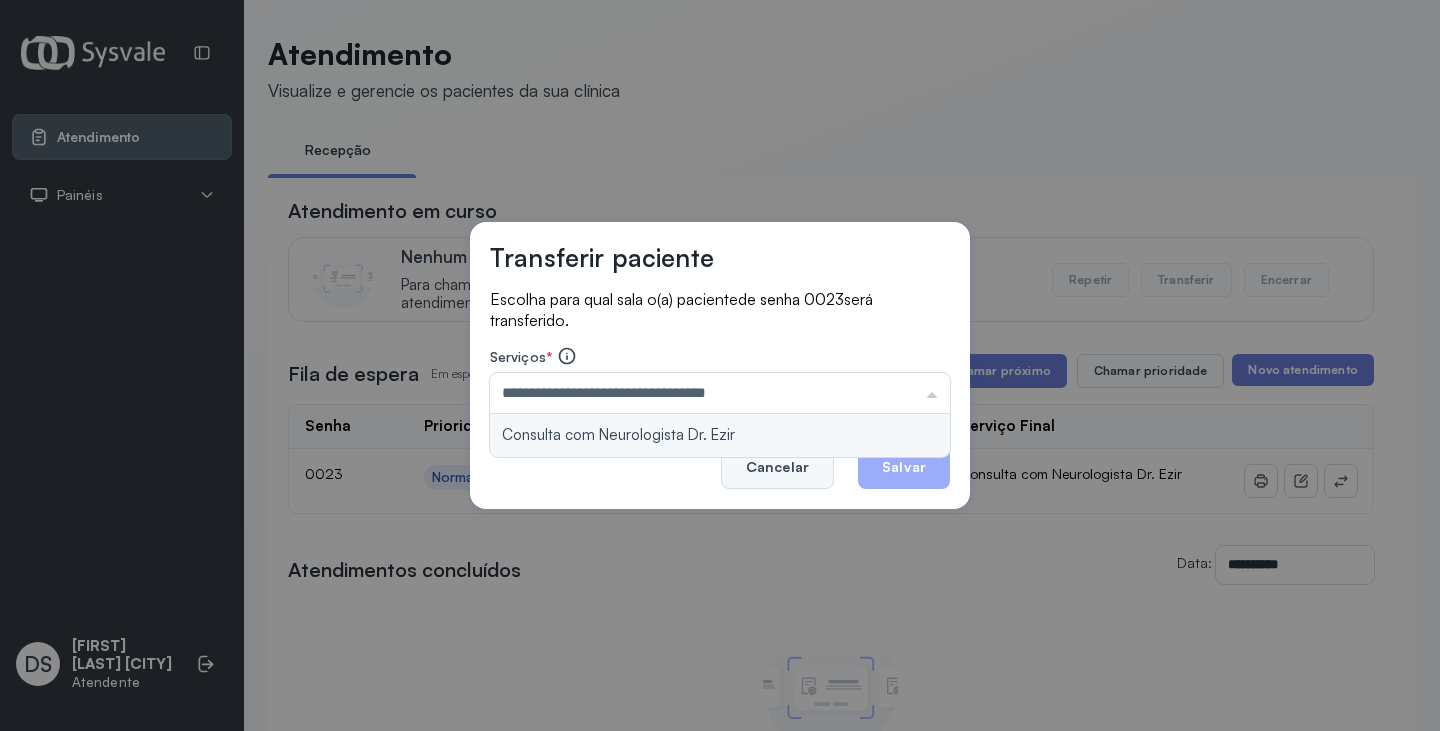 click on "**********" at bounding box center [720, 366] 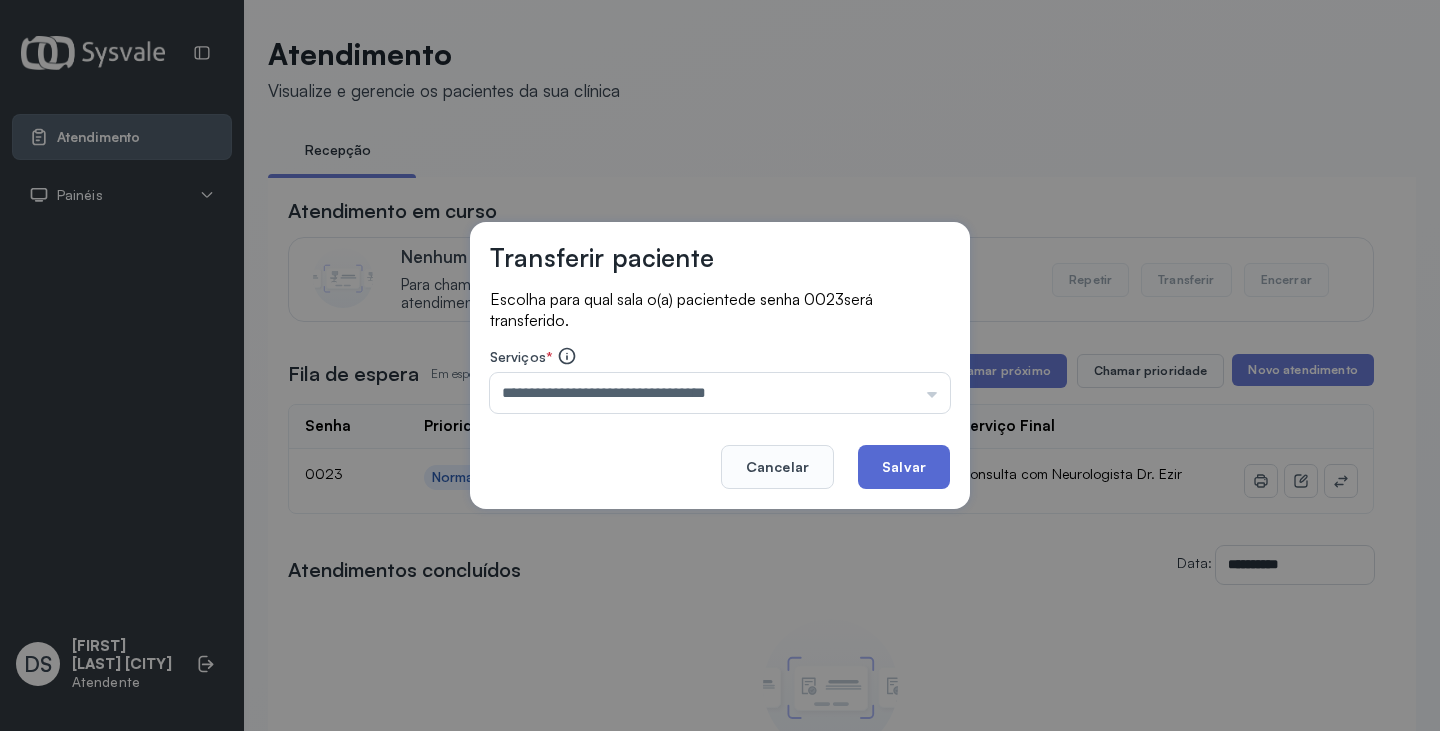 click on "Salvar" 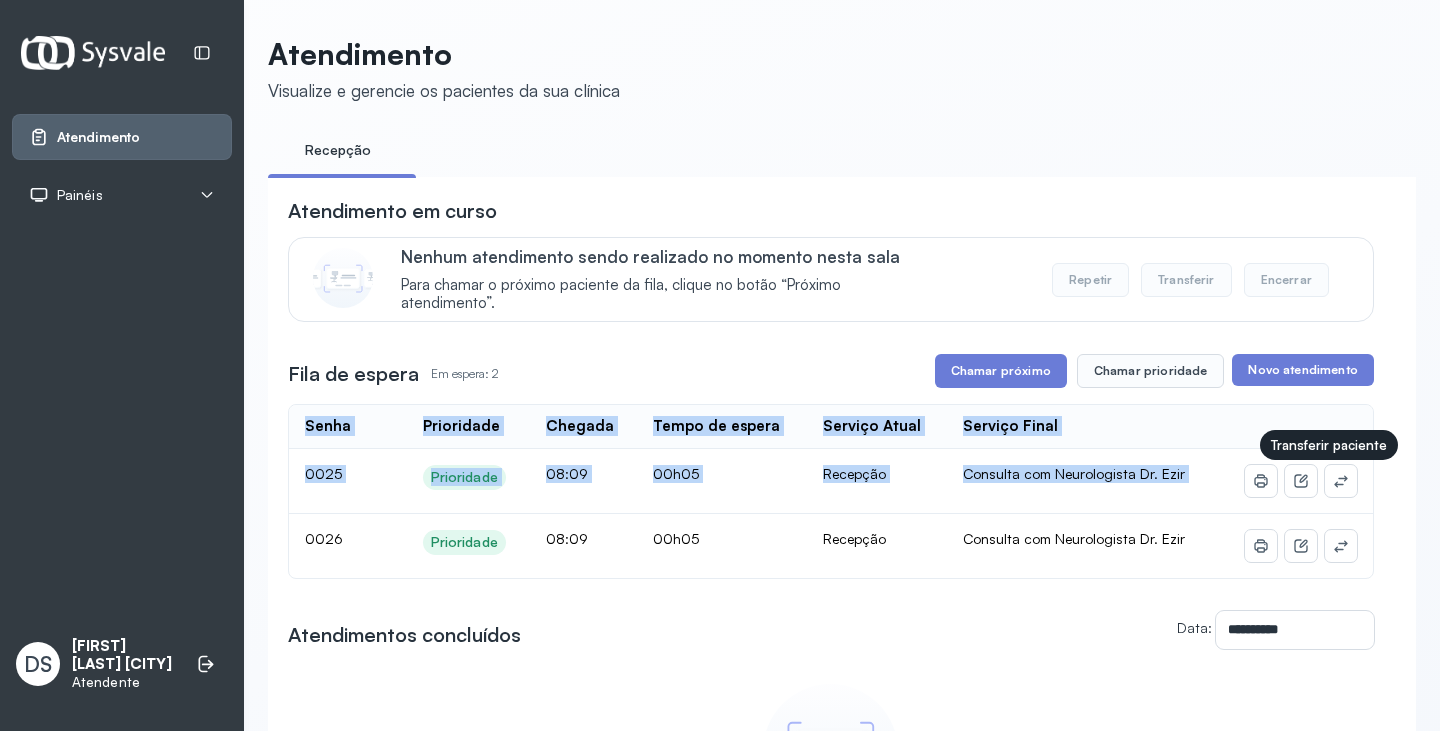 click on "Senha Prioridade Chegada Tempo de espera Serviço Atual Serviço Final 0025 Prioridade 08:09 00h05 Recepção Consulta com Neurologista Dr. [LAST] 0026 Prioridade 08:09 00h05 Recepção Consulta com Neurologista Dr. [LAST]" at bounding box center (831, 491) 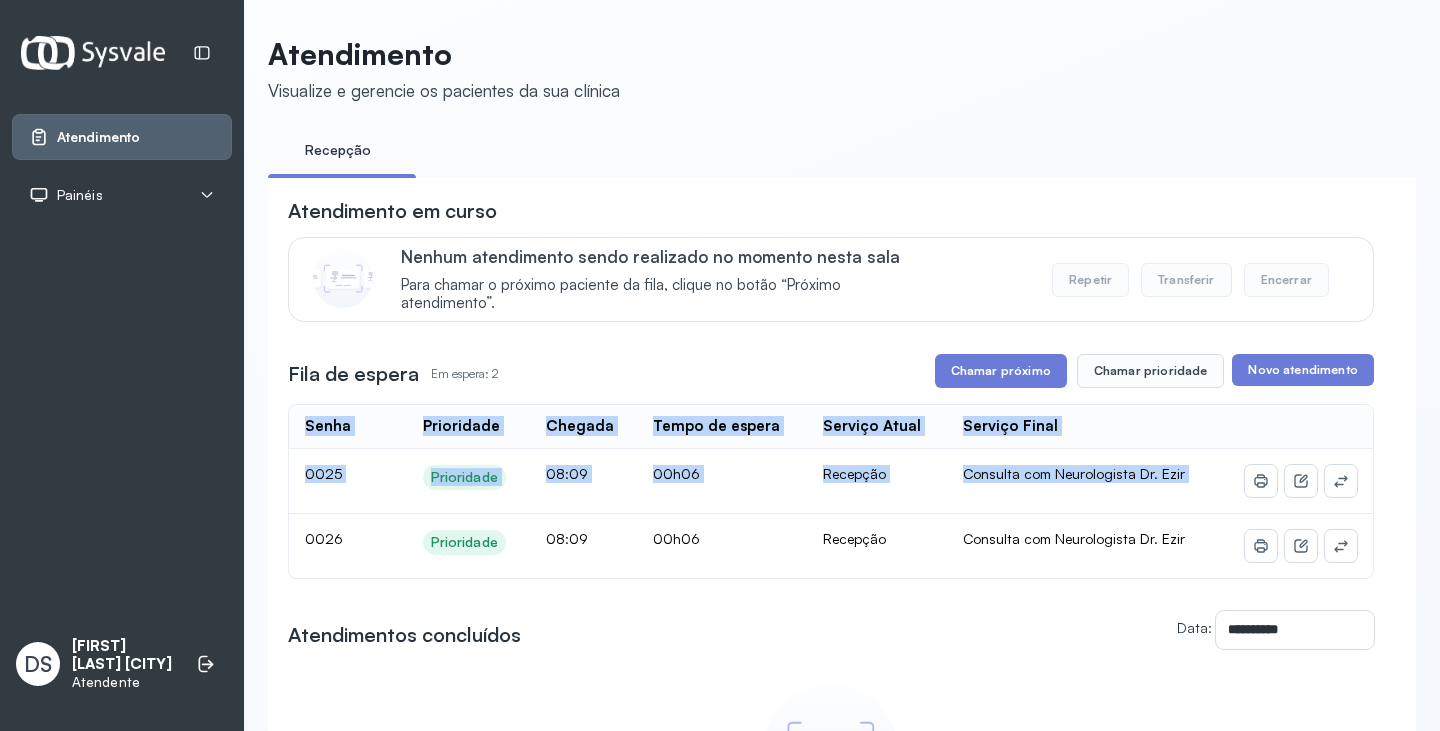 click on "**********" at bounding box center (842, 535) 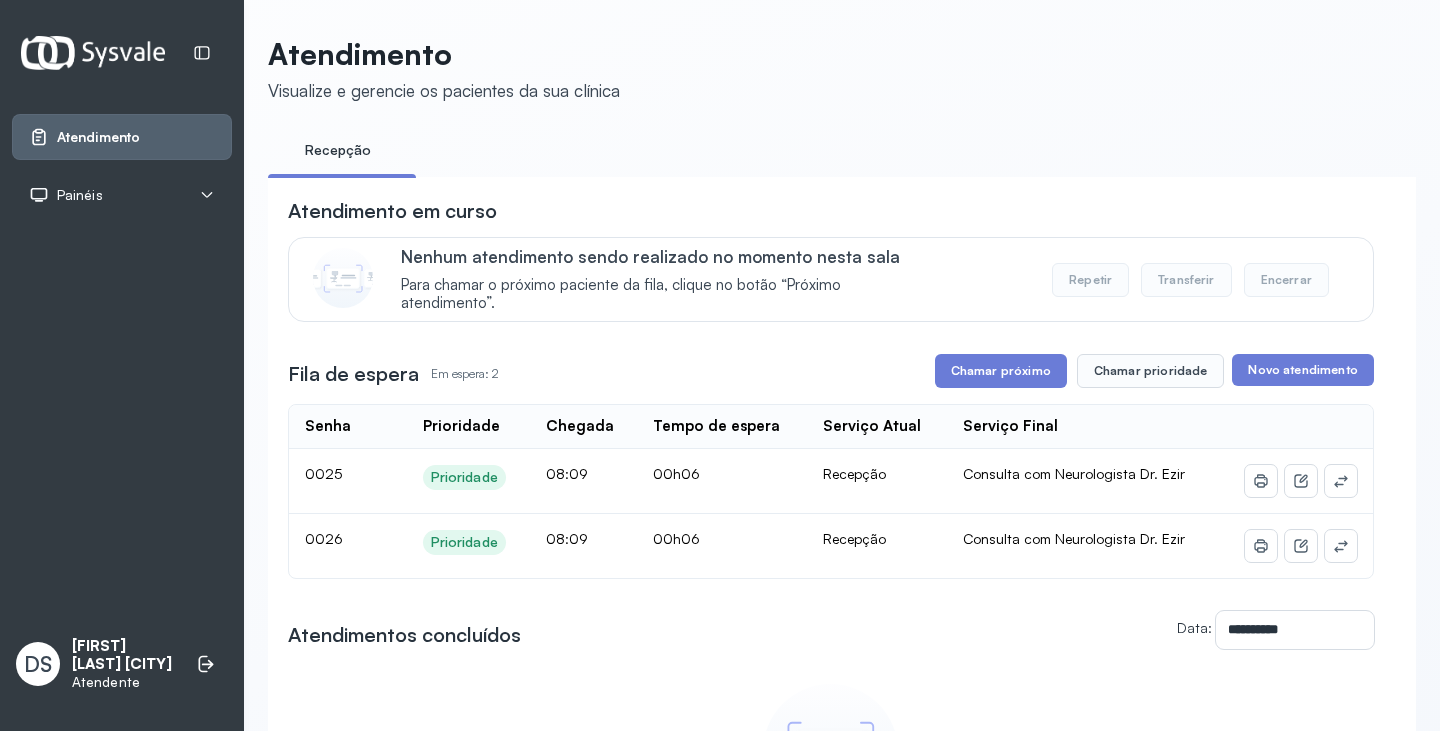 drag, startPoint x: 1049, startPoint y: 640, endPoint x: 1035, endPoint y: 642, distance: 14.142136 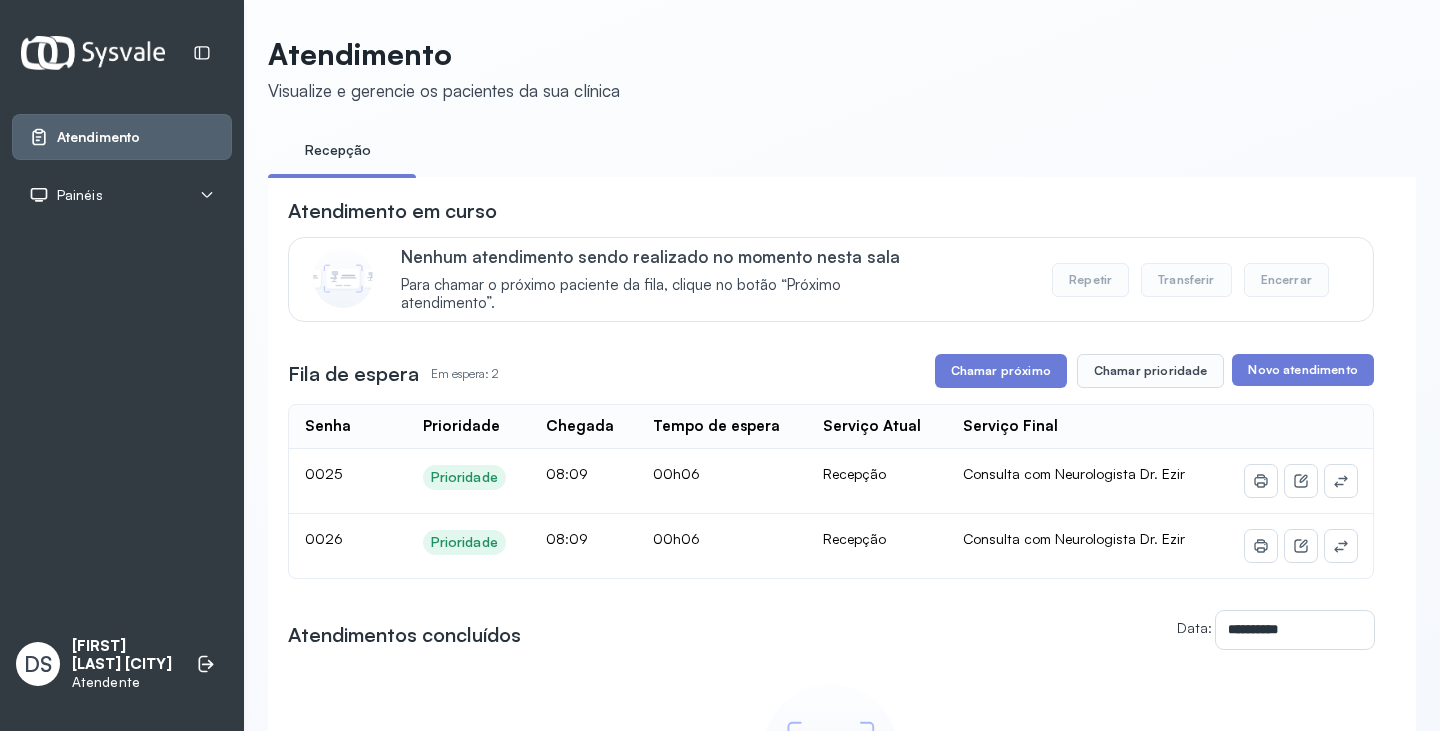 click on "**********" at bounding box center (831, 630) 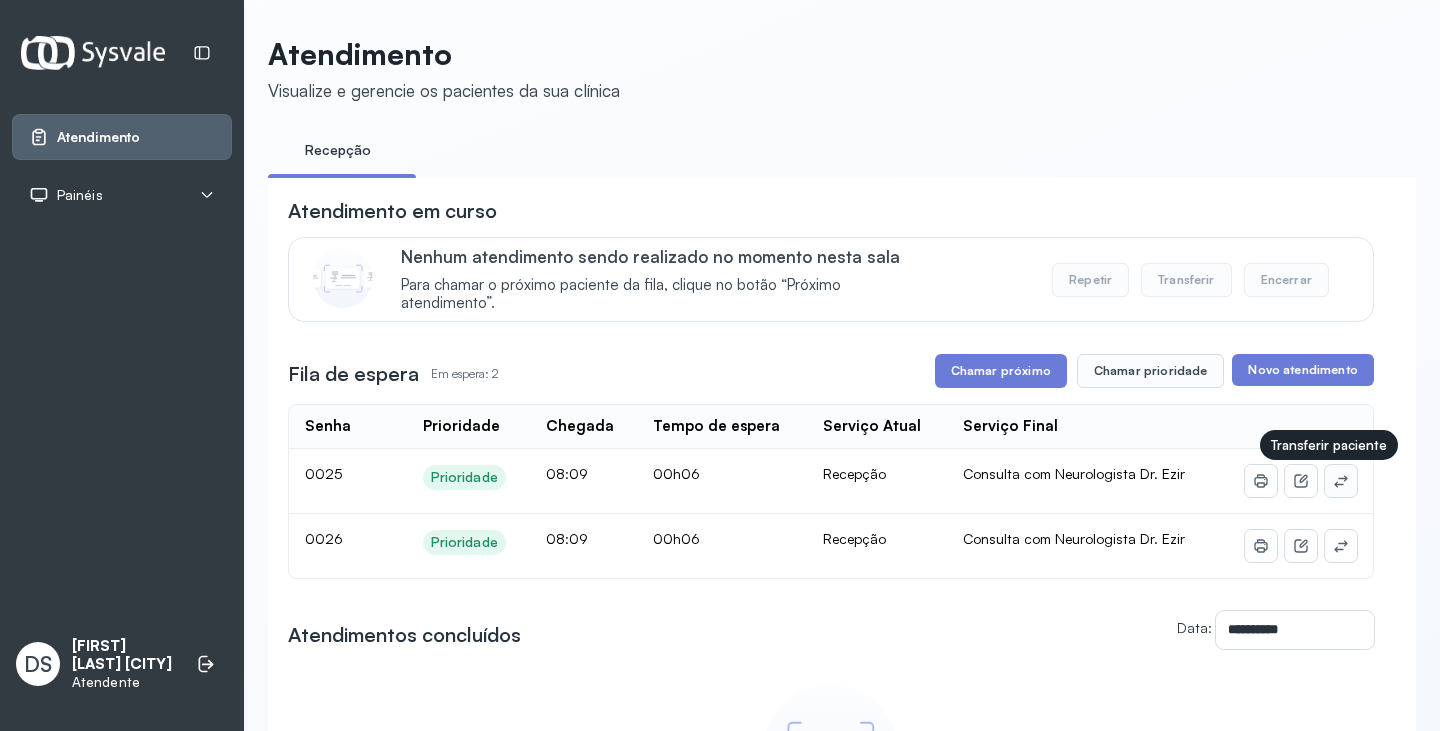 click 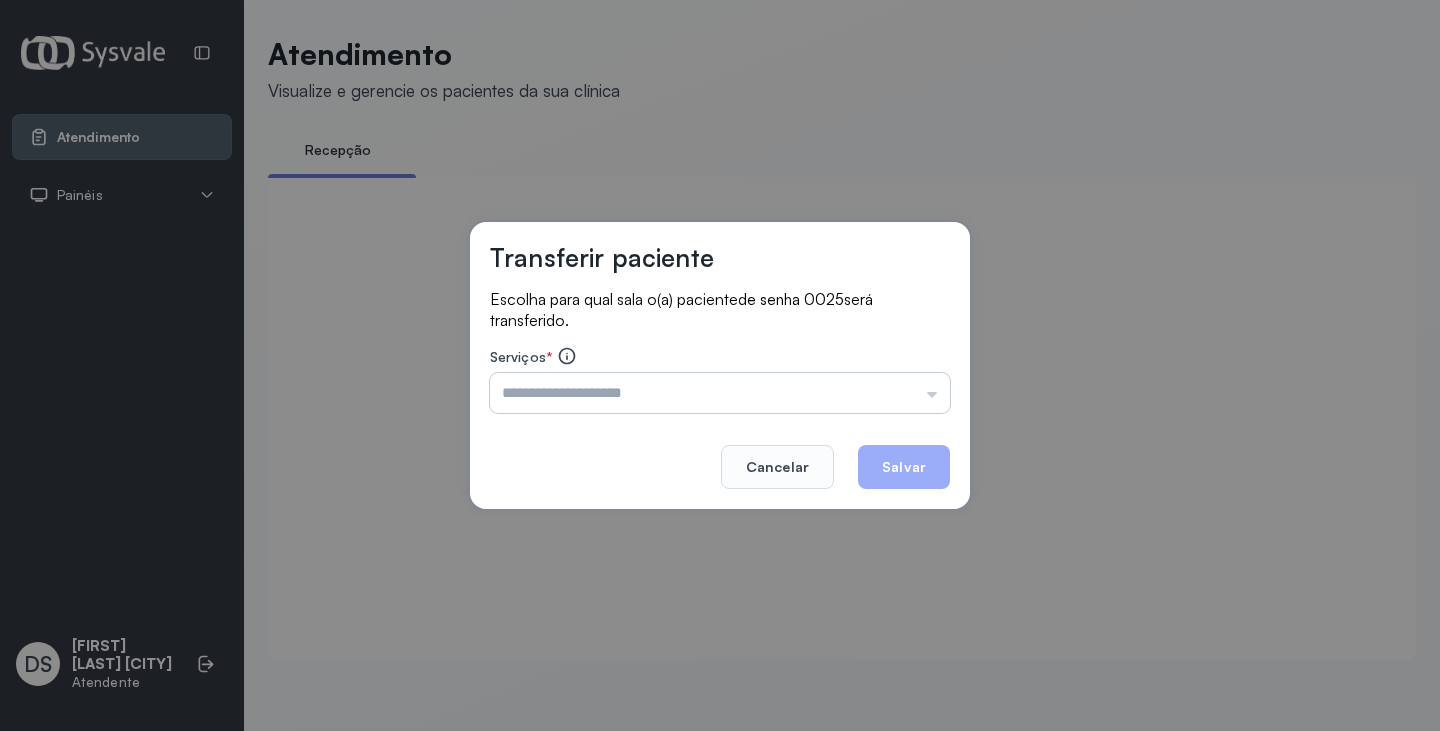 click at bounding box center [720, 393] 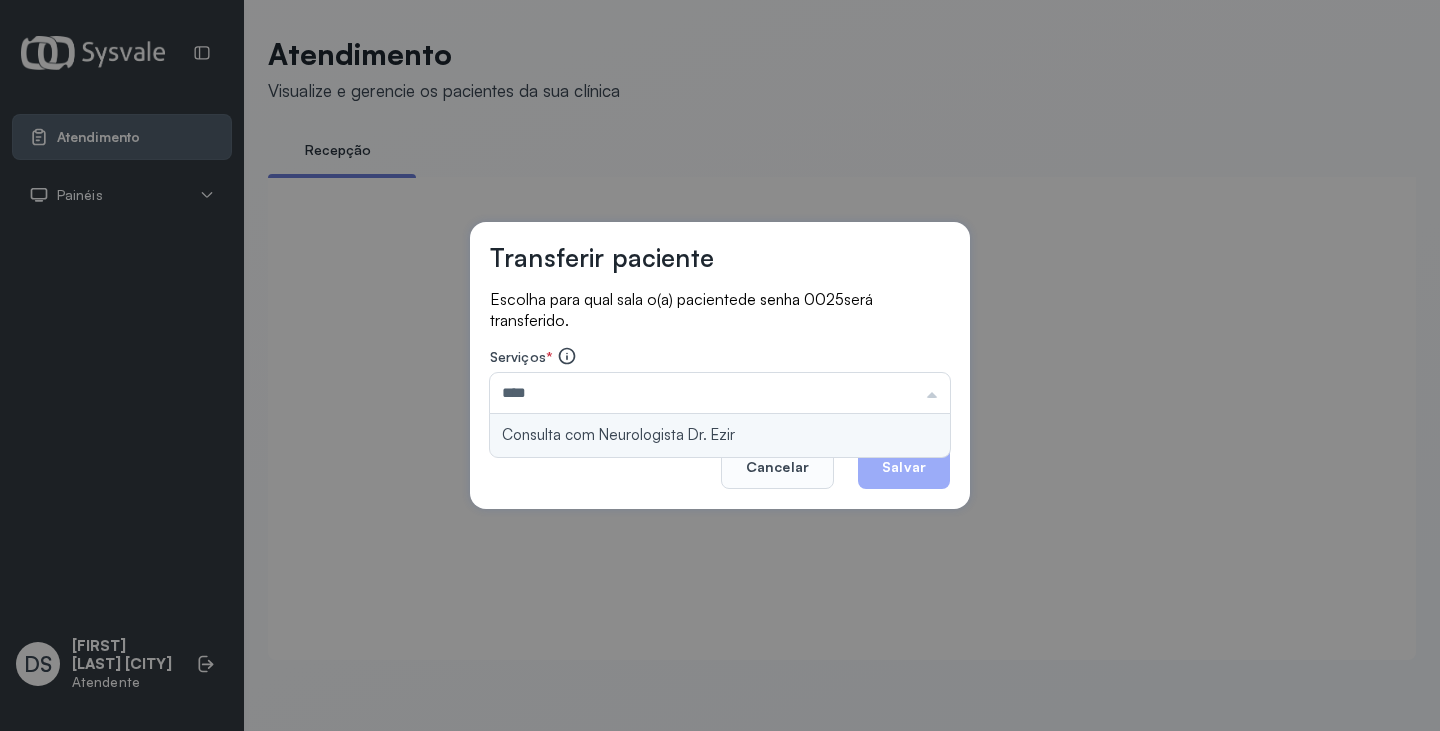 type on "**********" 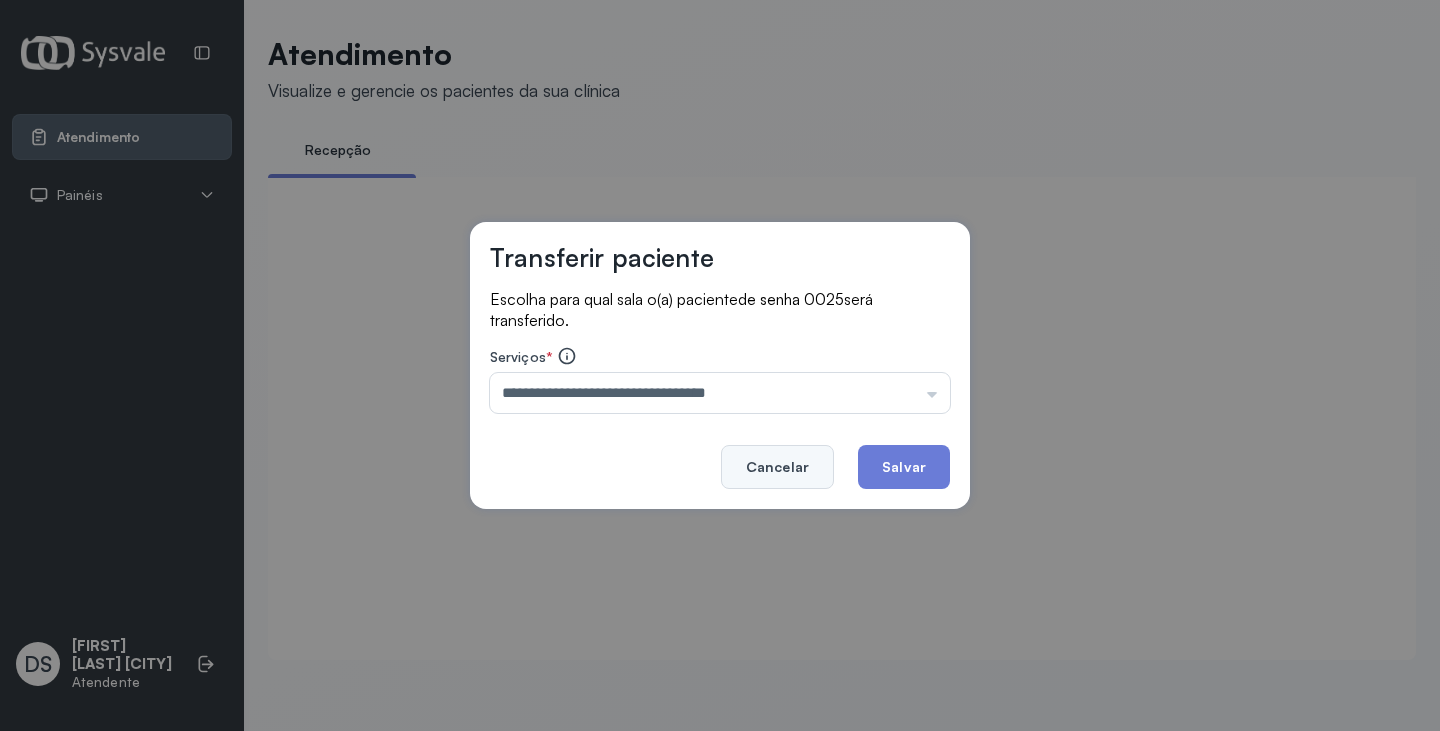 drag, startPoint x: 734, startPoint y: 416, endPoint x: 801, endPoint y: 449, distance: 74.68601 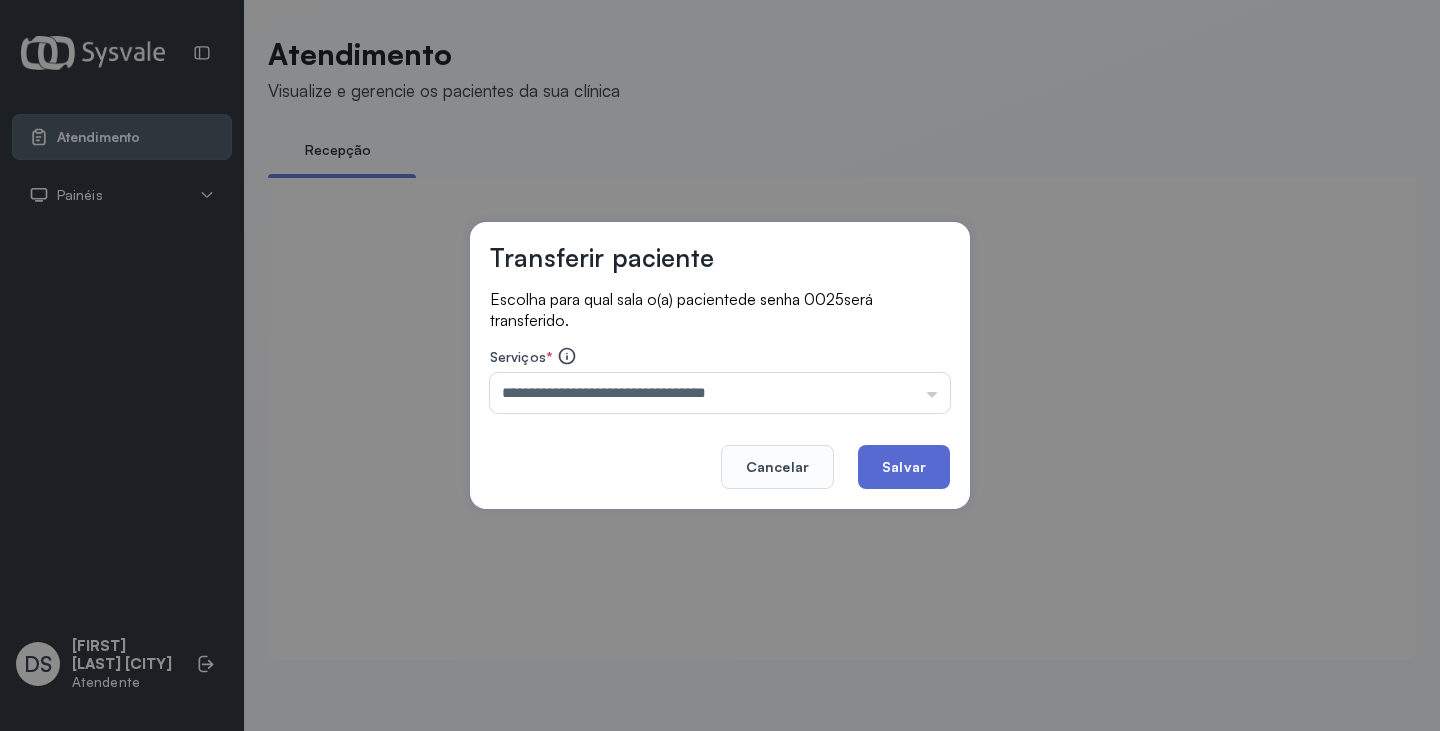 click on "Salvar" 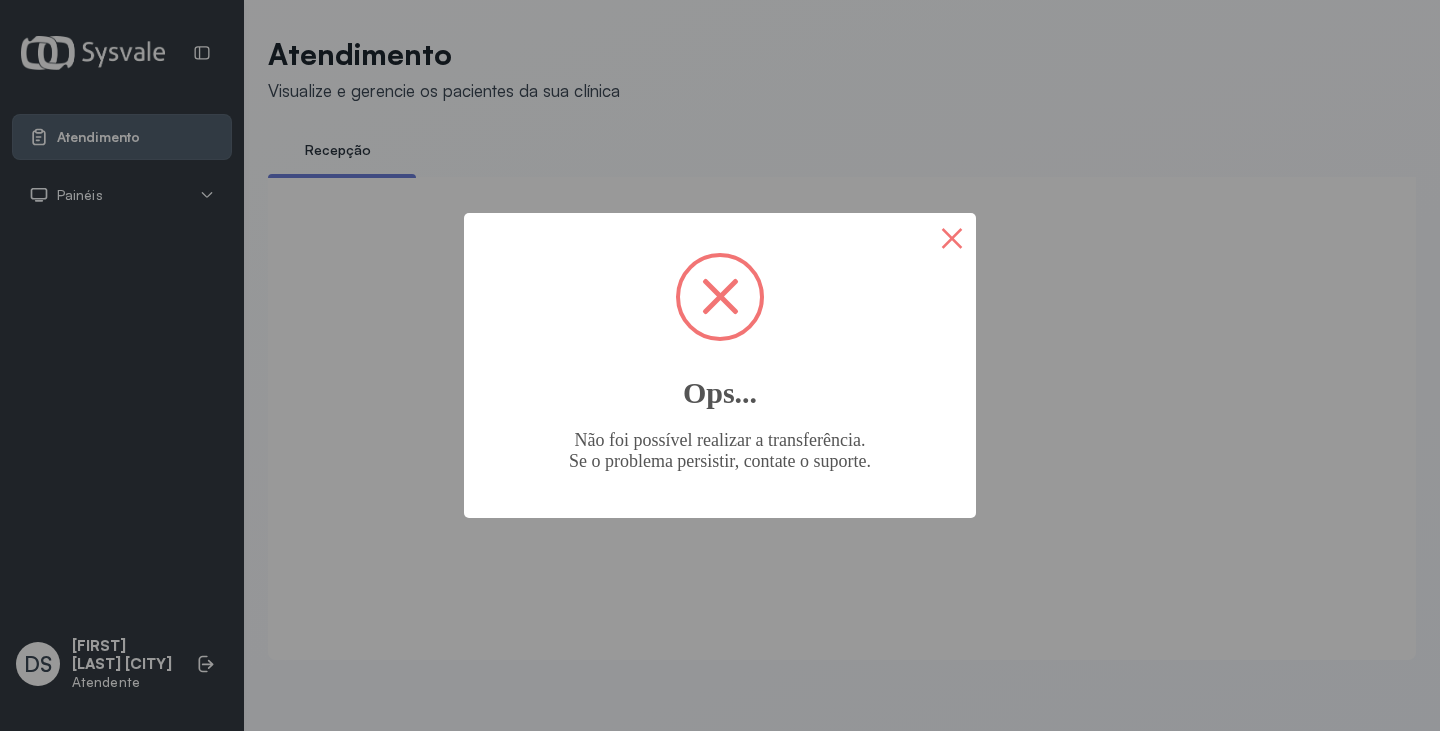 click on "×" at bounding box center (952, 237) 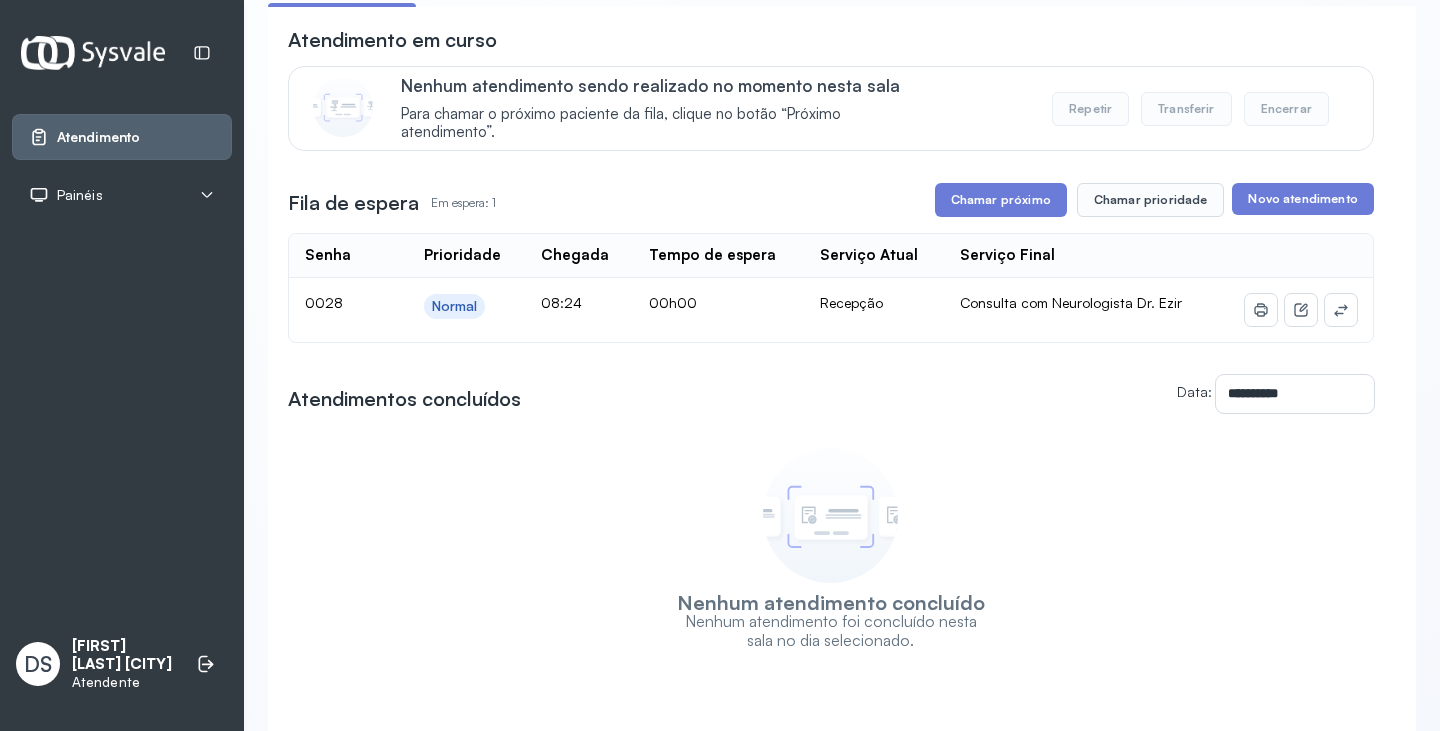 scroll, scrollTop: 0, scrollLeft: 0, axis: both 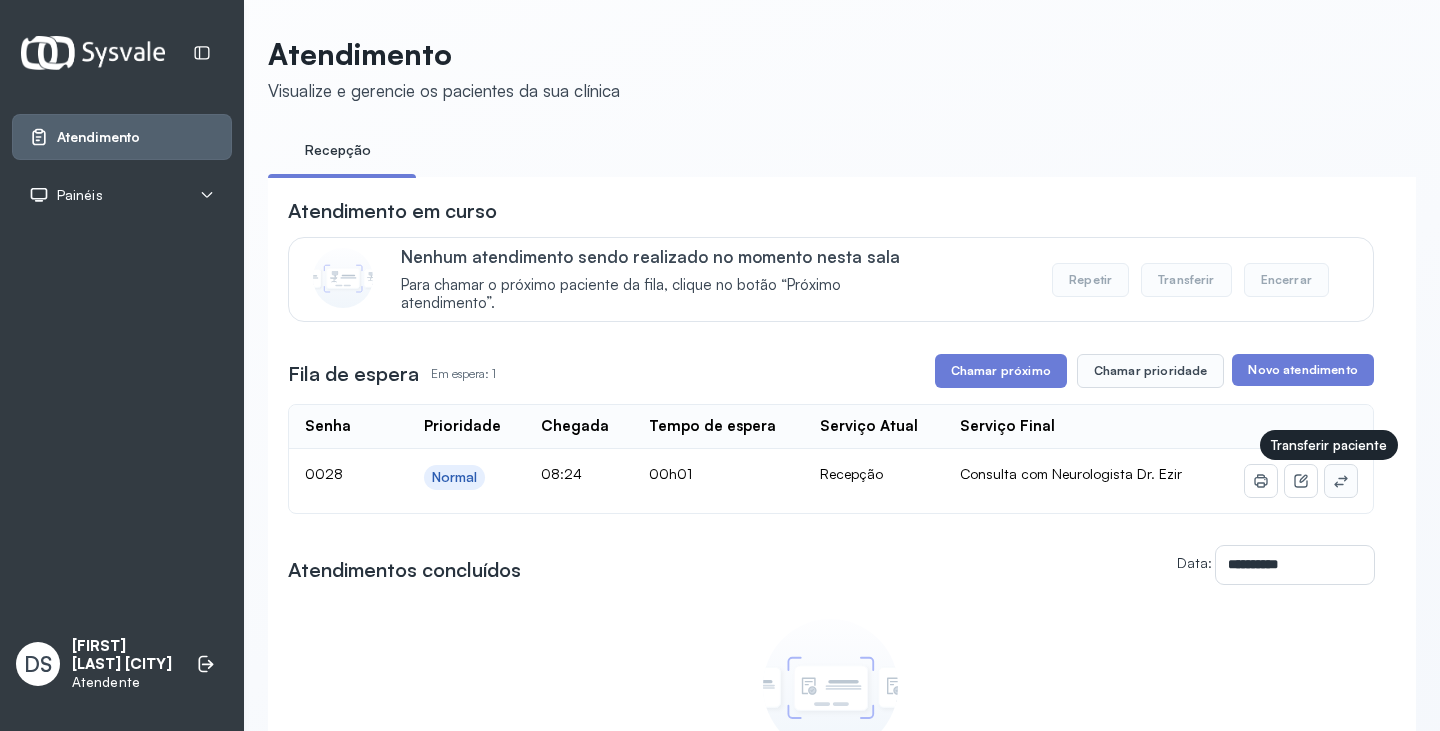 click 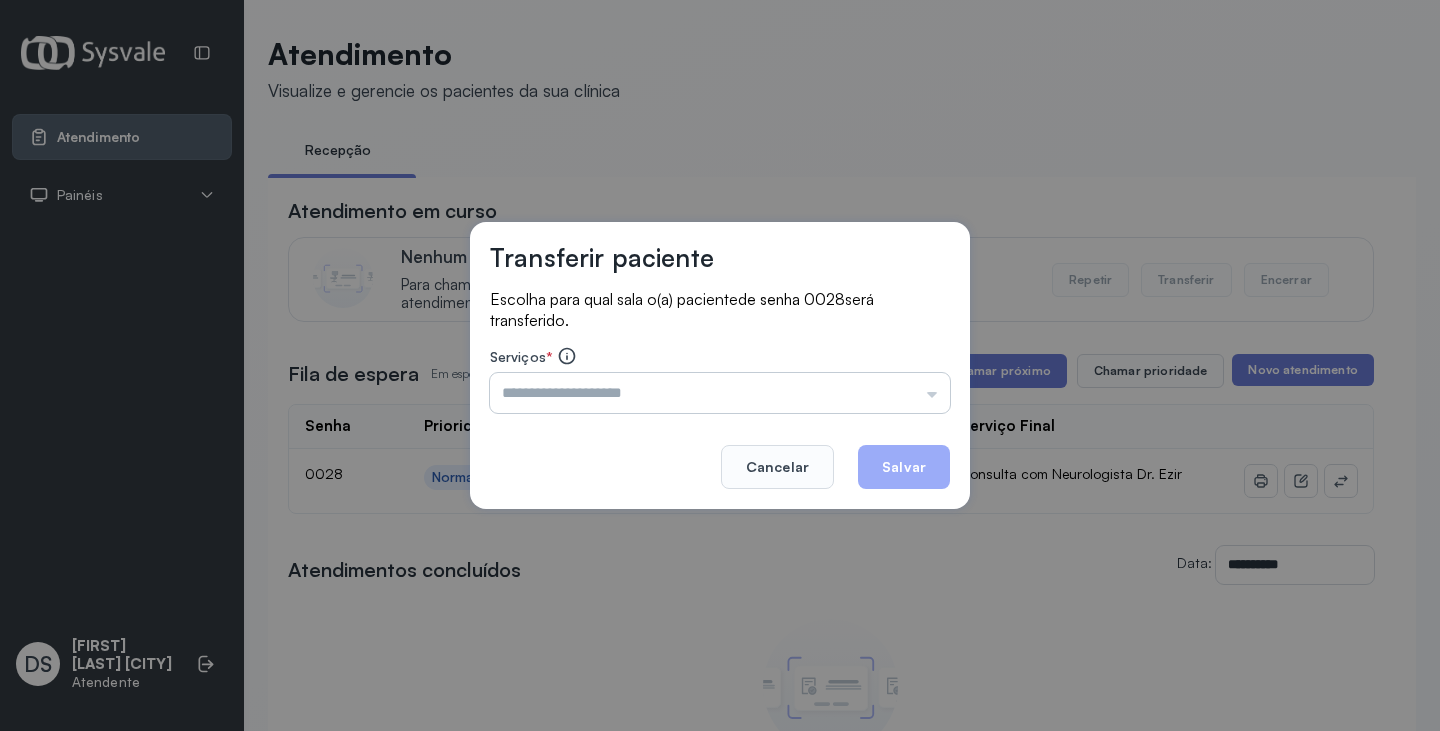 click at bounding box center (720, 393) 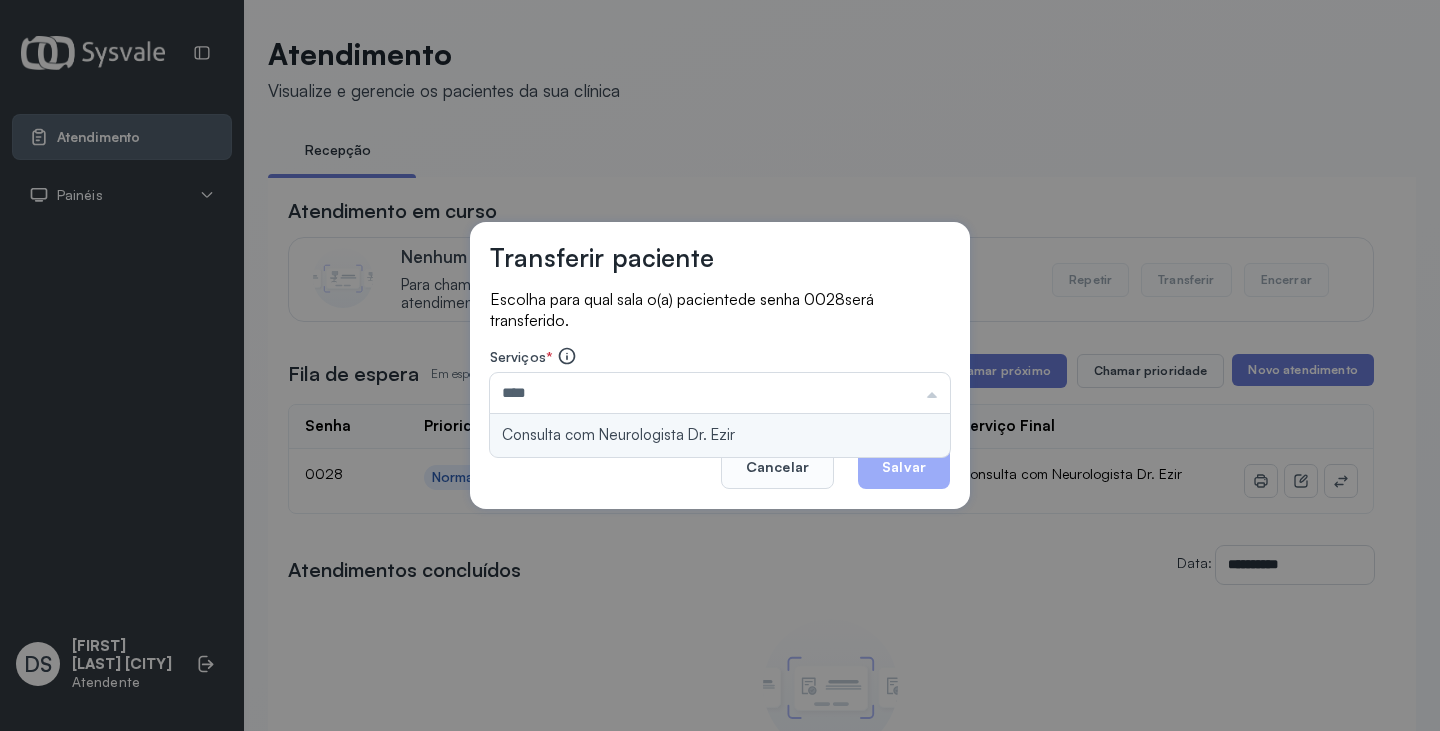 type on "**********" 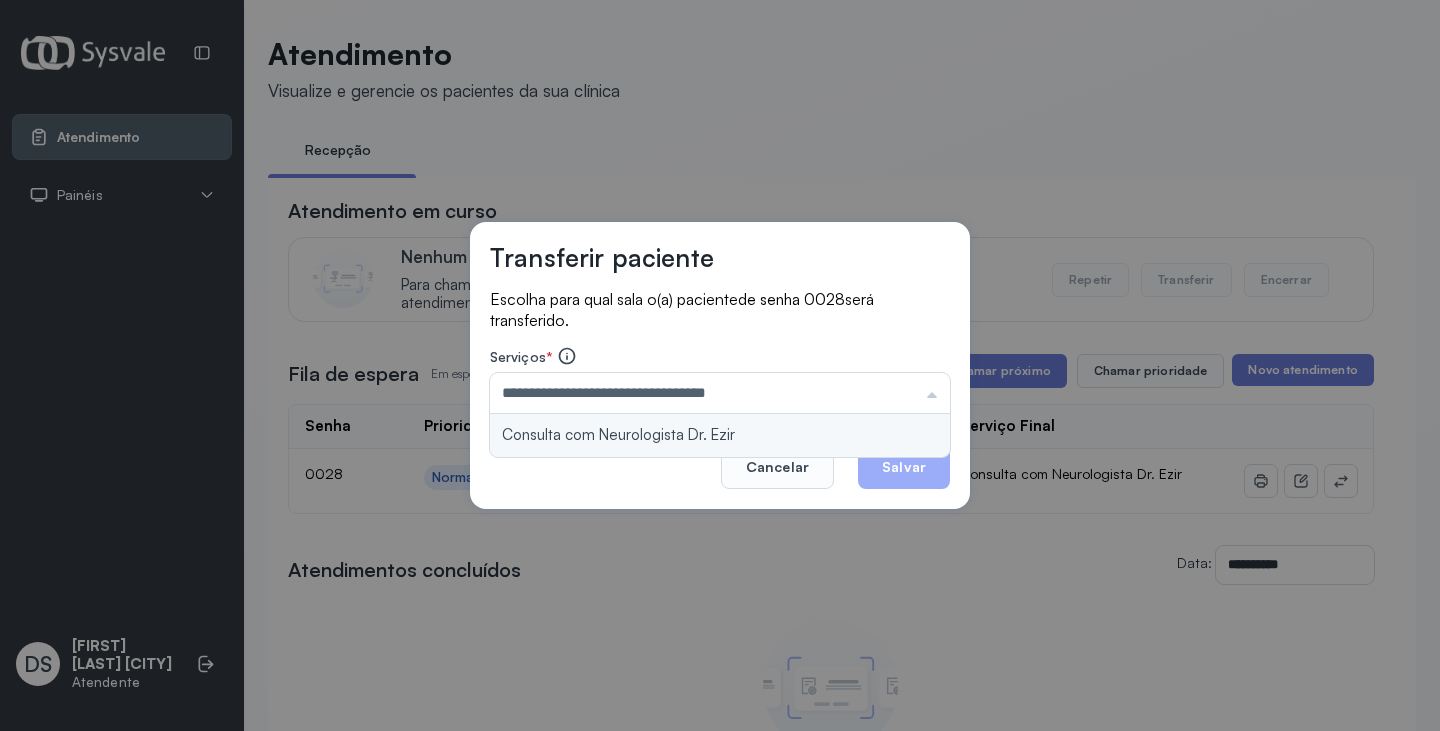 drag, startPoint x: 789, startPoint y: 420, endPoint x: 815, endPoint y: 435, distance: 30.016663 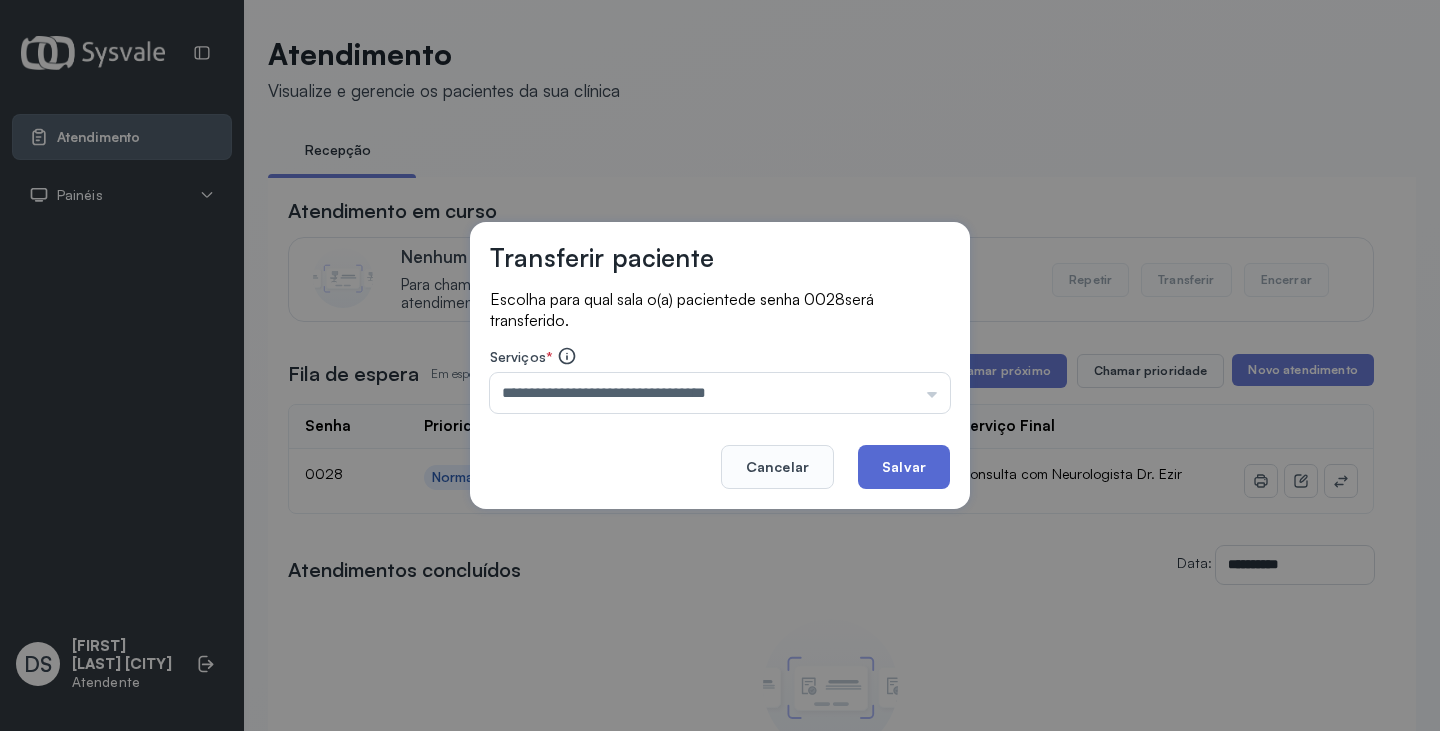 click on "Salvar" 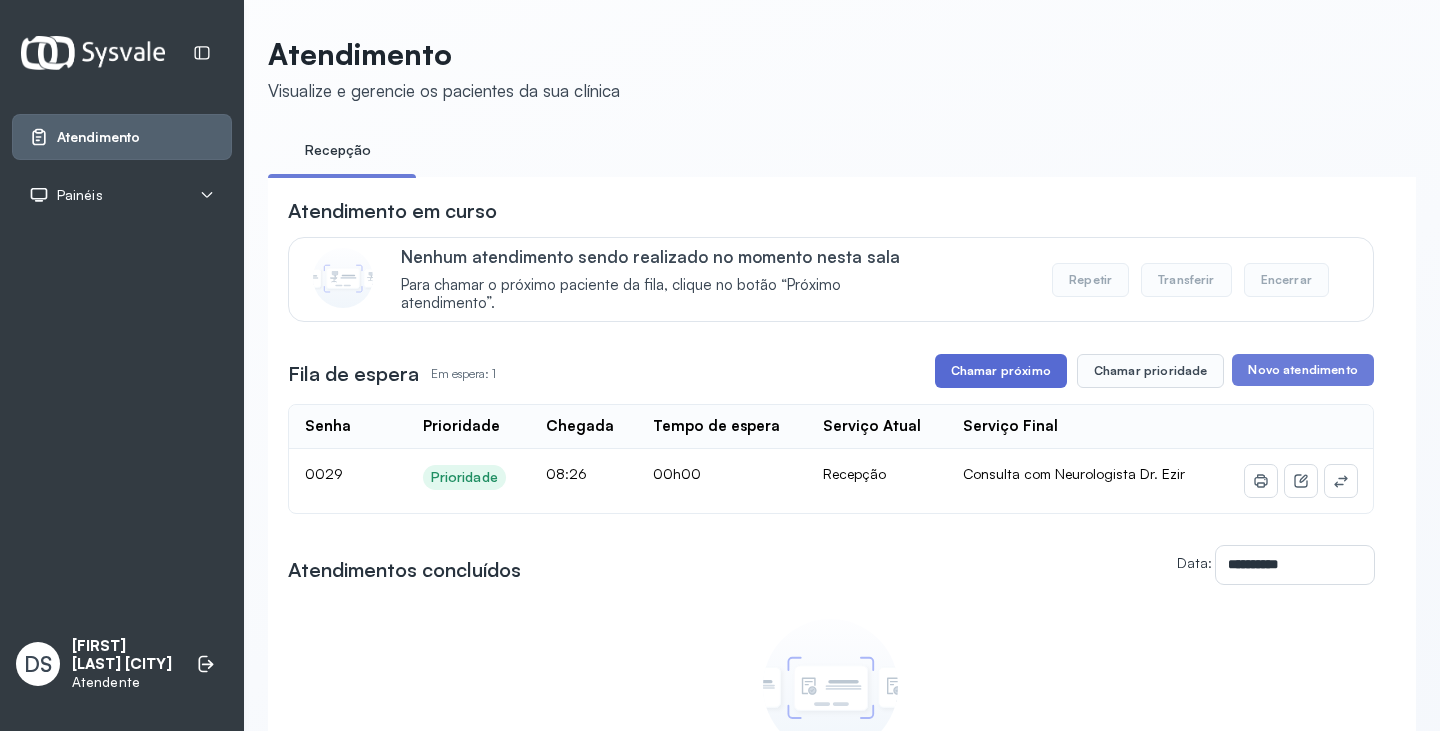 click on "Chamar próximo" at bounding box center (1001, 371) 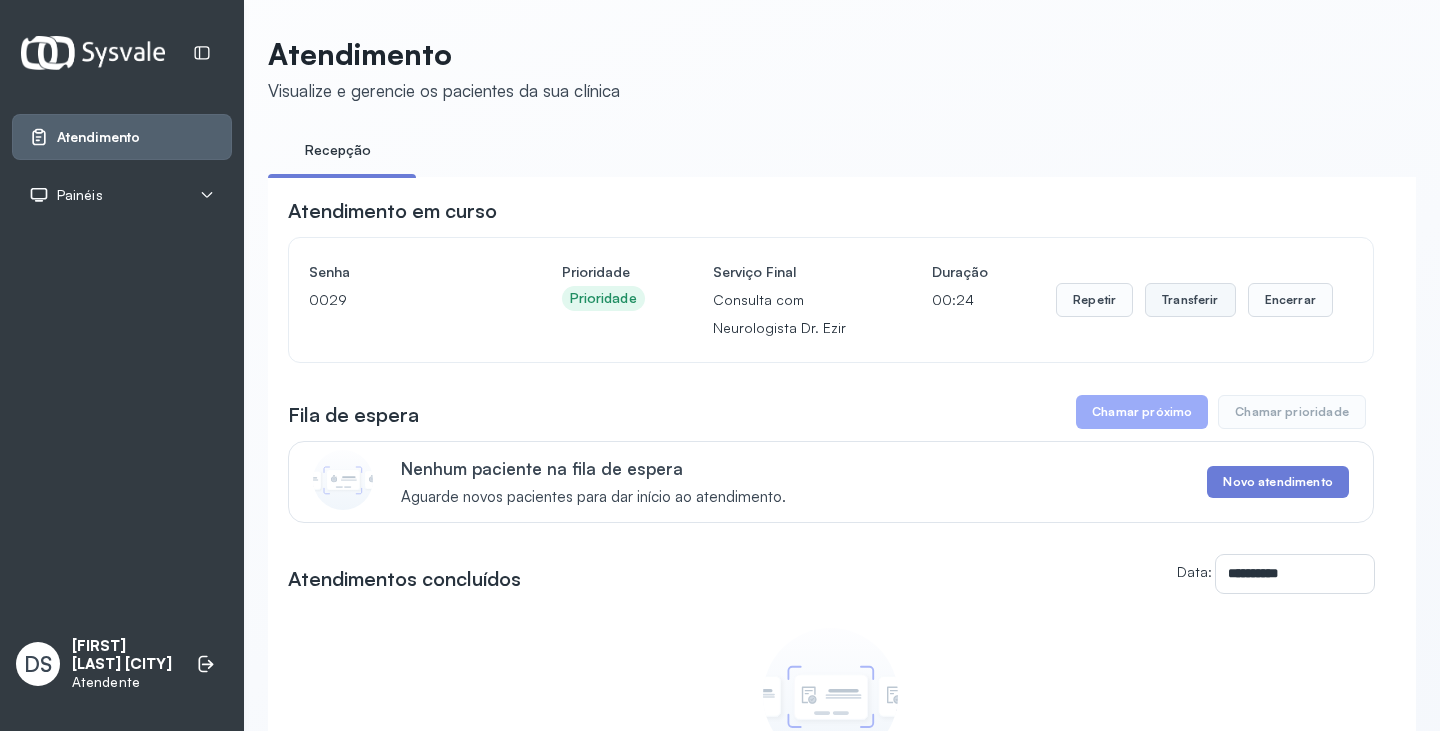 click on "Transferir" at bounding box center [1190, 300] 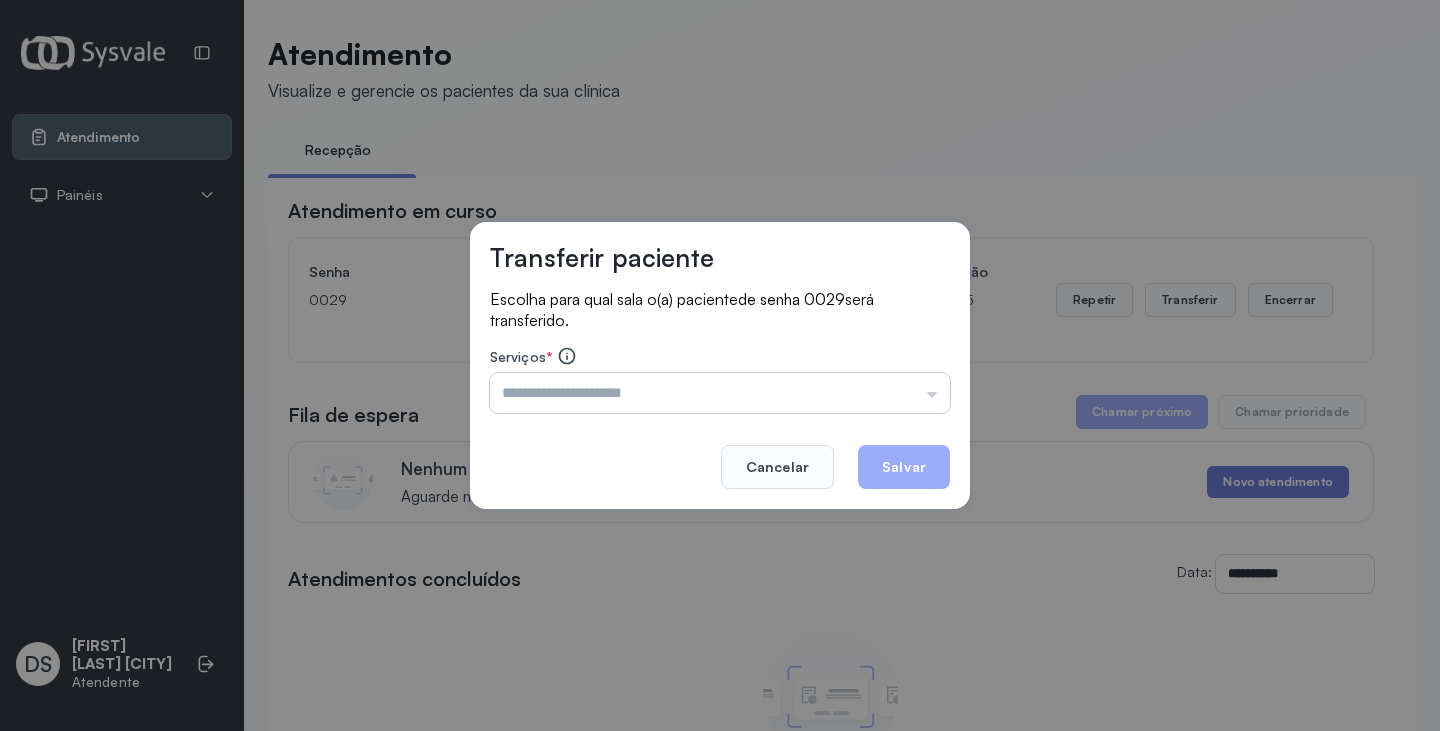 click at bounding box center (720, 393) 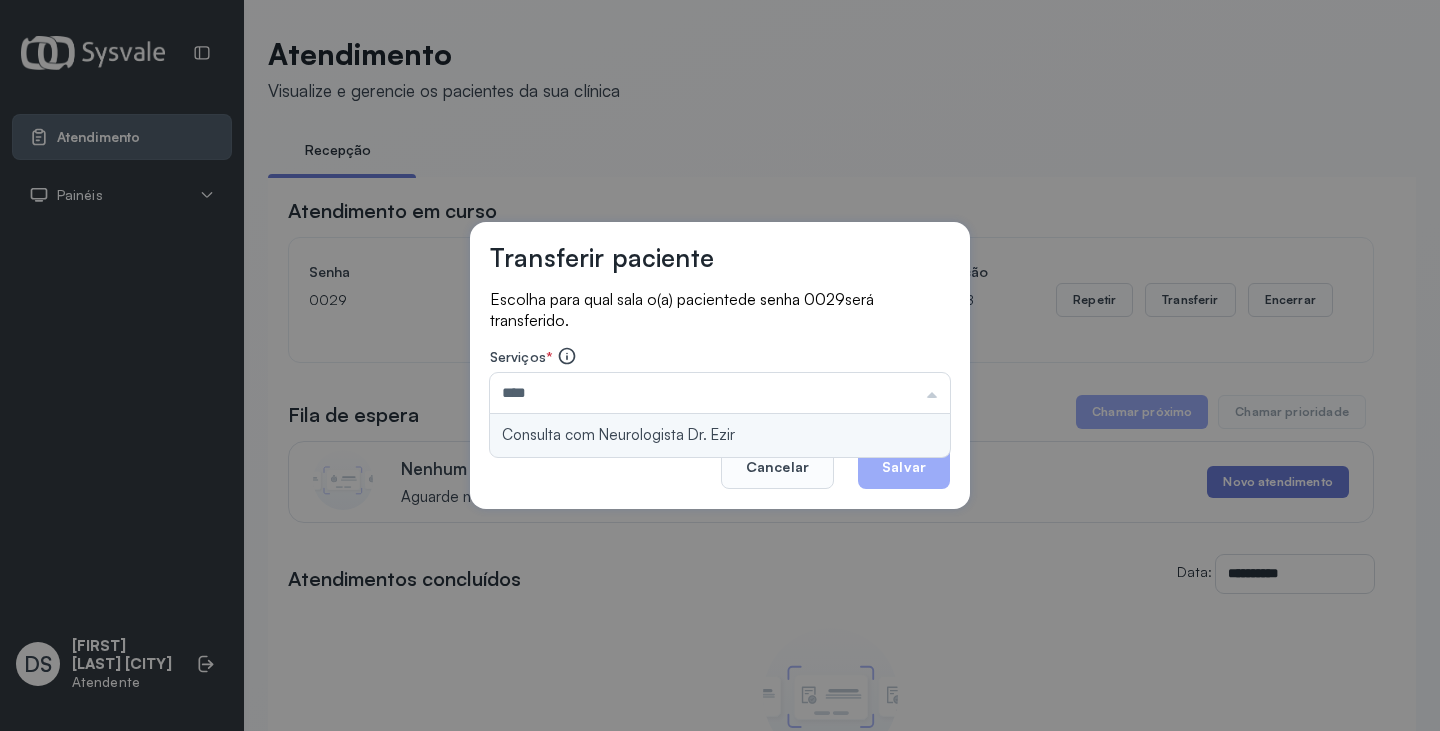 type on "**********" 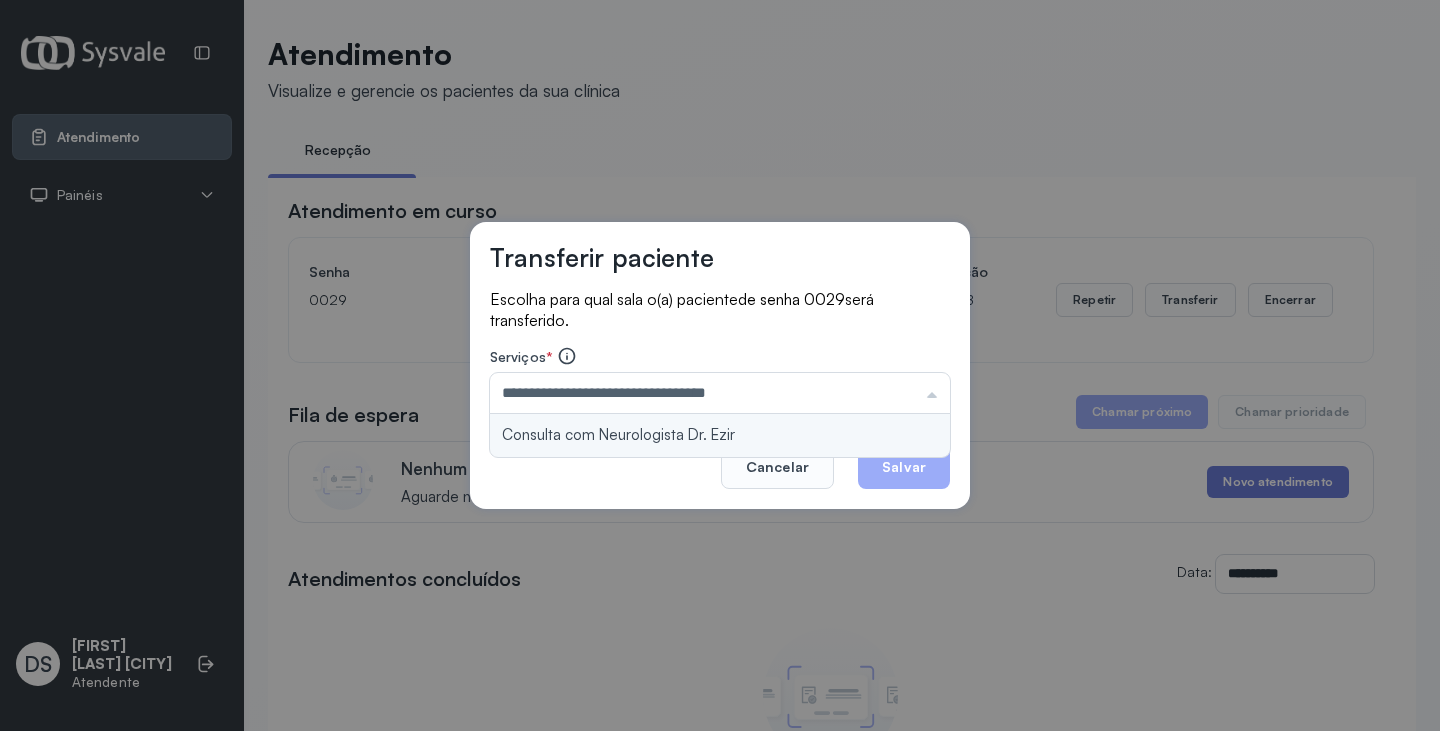 click on "**********" at bounding box center (720, 366) 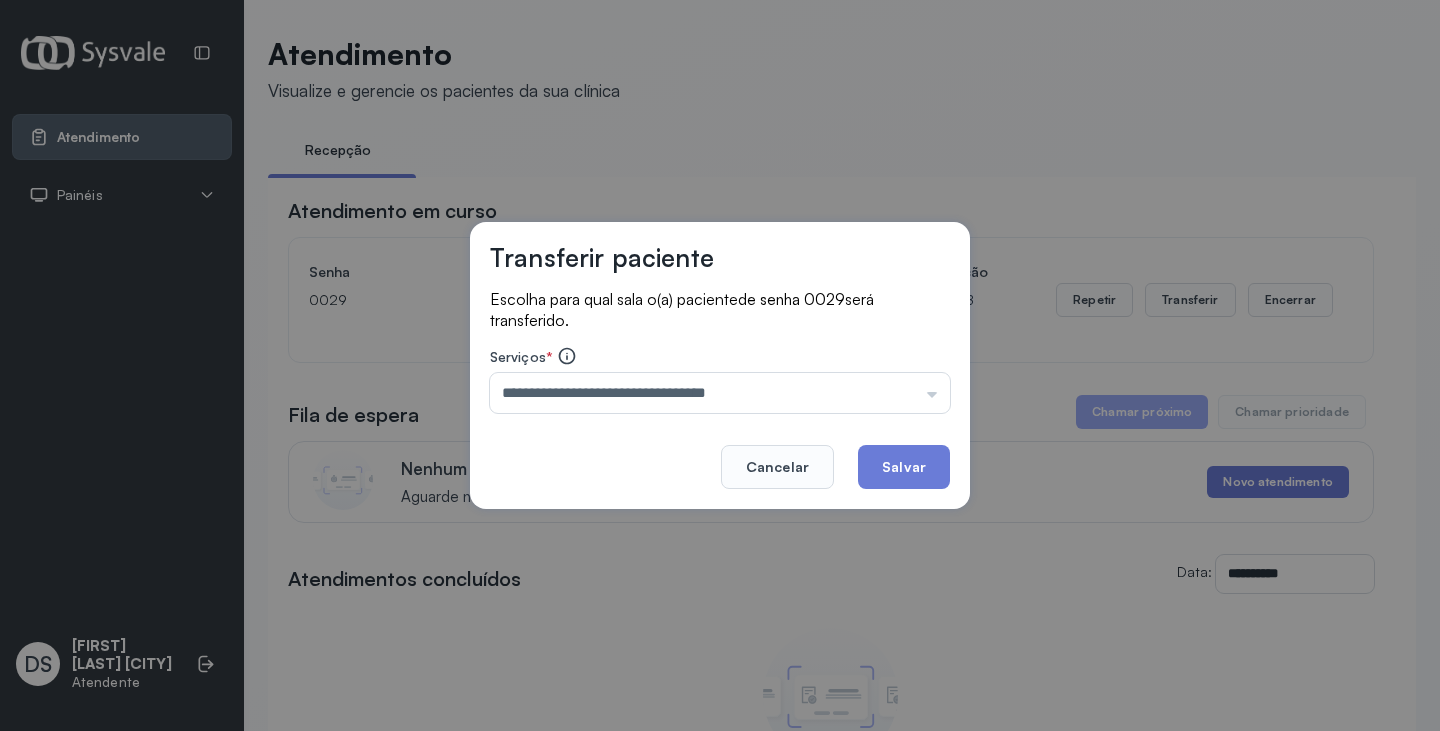 click on "Salvar" 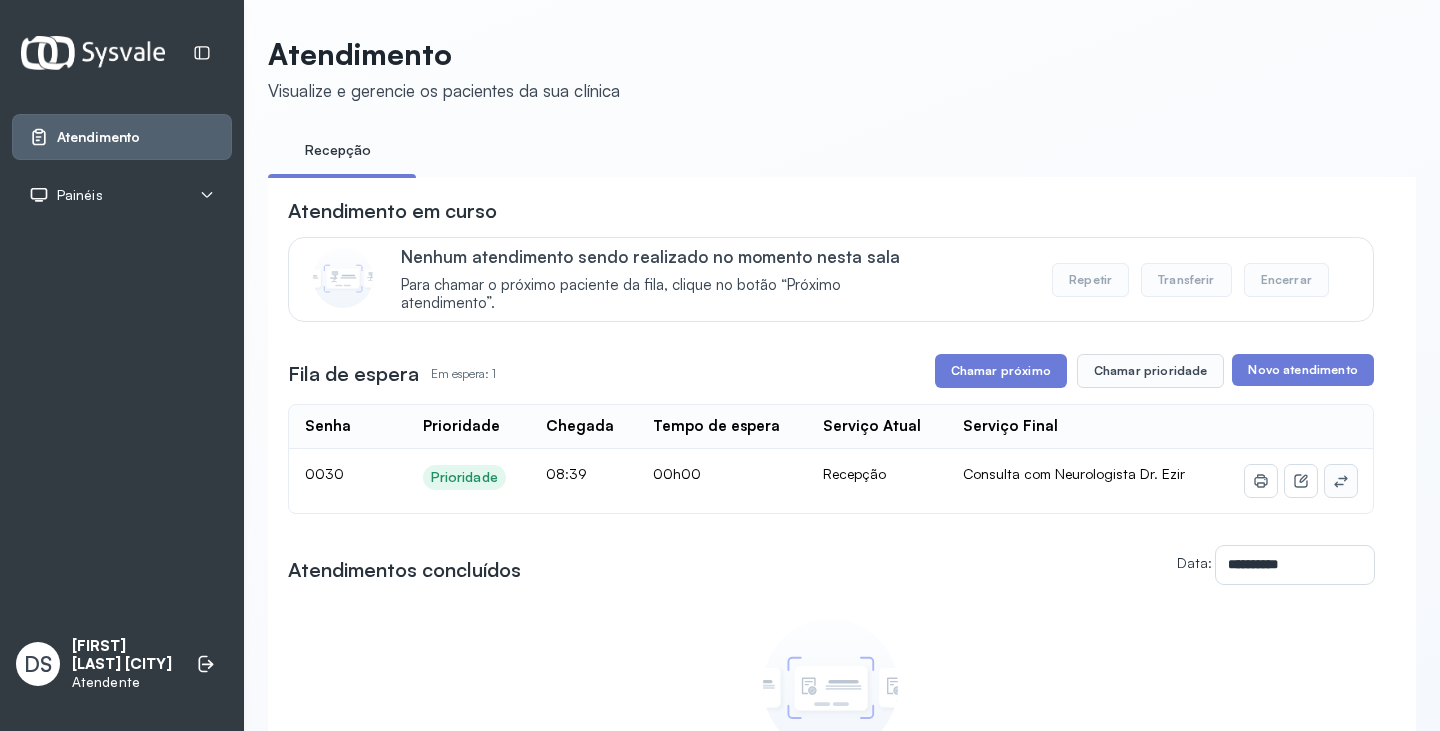 click 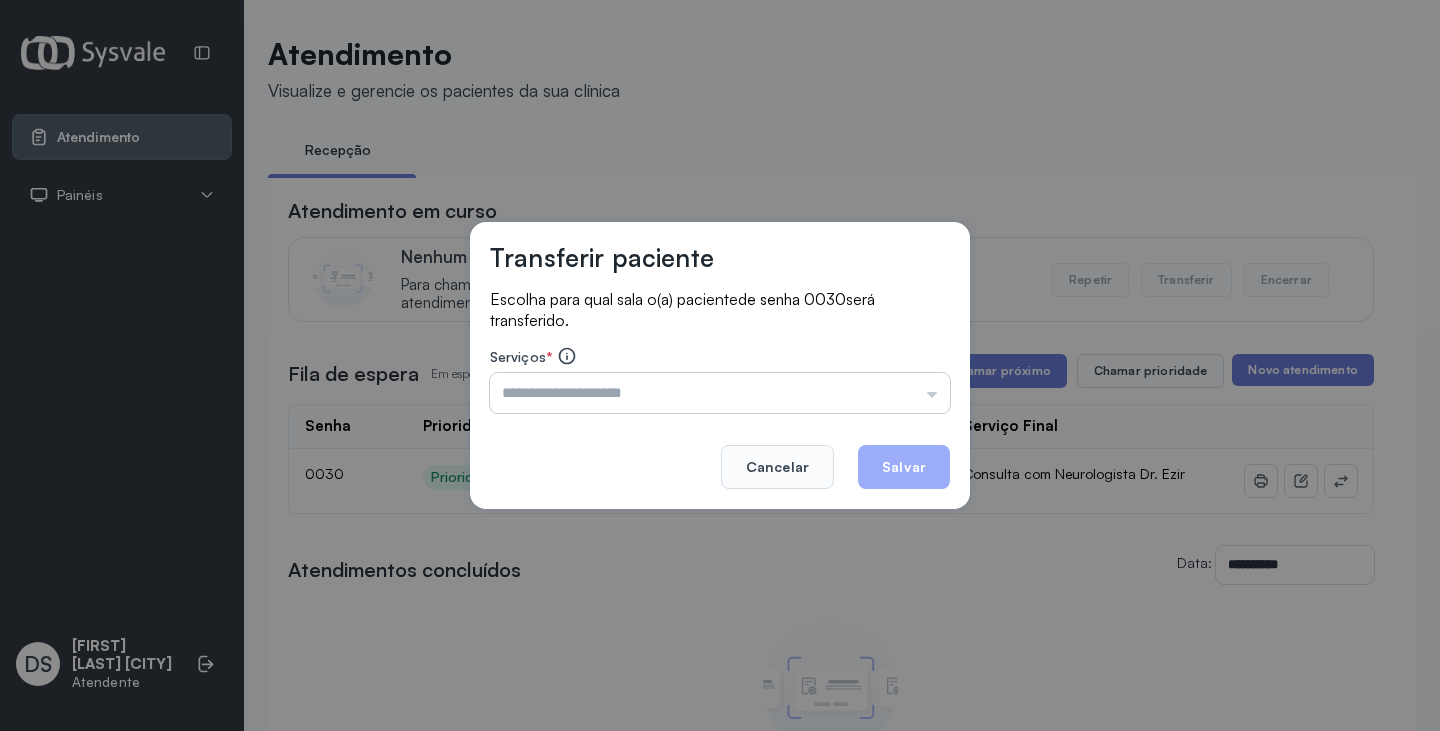 click at bounding box center (720, 393) 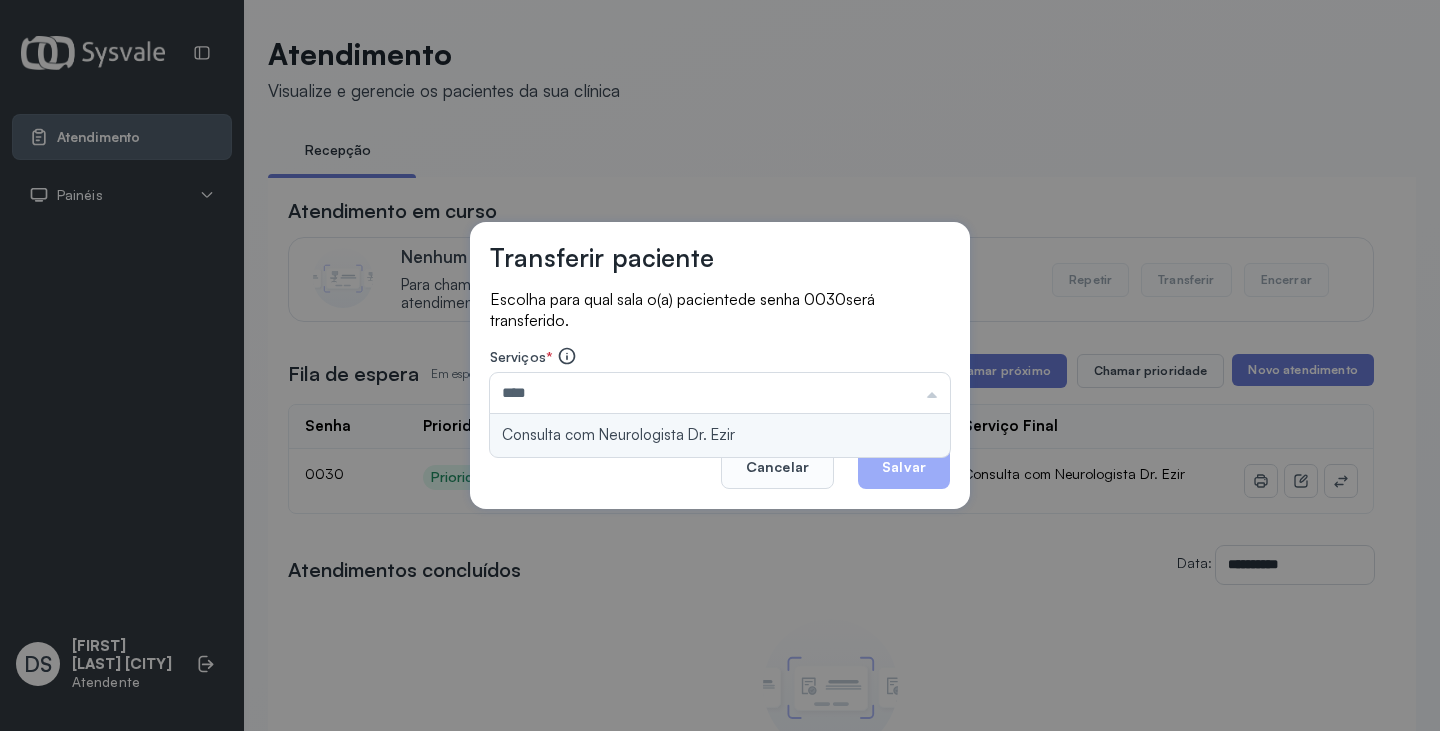 type on "**********" 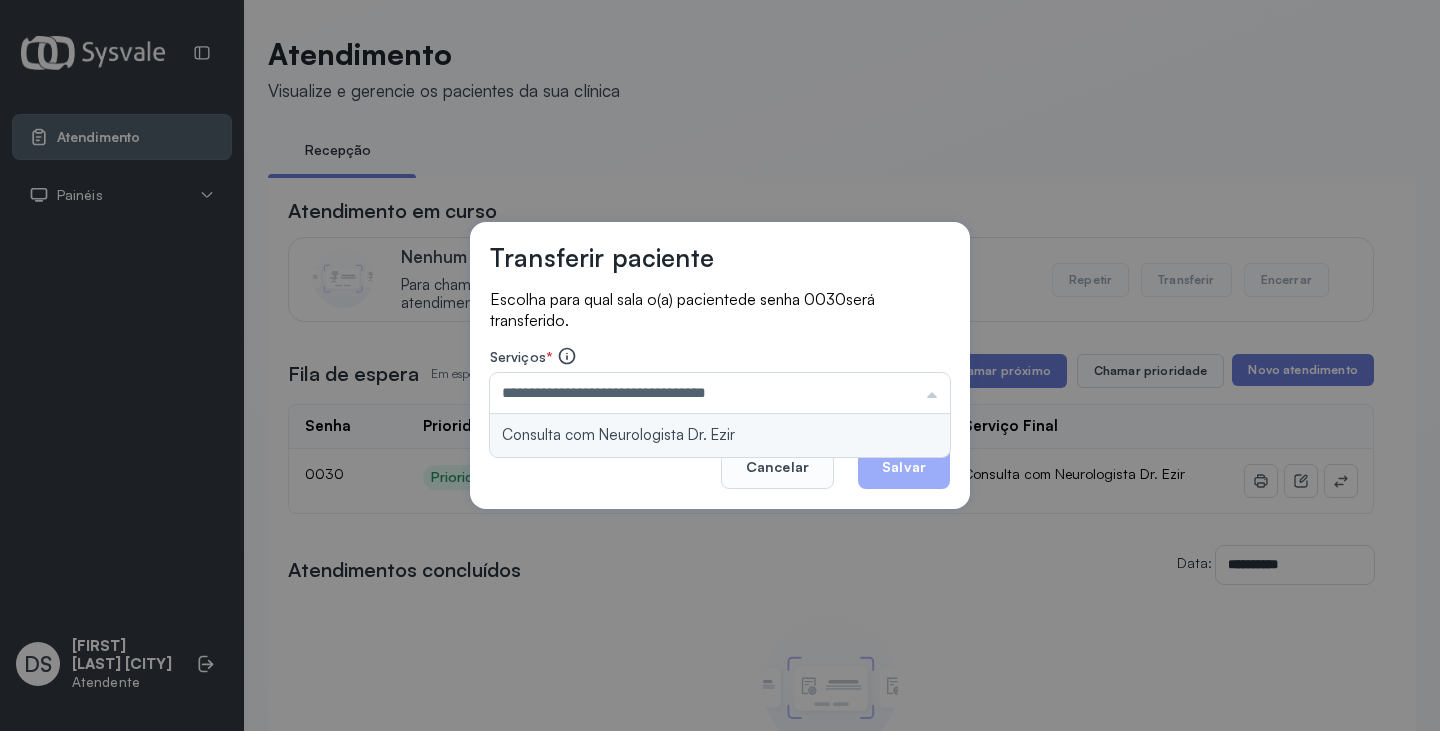 click on "**********" at bounding box center [720, 366] 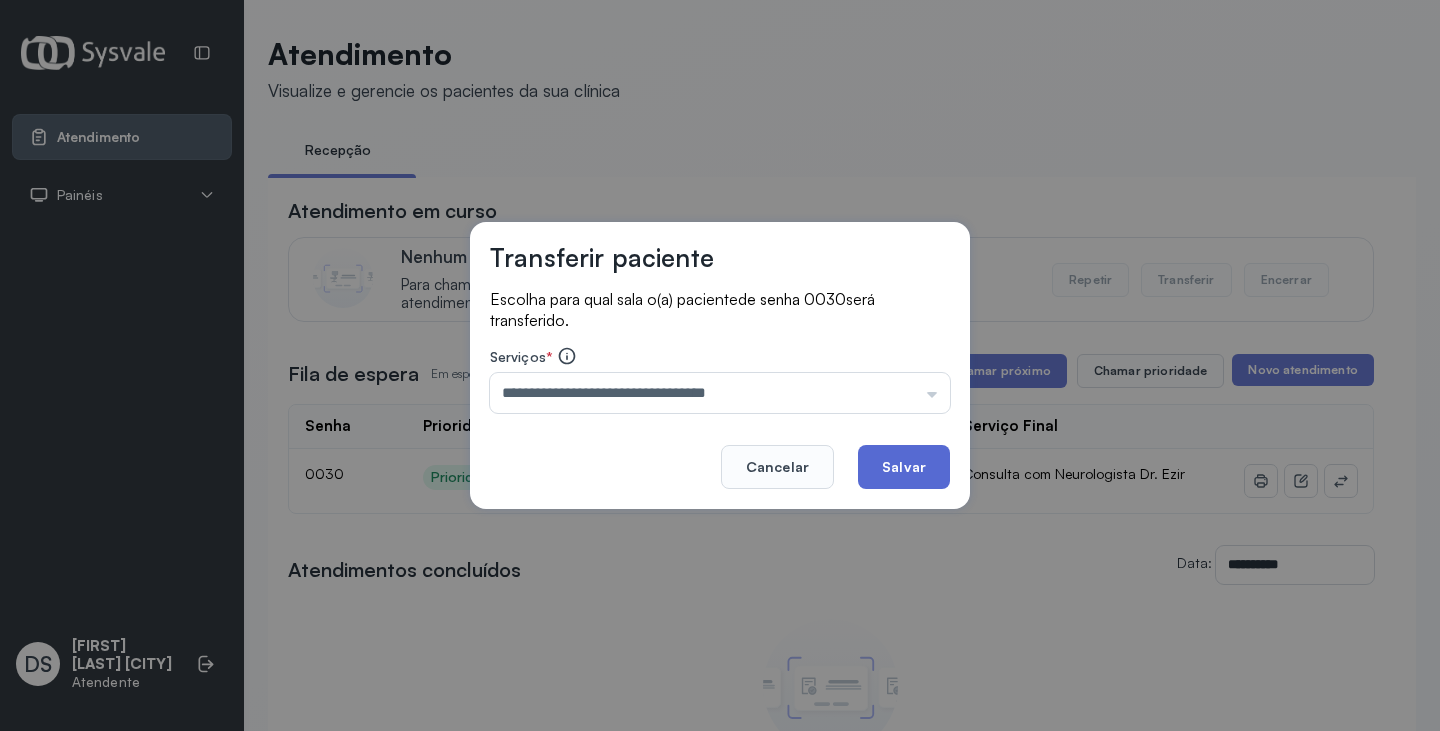 click on "Salvar" 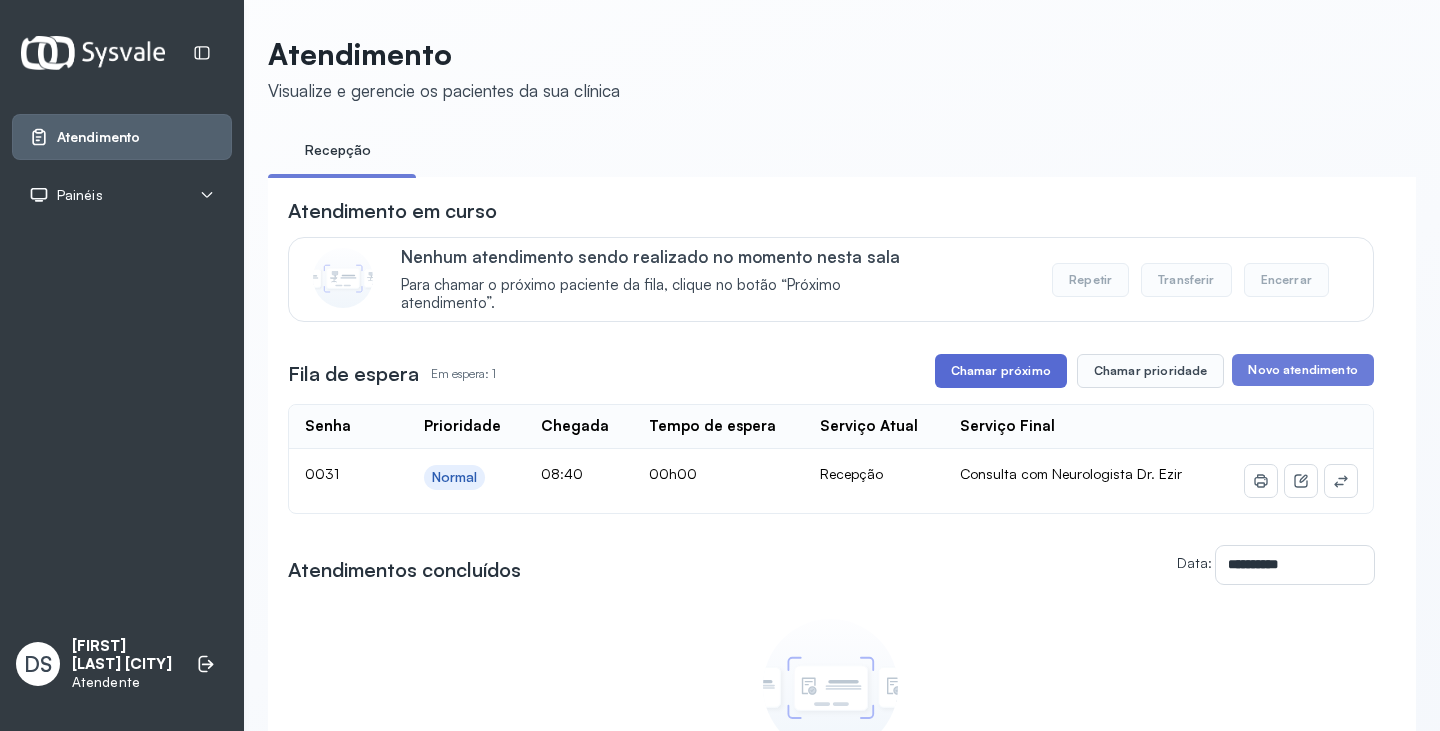 click on "Chamar próximo" at bounding box center (1001, 371) 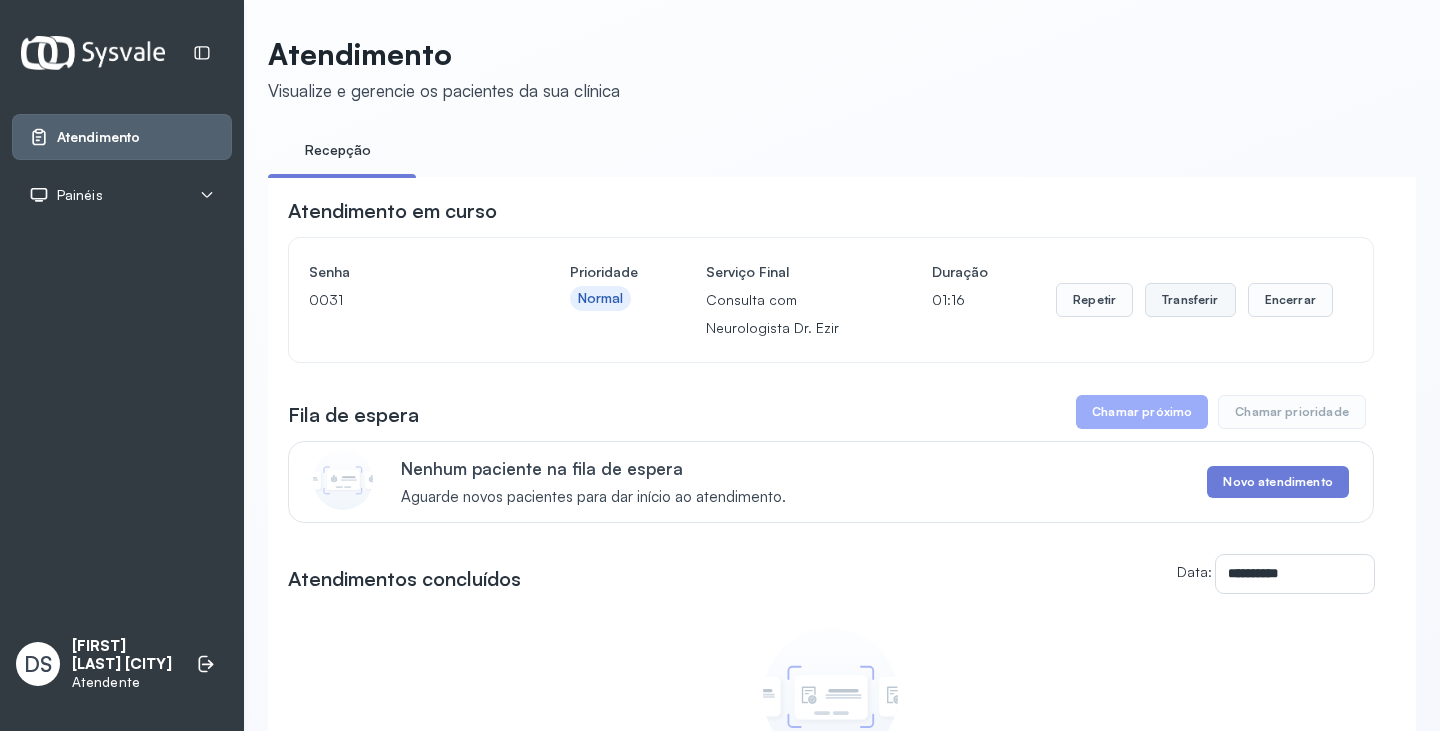 click on "Transferir" at bounding box center [1190, 300] 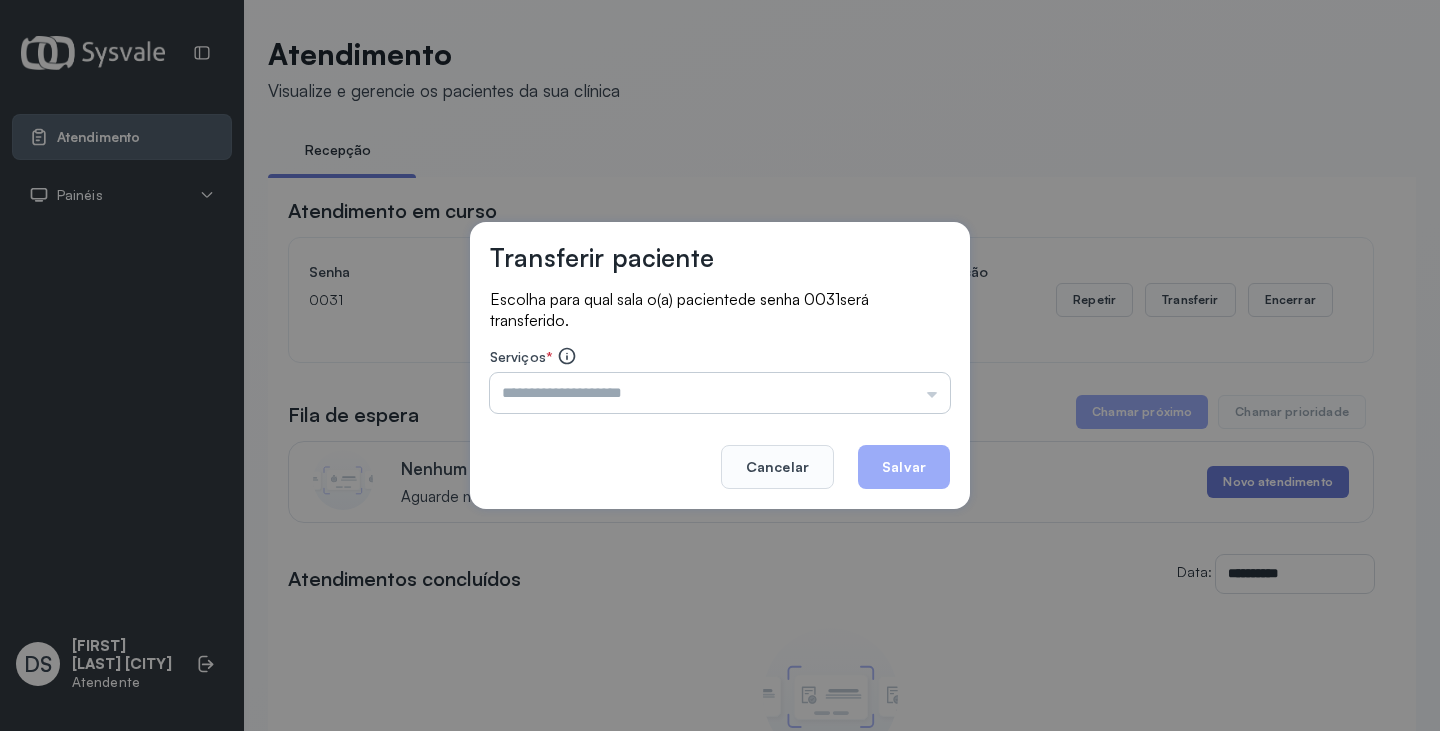 click at bounding box center [720, 393] 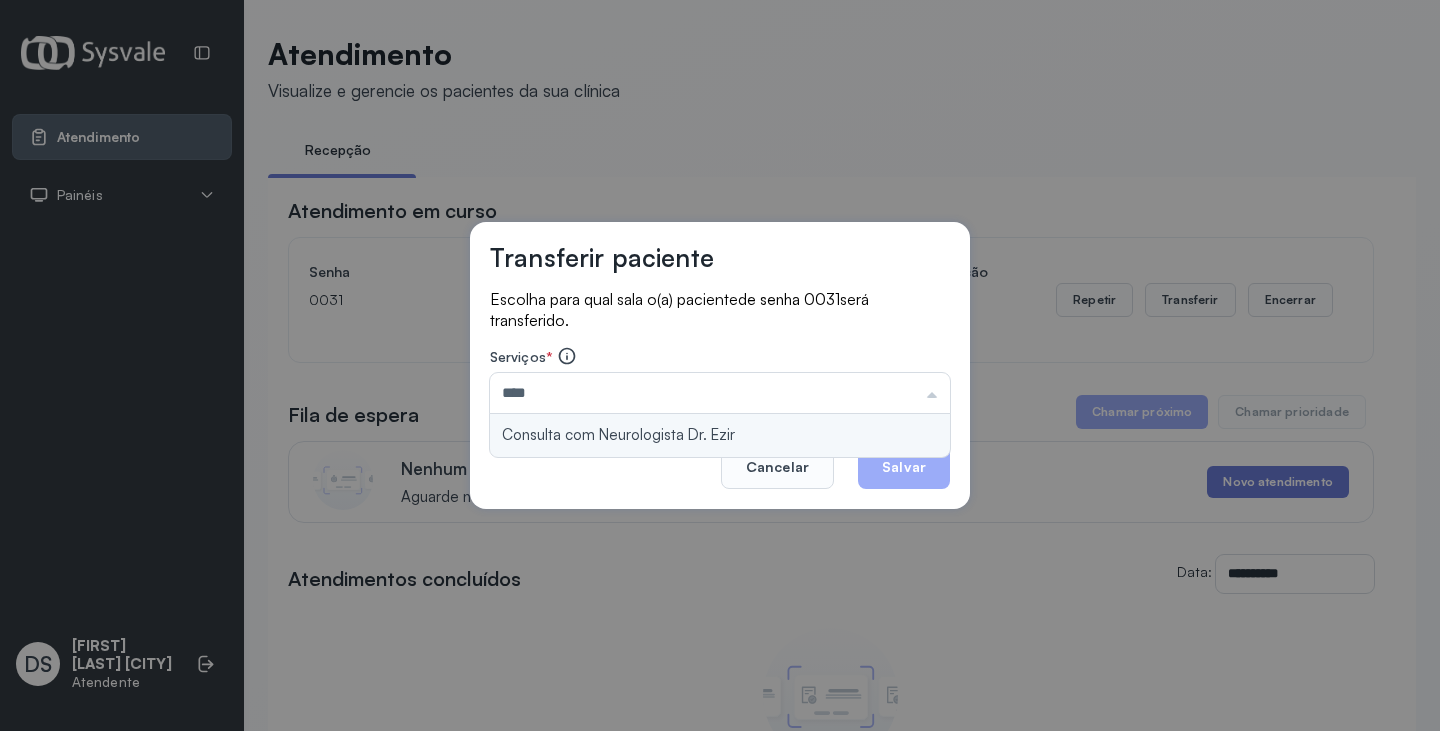 type on "**********" 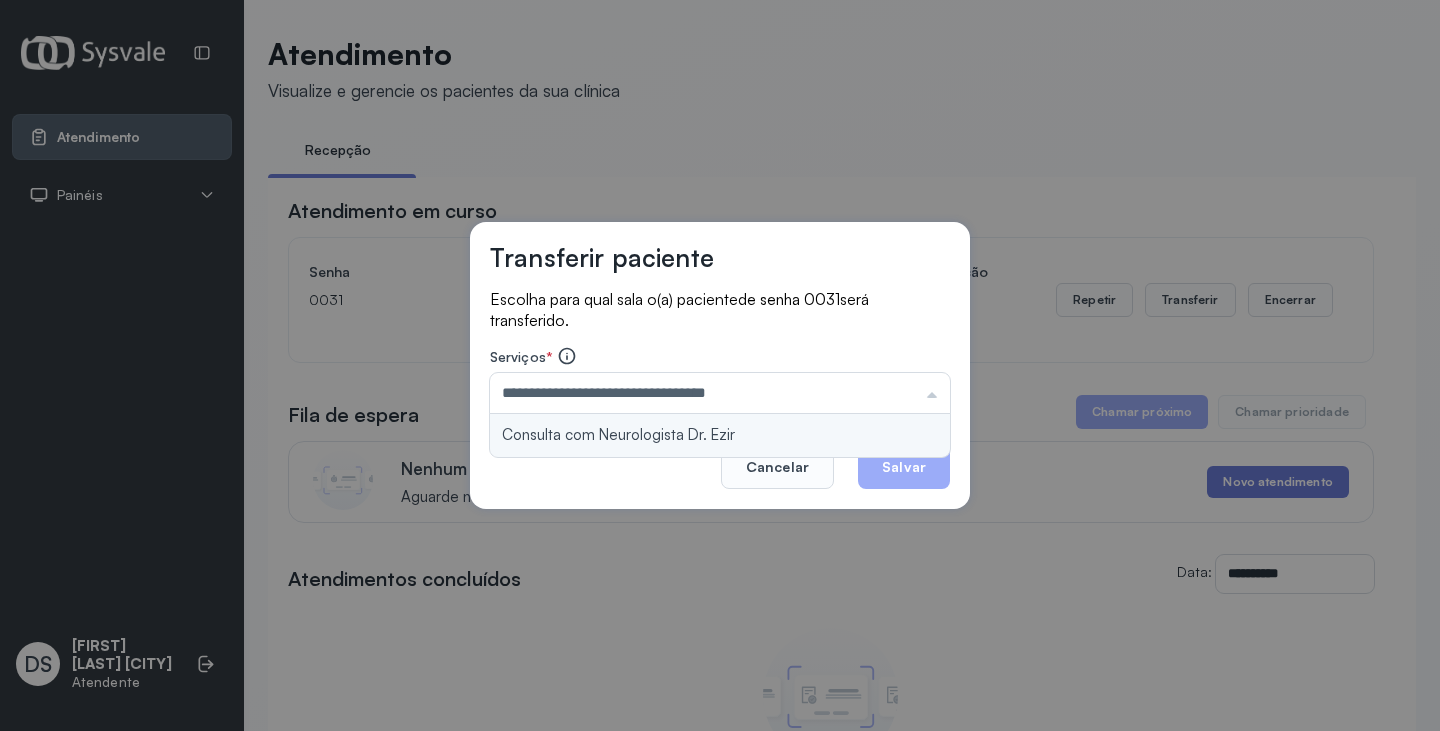 click on "**********" at bounding box center (720, 366) 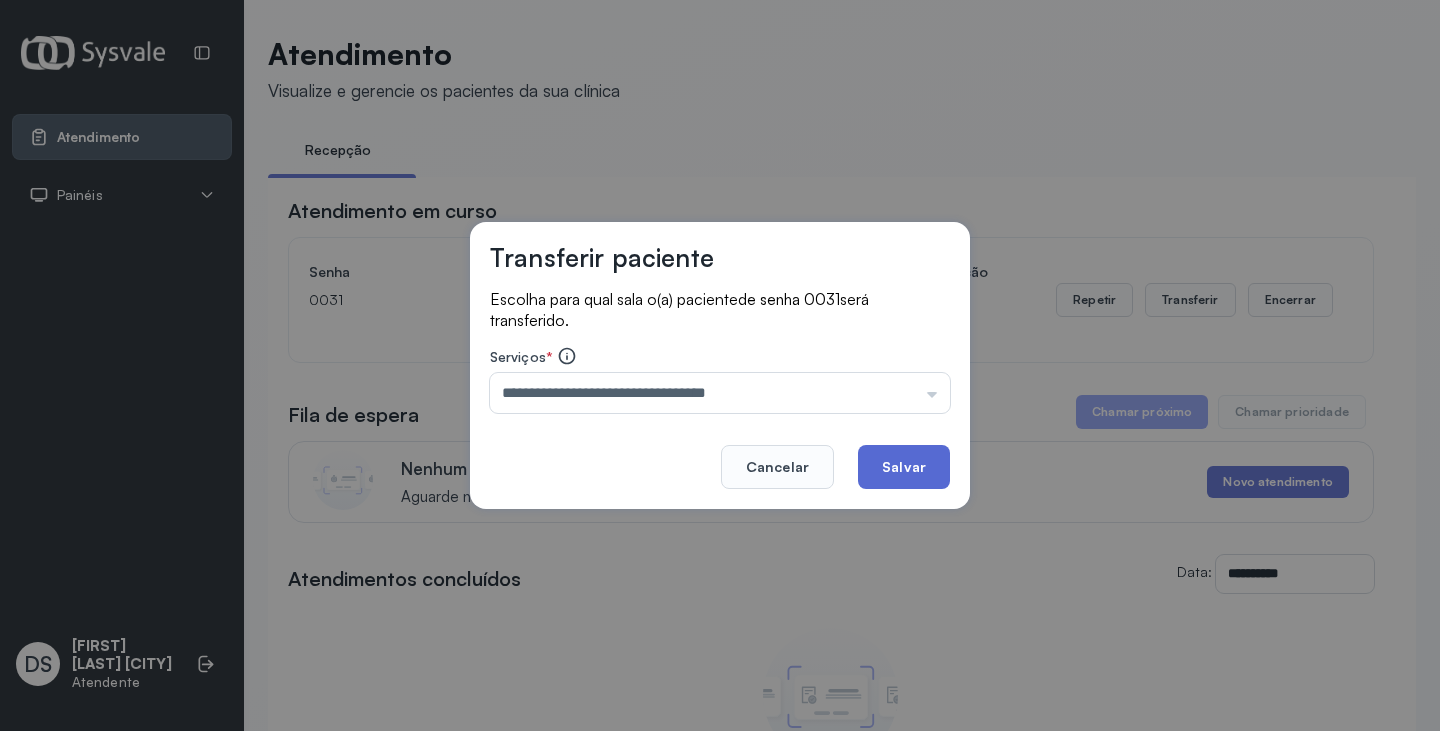 click on "Salvar" 